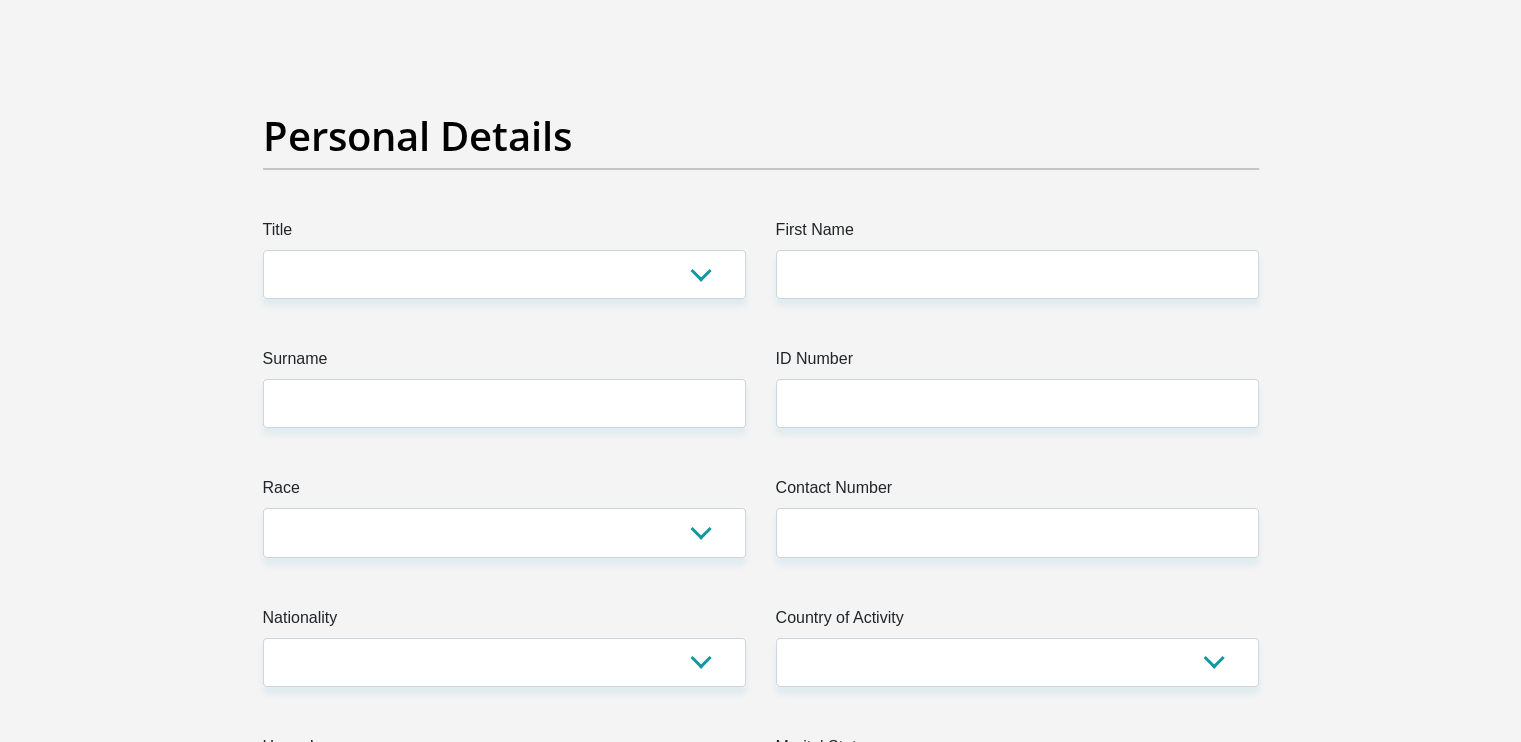 scroll, scrollTop: 0, scrollLeft: 0, axis: both 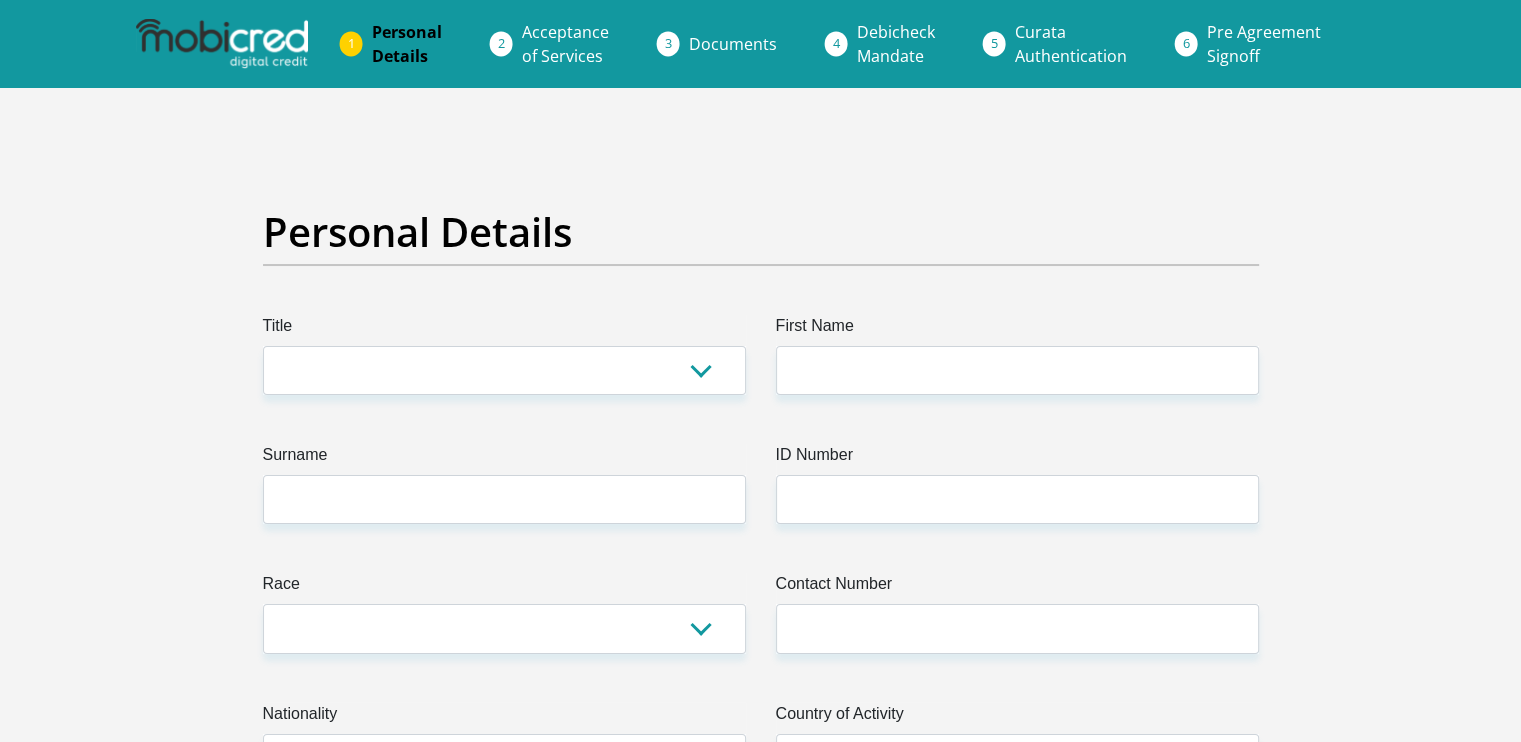 click at bounding box center [222, 44] 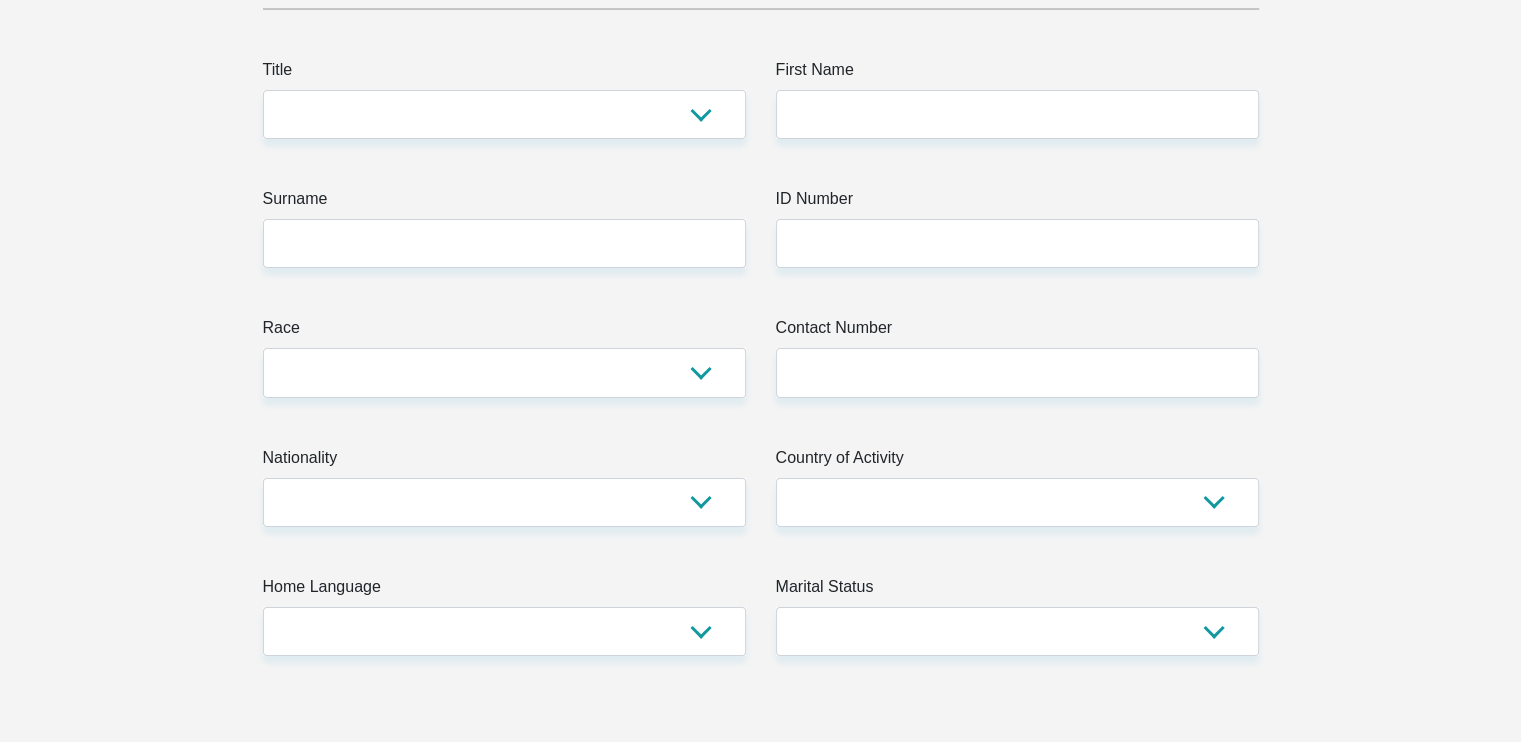 scroll, scrollTop: 259, scrollLeft: 0, axis: vertical 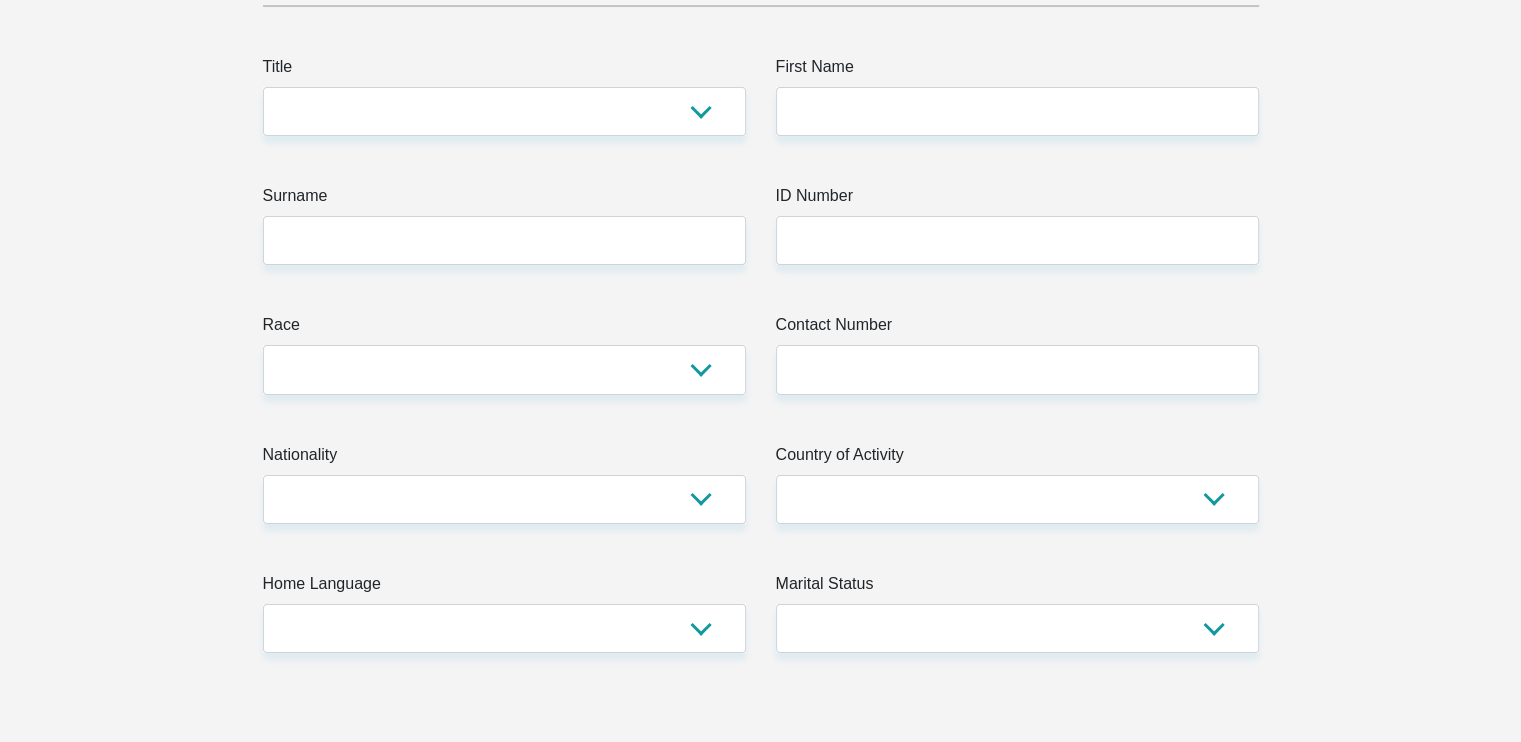 click on "Title
Mr
Ms
Mrs
Dr
Other
First Name
Surname
ID Number
Please input valid ID number
Race
Black
Coloured
Indian
White
Other
Contact Number
Please input valid contact number
Nationality
South Africa
Afghanistan
Aland Islands
Albania  Algeria  Andorra" at bounding box center (761, 3308) 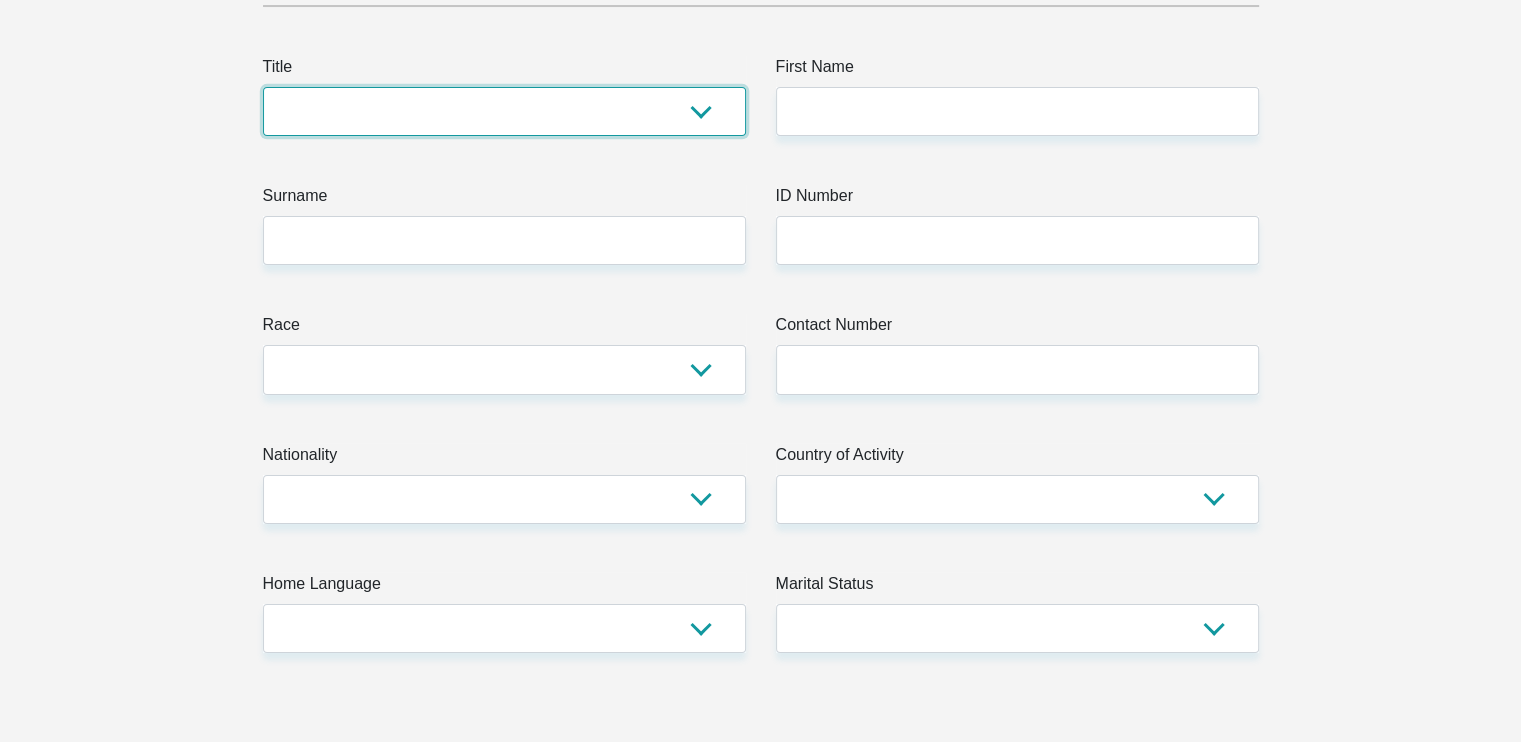 click on "Mr
Ms
Mrs
Dr
Other" at bounding box center (504, 111) 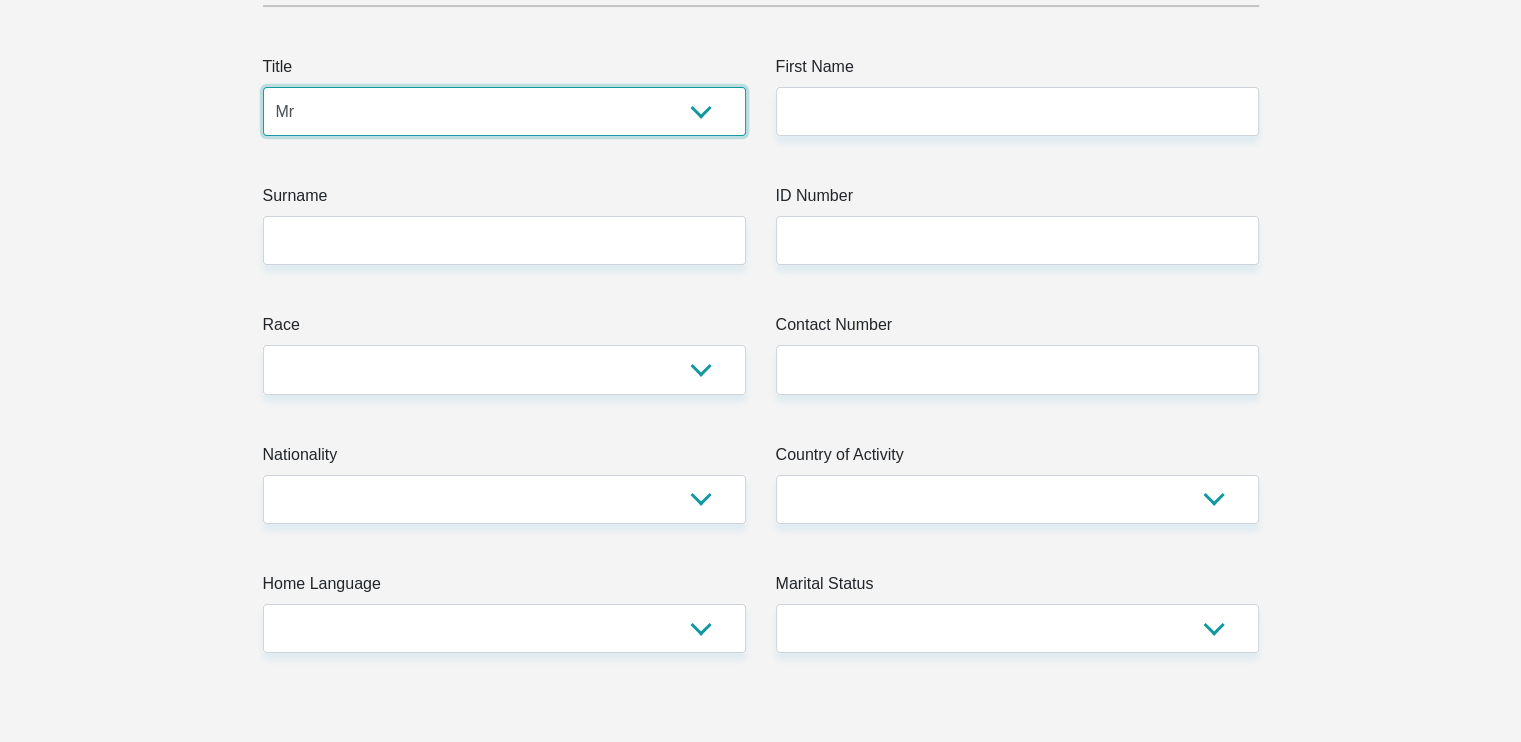 click on "Mr
Ms
Mrs
Dr
Other" at bounding box center (504, 111) 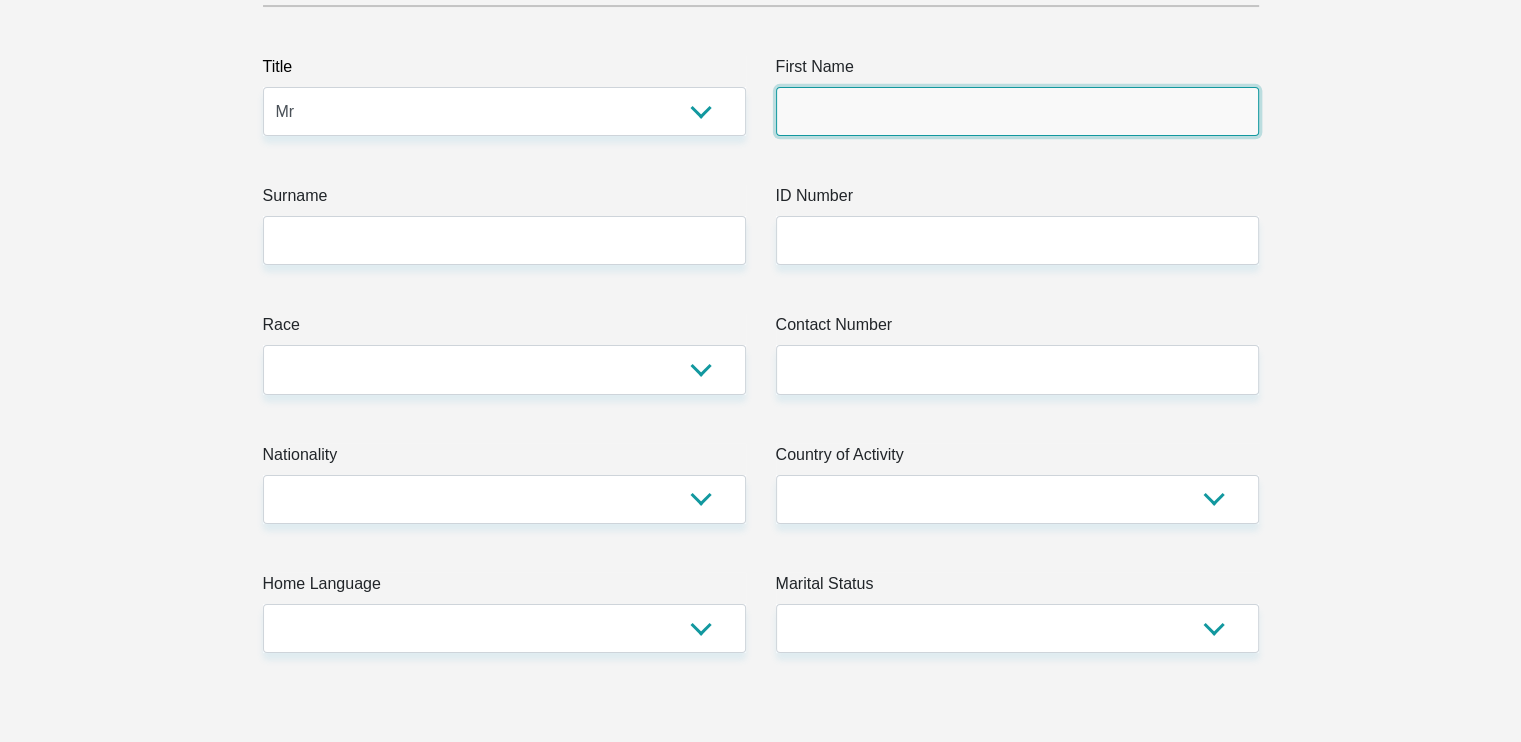 click on "First Name" at bounding box center (1017, 111) 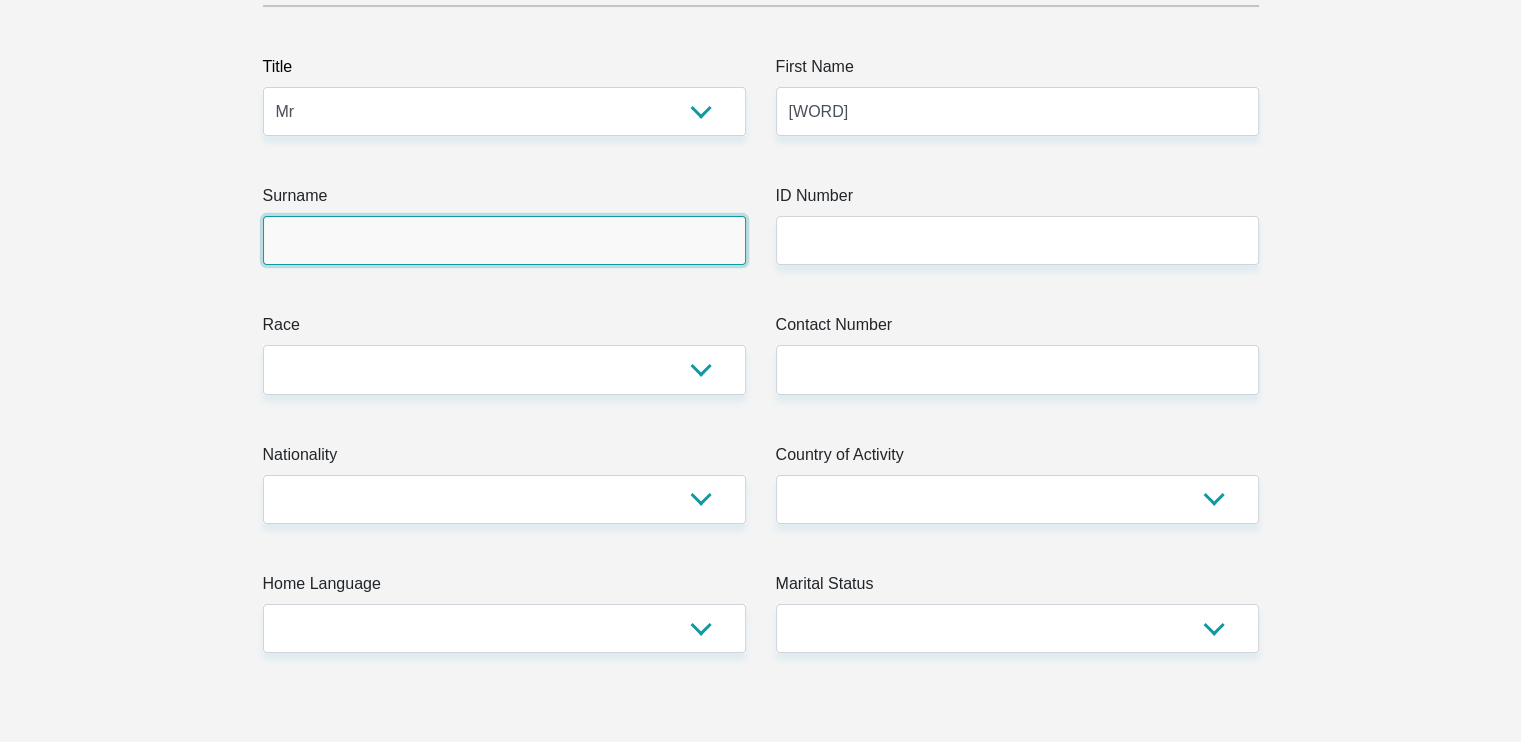 type on "Shiburi" 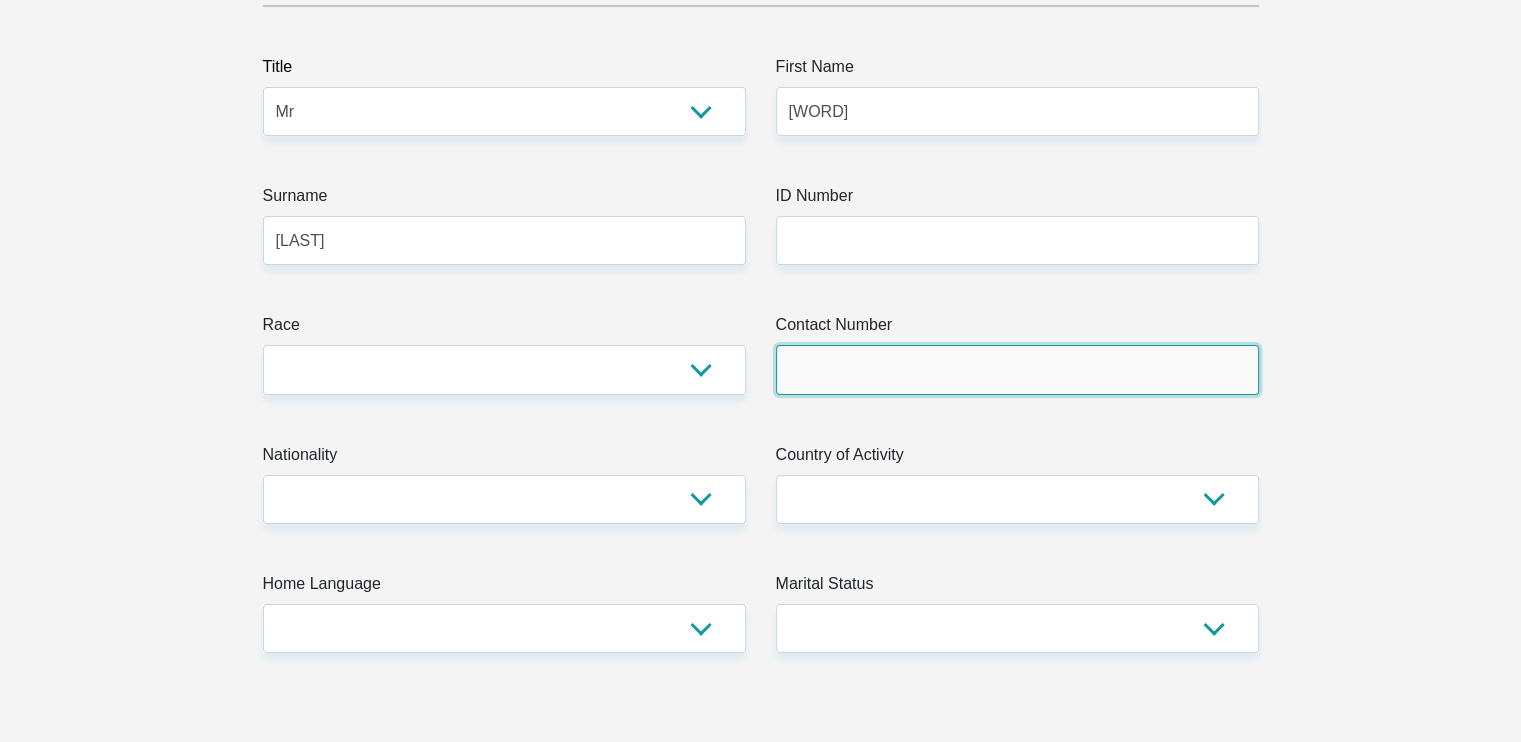 type on "0639268043" 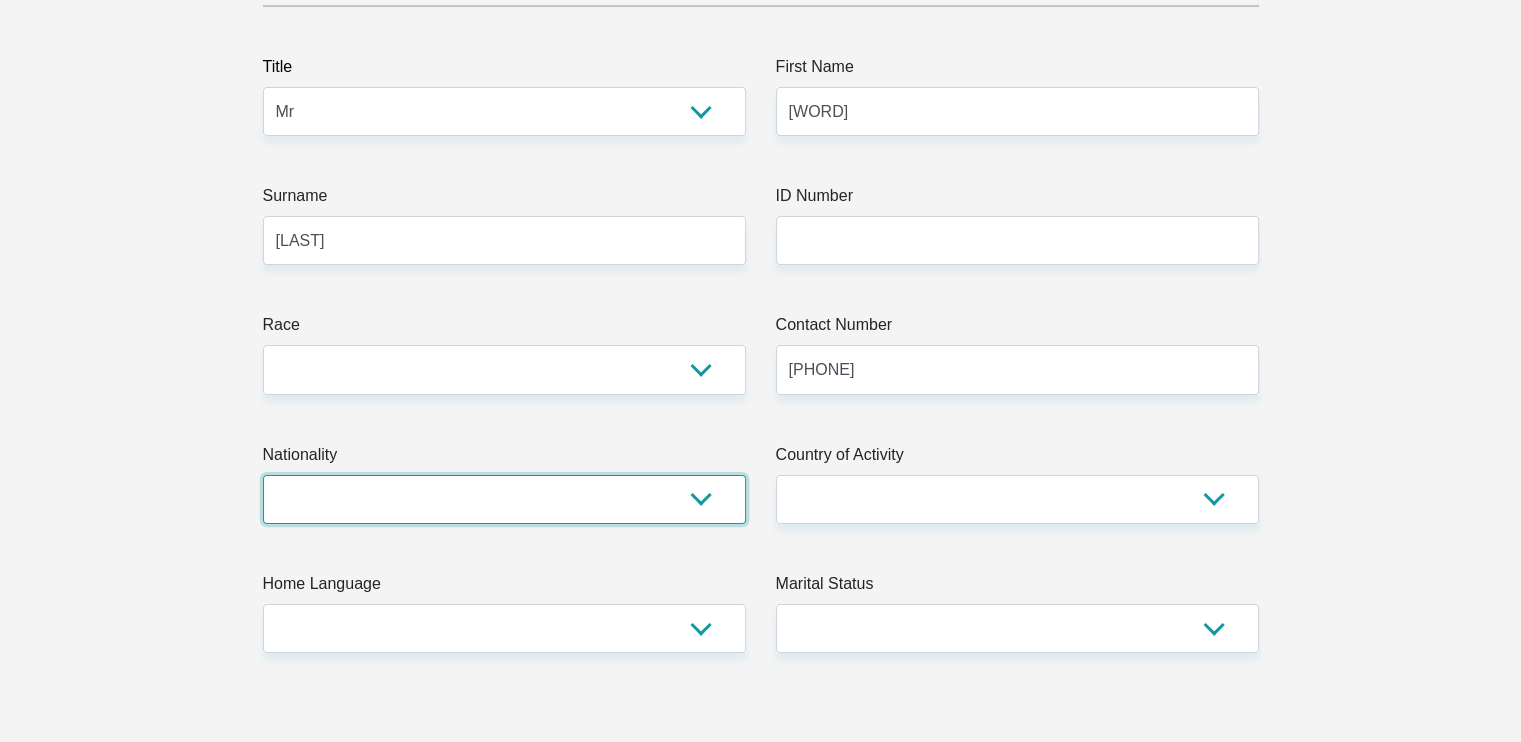 select on "ZAF" 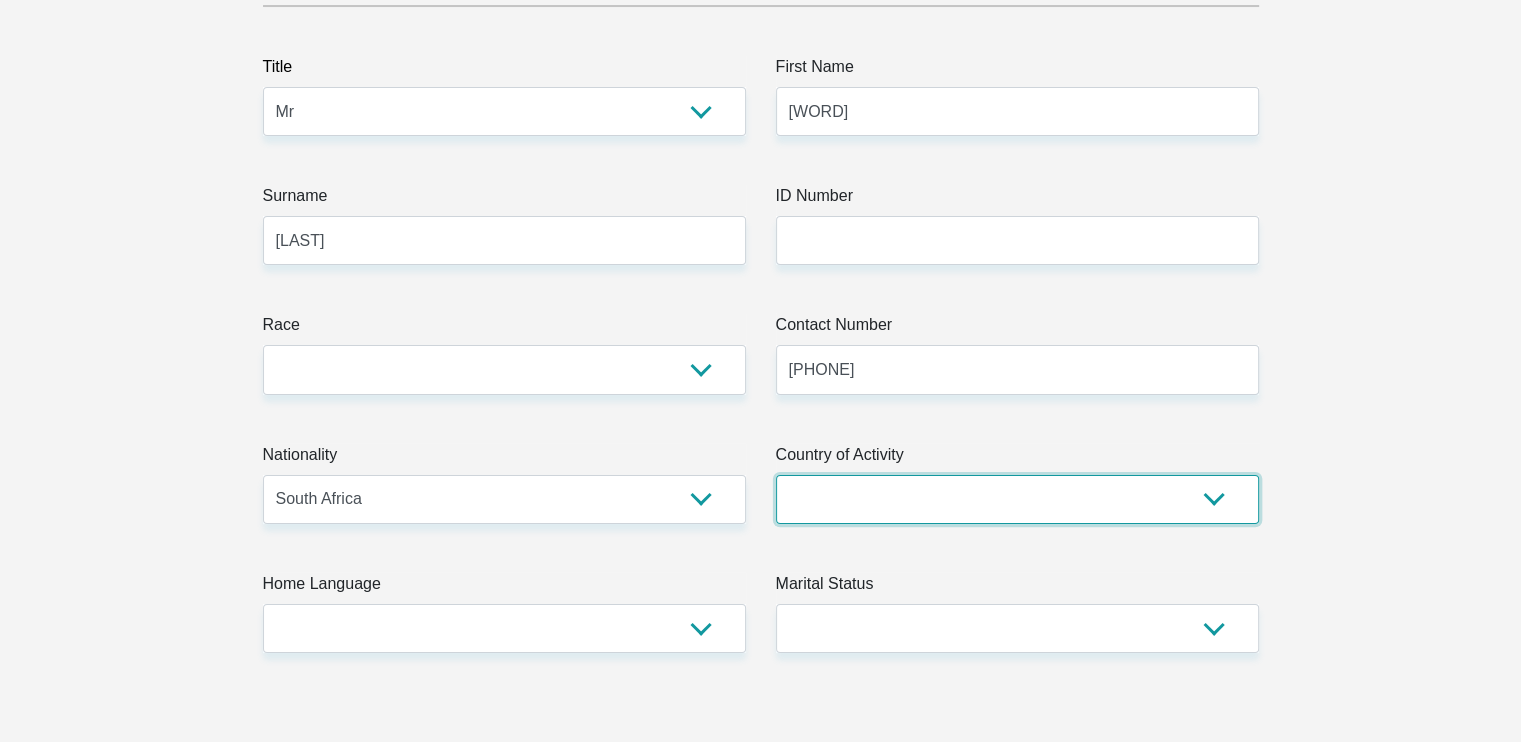 select on "ZAF" 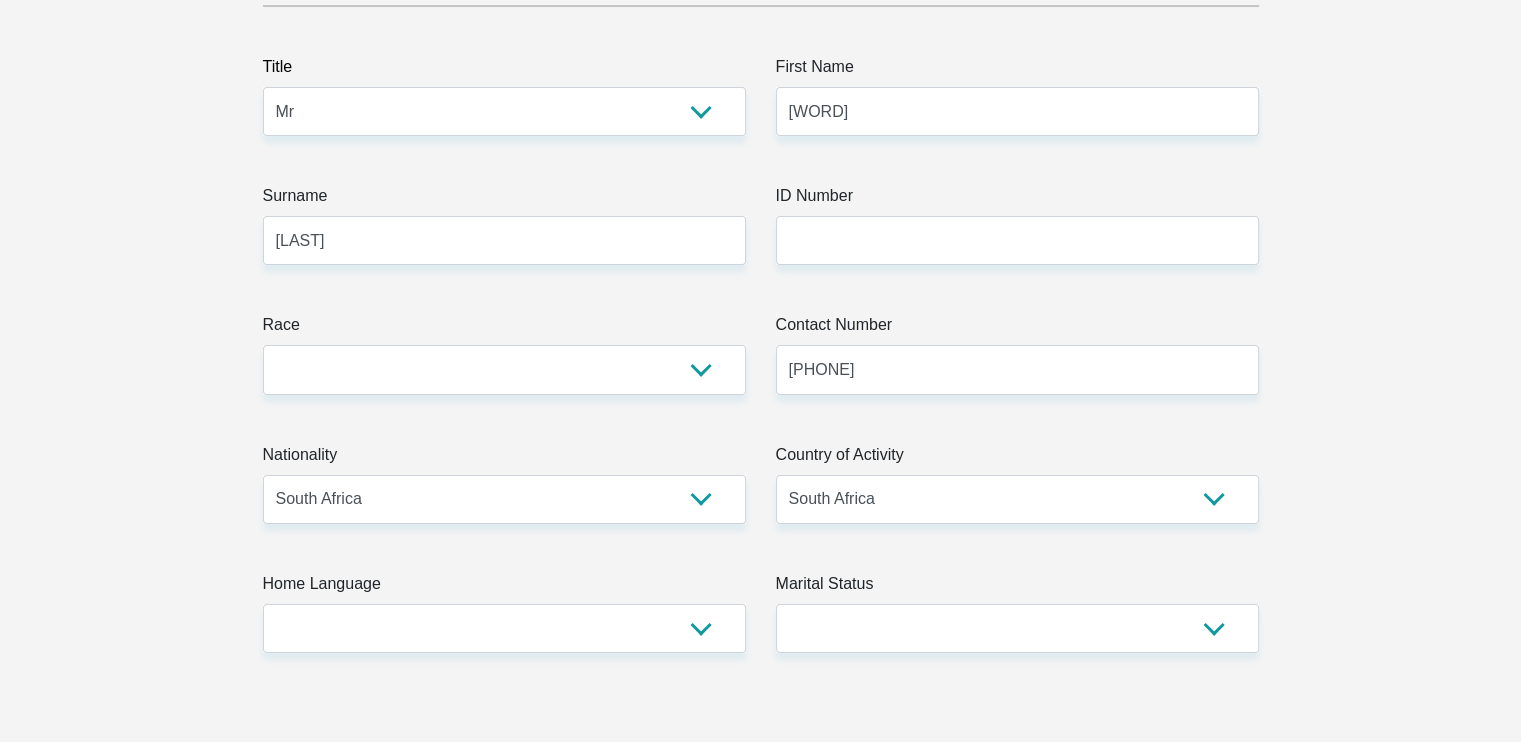 type on "92 essex street" 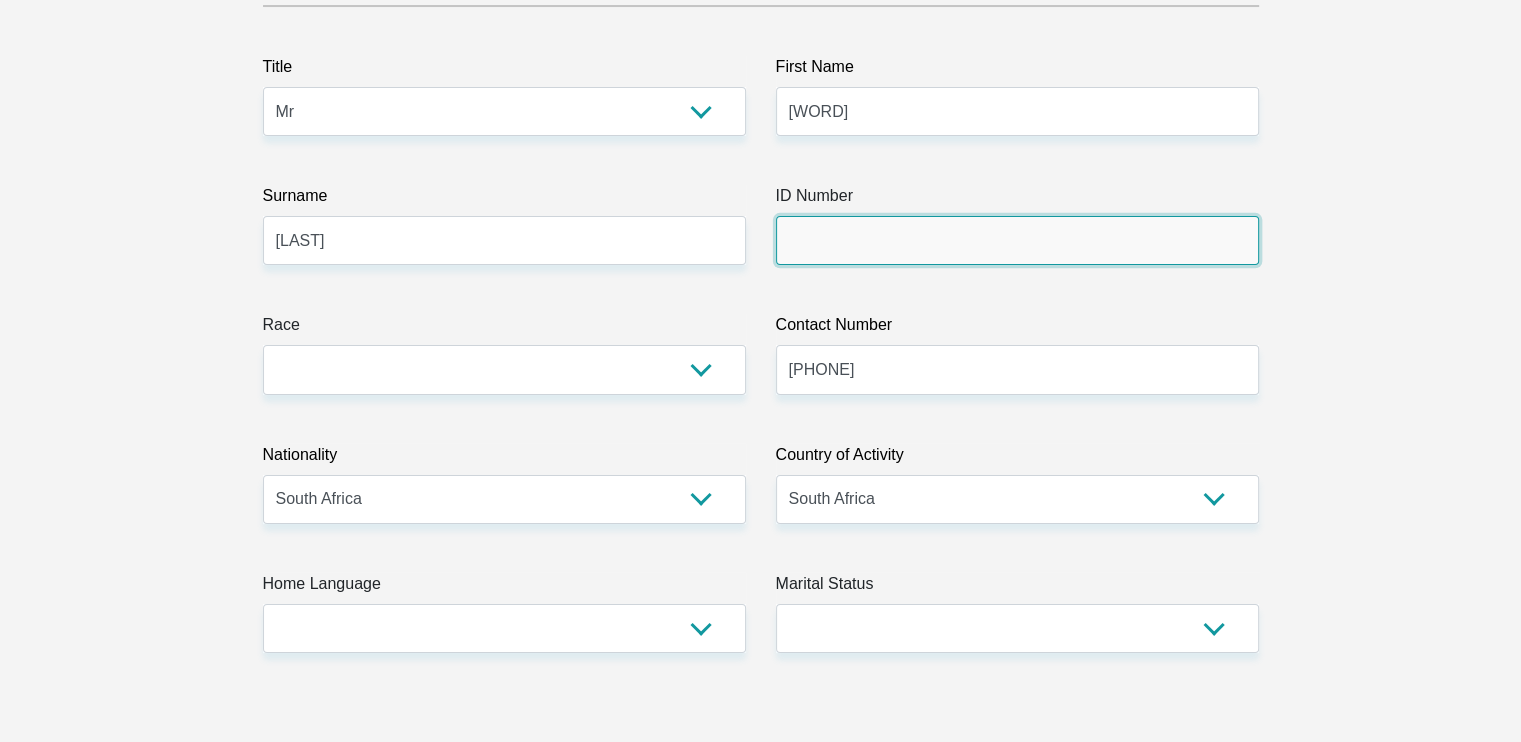 click on "ID Number" at bounding box center (1017, 240) 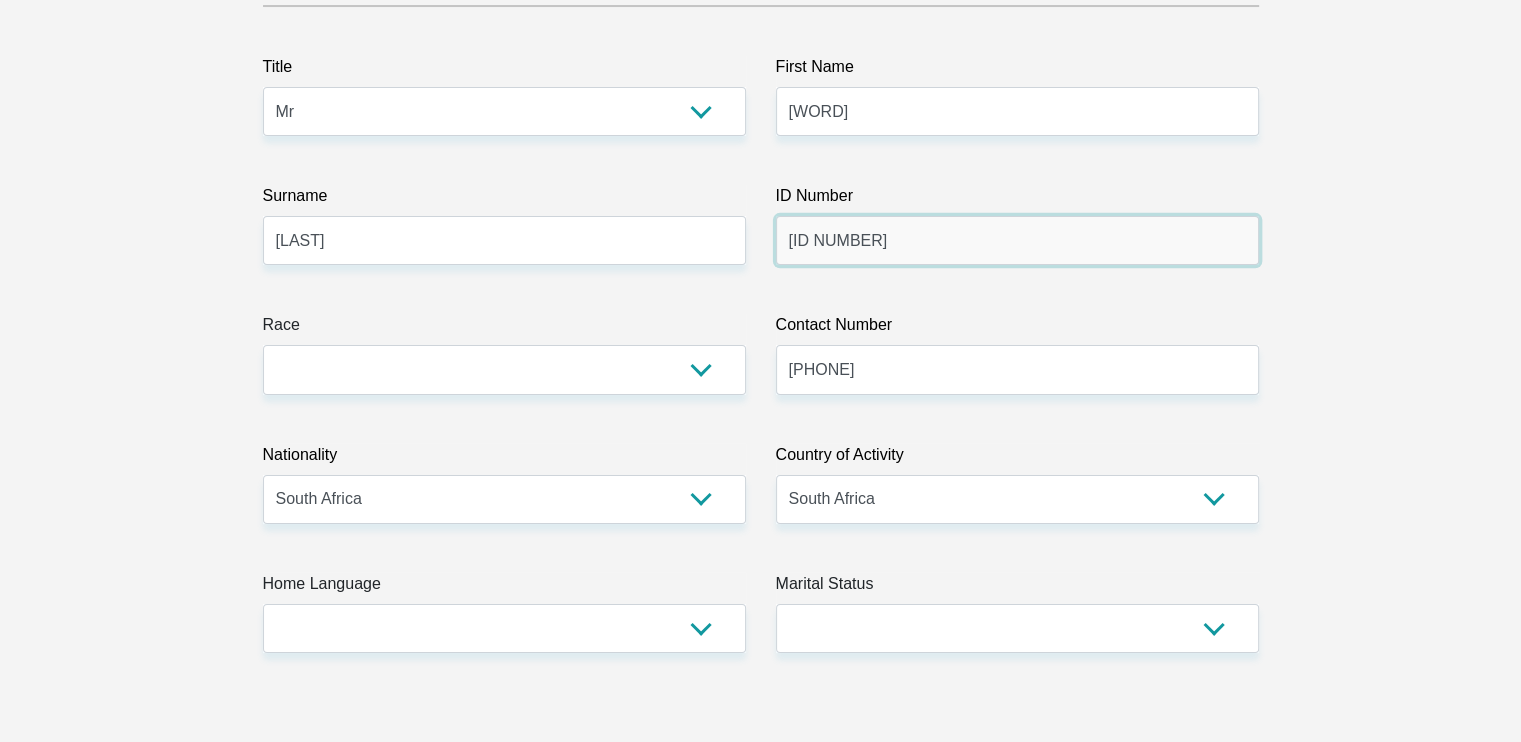 type on "0201116283080" 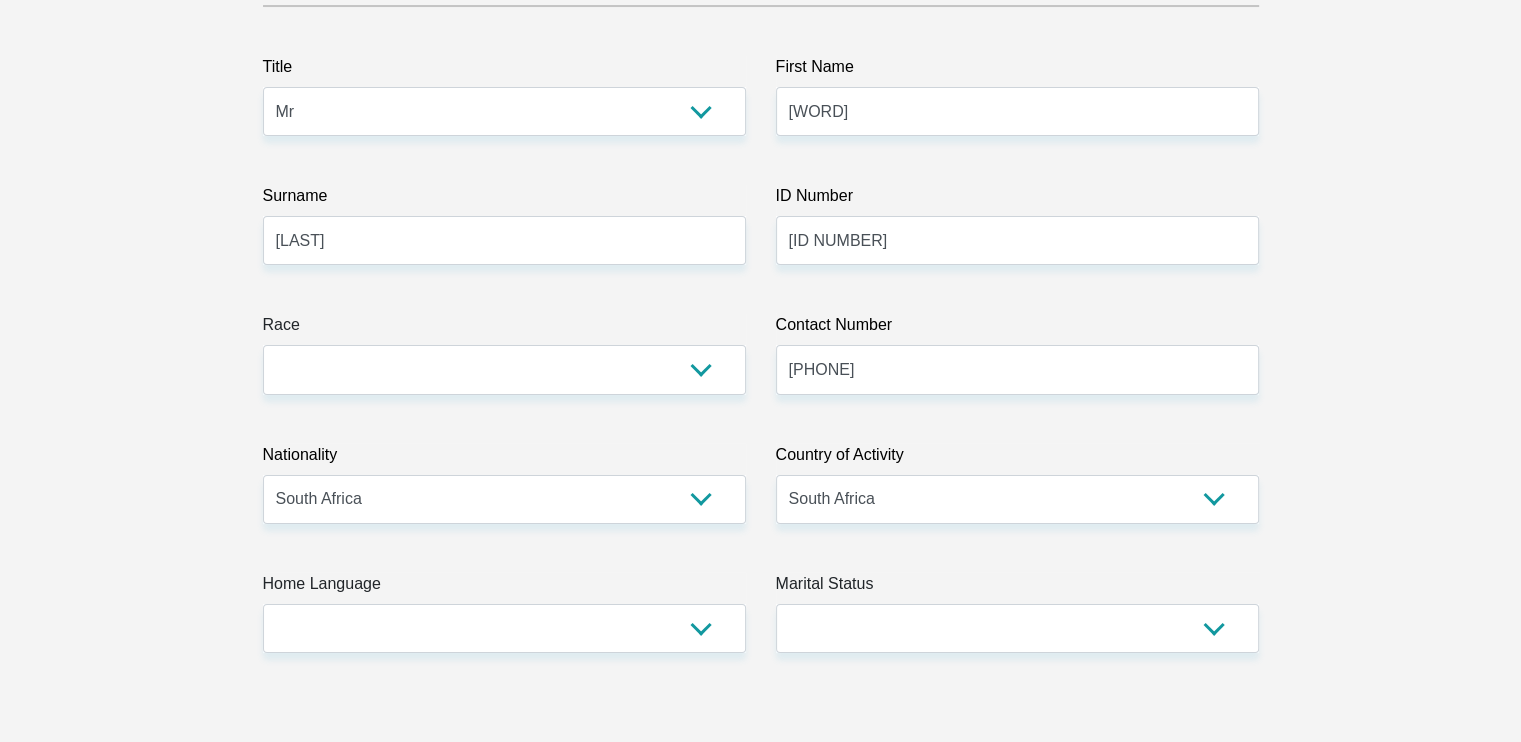 click on "Title
Mr
Ms
Mrs
Dr
Other
First Name
Vutlhari
Surname
Shiburi
ID Number
0201116283080
Please input valid ID number
Race
Black
Coloured
Indian
White
Other
Contact Number
0639268043
Please input valid contact number
Nationality
South Africa
Afghanistan
Aland Islands  Albania  Algeria" at bounding box center (761, 3308) 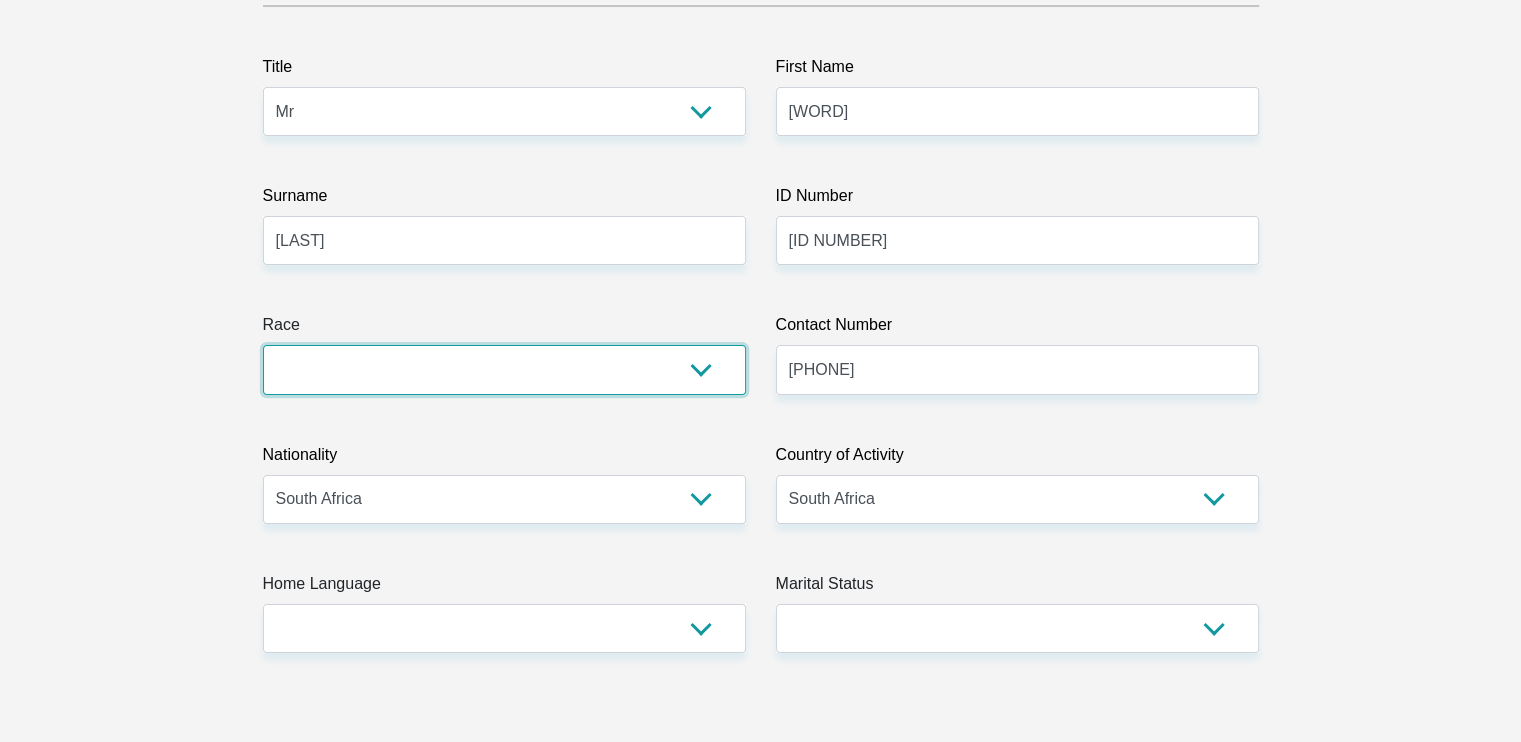 click on "Black
Coloured
Indian
White
Other" at bounding box center [504, 369] 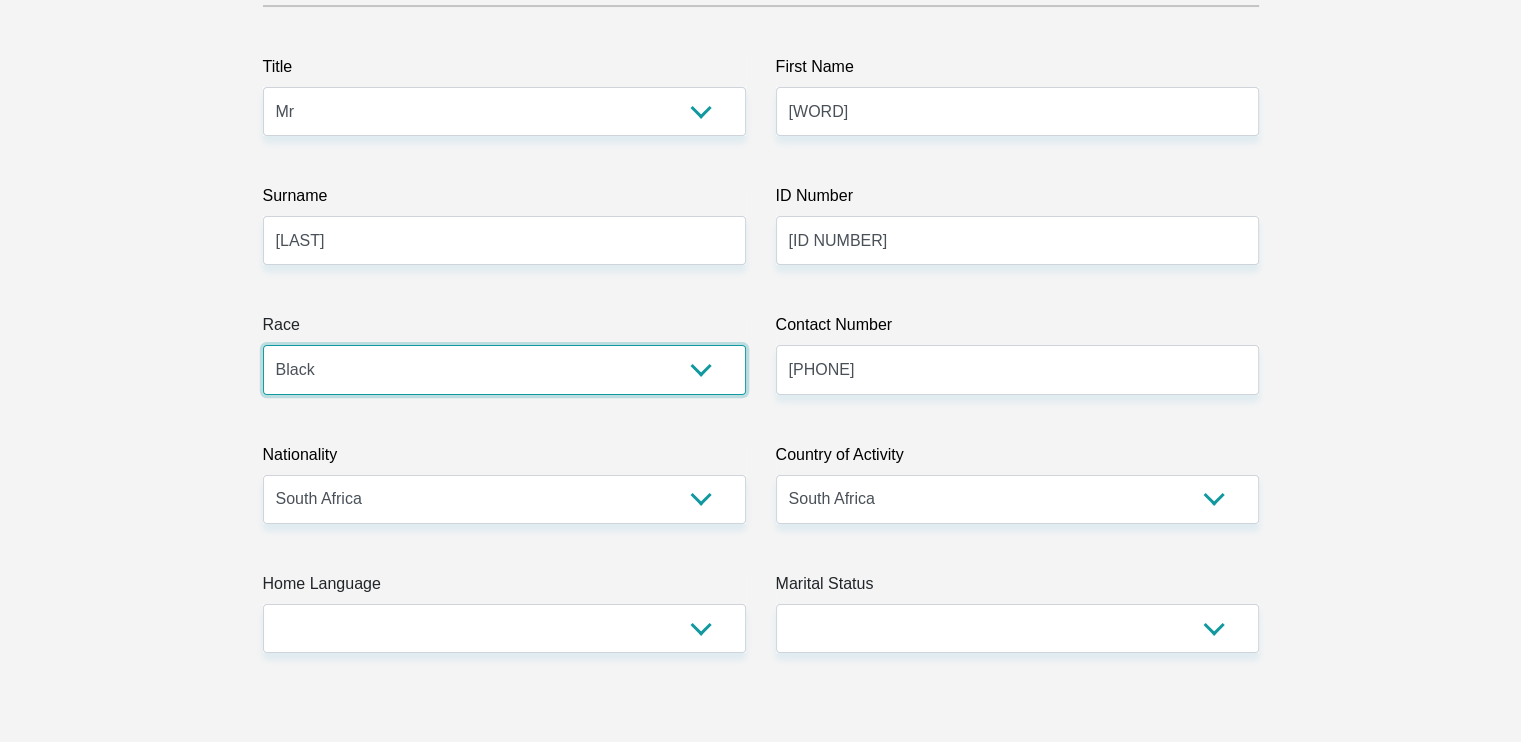 click on "Black
Coloured
Indian
White
Other" at bounding box center [504, 369] 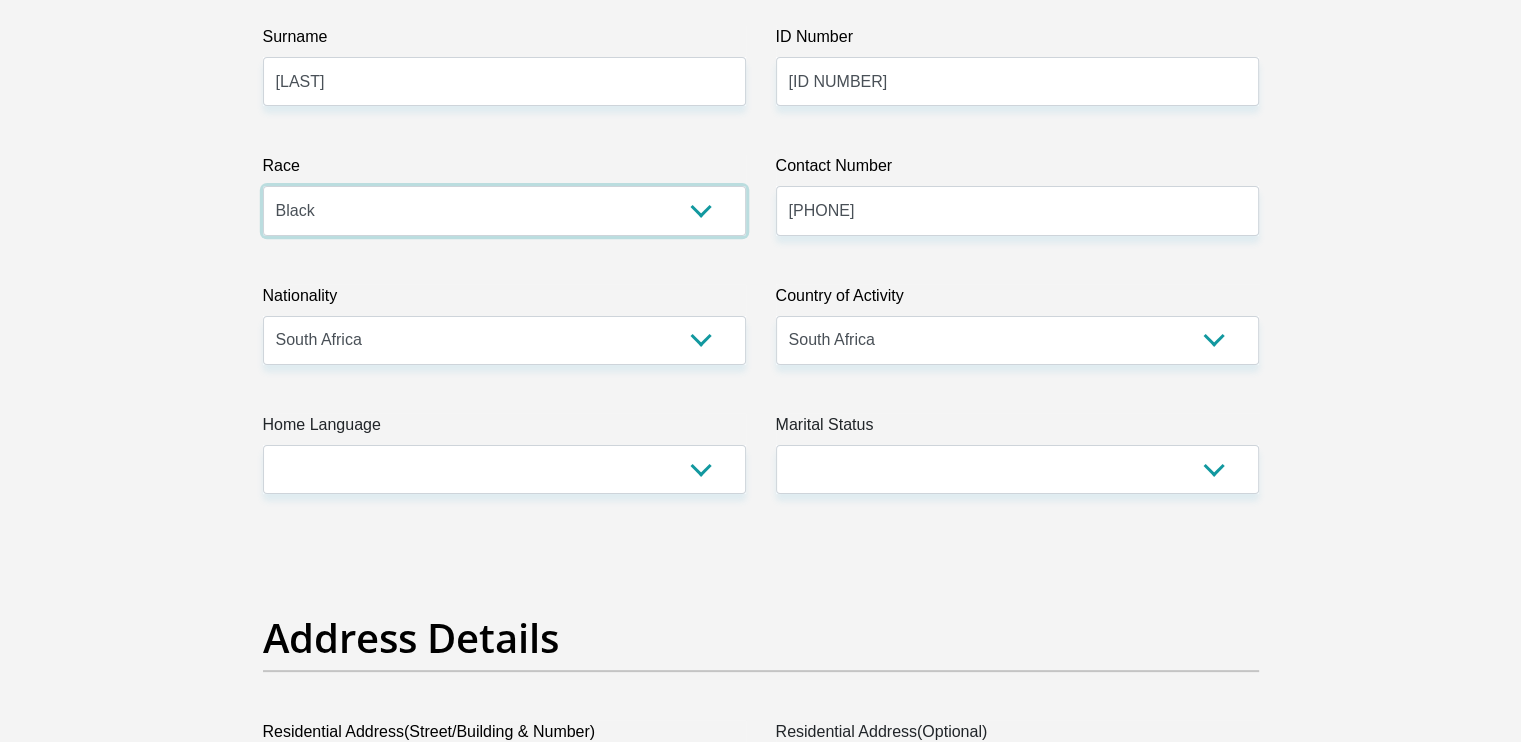 scroll, scrollTop: 436, scrollLeft: 0, axis: vertical 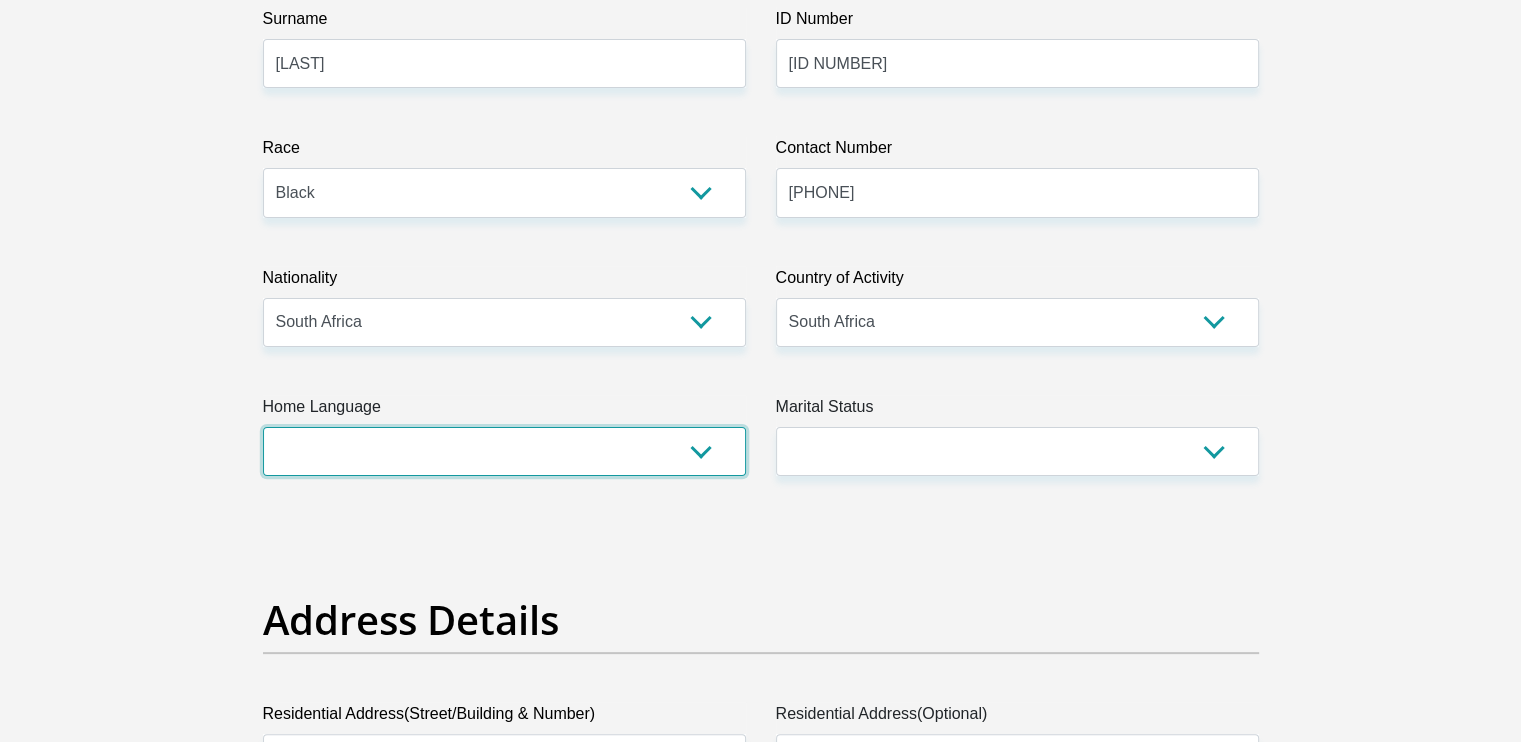 click on "Afrikaans
English
Sepedi
South Ndebele
Southern Sotho
Swati
Tsonga
Tswana
Venda
Xhosa
Zulu
Other" at bounding box center (504, 451) 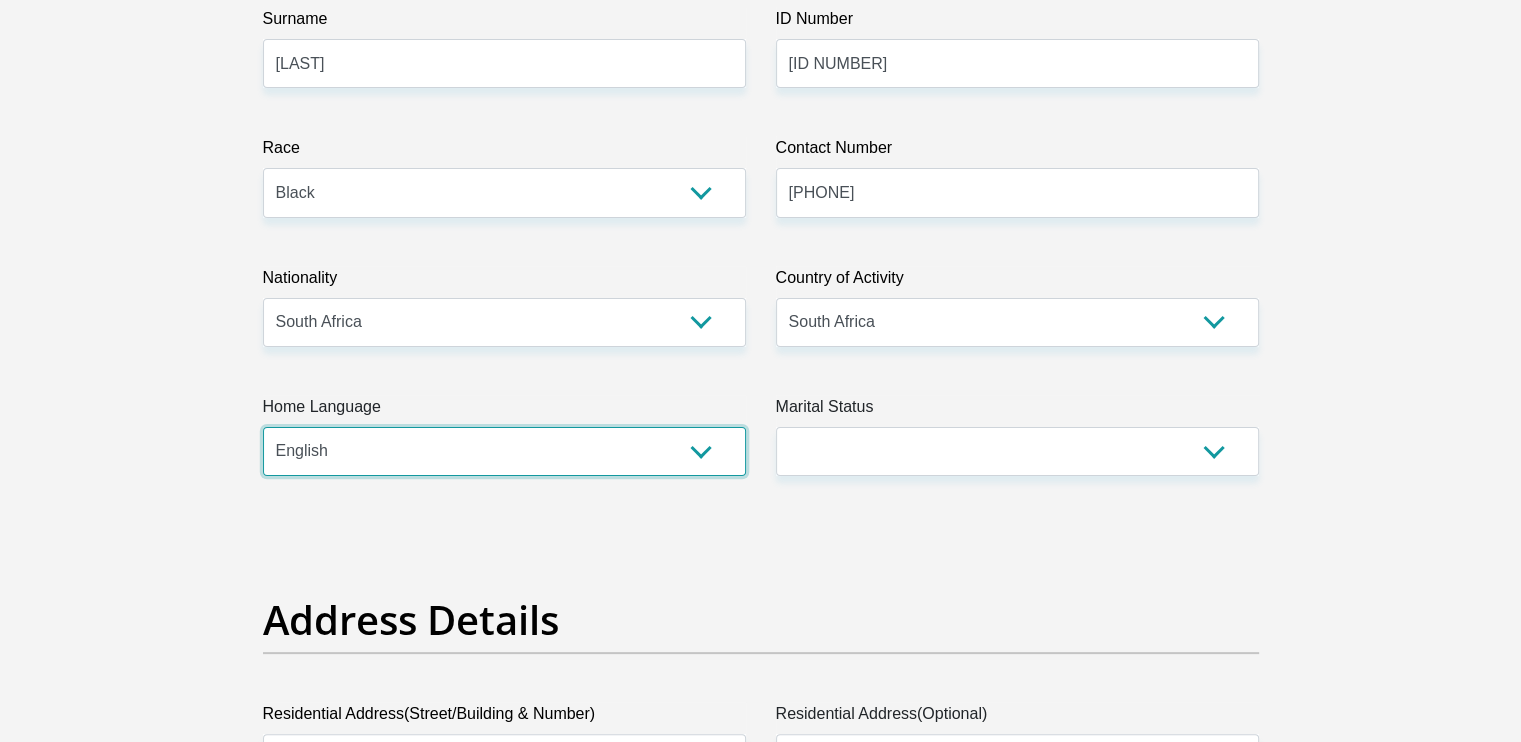 click on "Afrikaans
English
Sepedi
South Ndebele
Southern Sotho
Swati
Tsonga
Tswana
Venda
Xhosa
Zulu
Other" at bounding box center (504, 451) 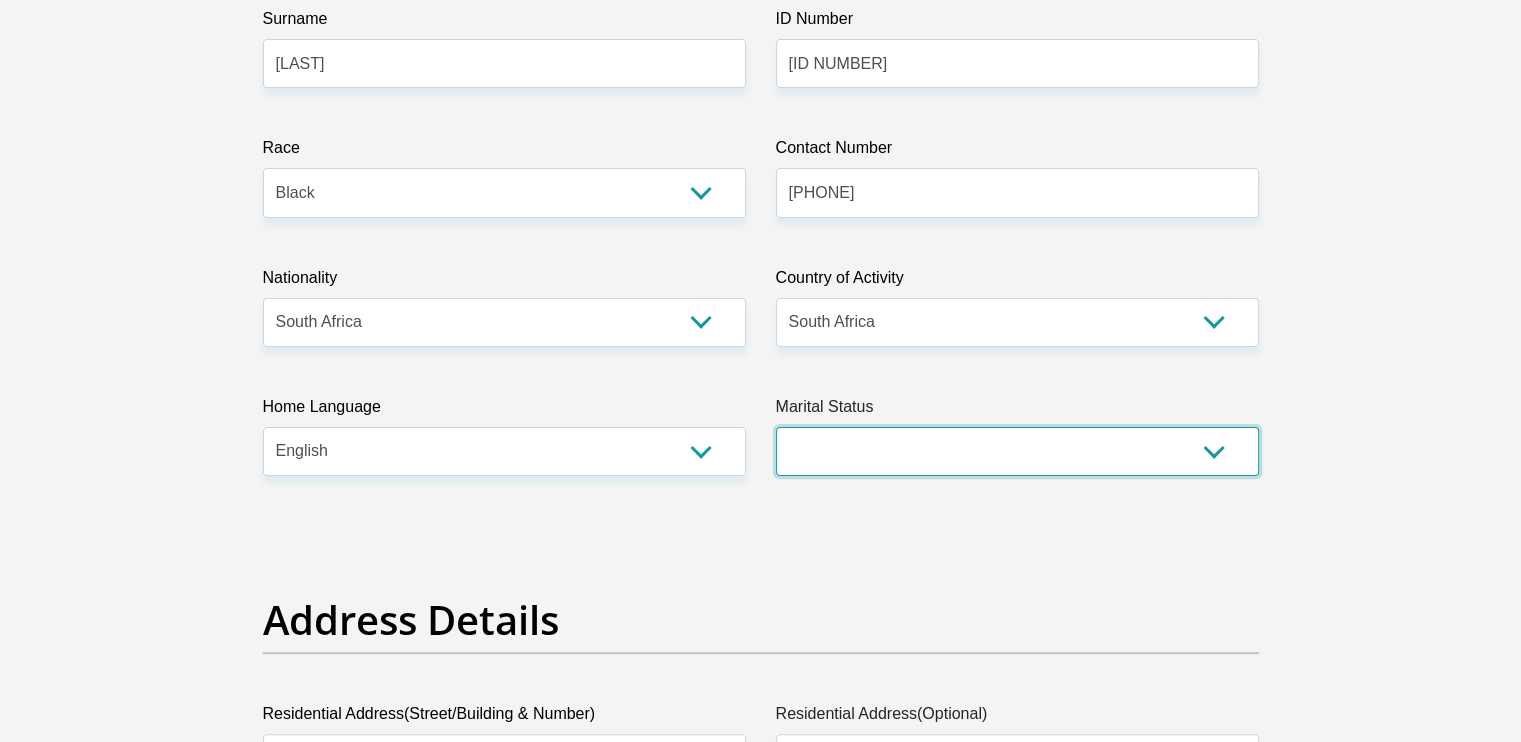 click on "Married ANC
Single
Divorced
Widowed
Married COP or Customary Law" at bounding box center [1017, 451] 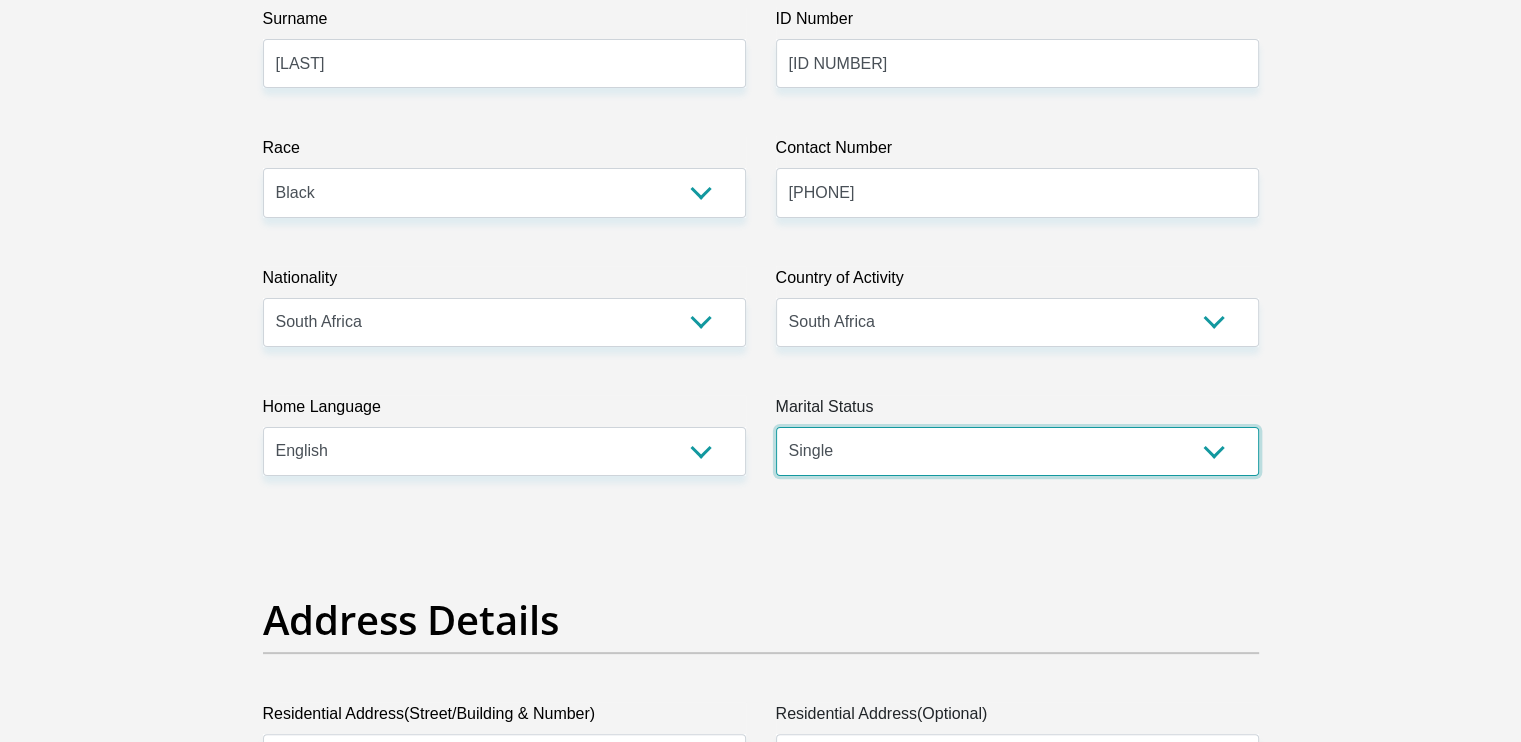 click on "Married ANC
Single
Divorced
Widowed
Married COP or Customary Law" at bounding box center [1017, 451] 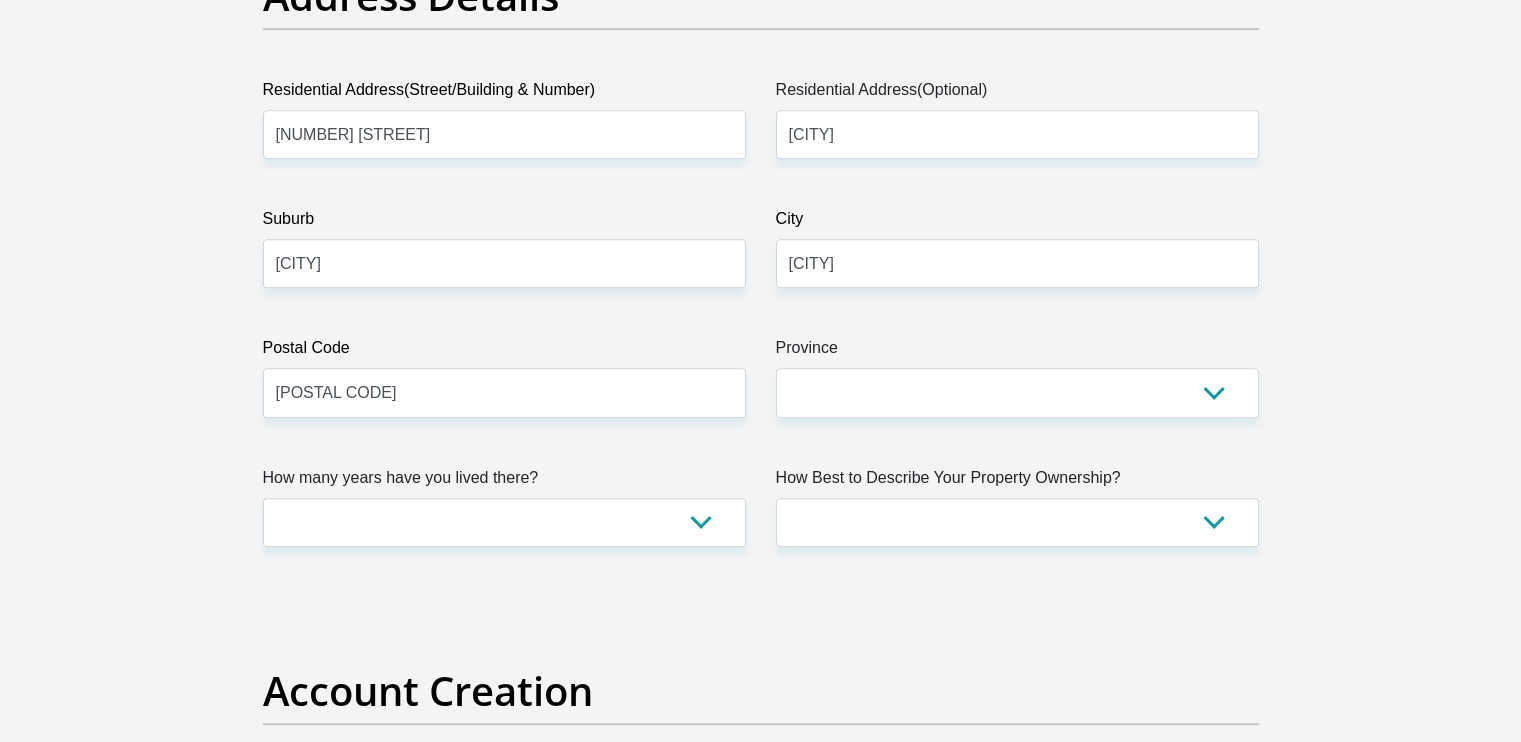 scroll, scrollTop: 1107, scrollLeft: 0, axis: vertical 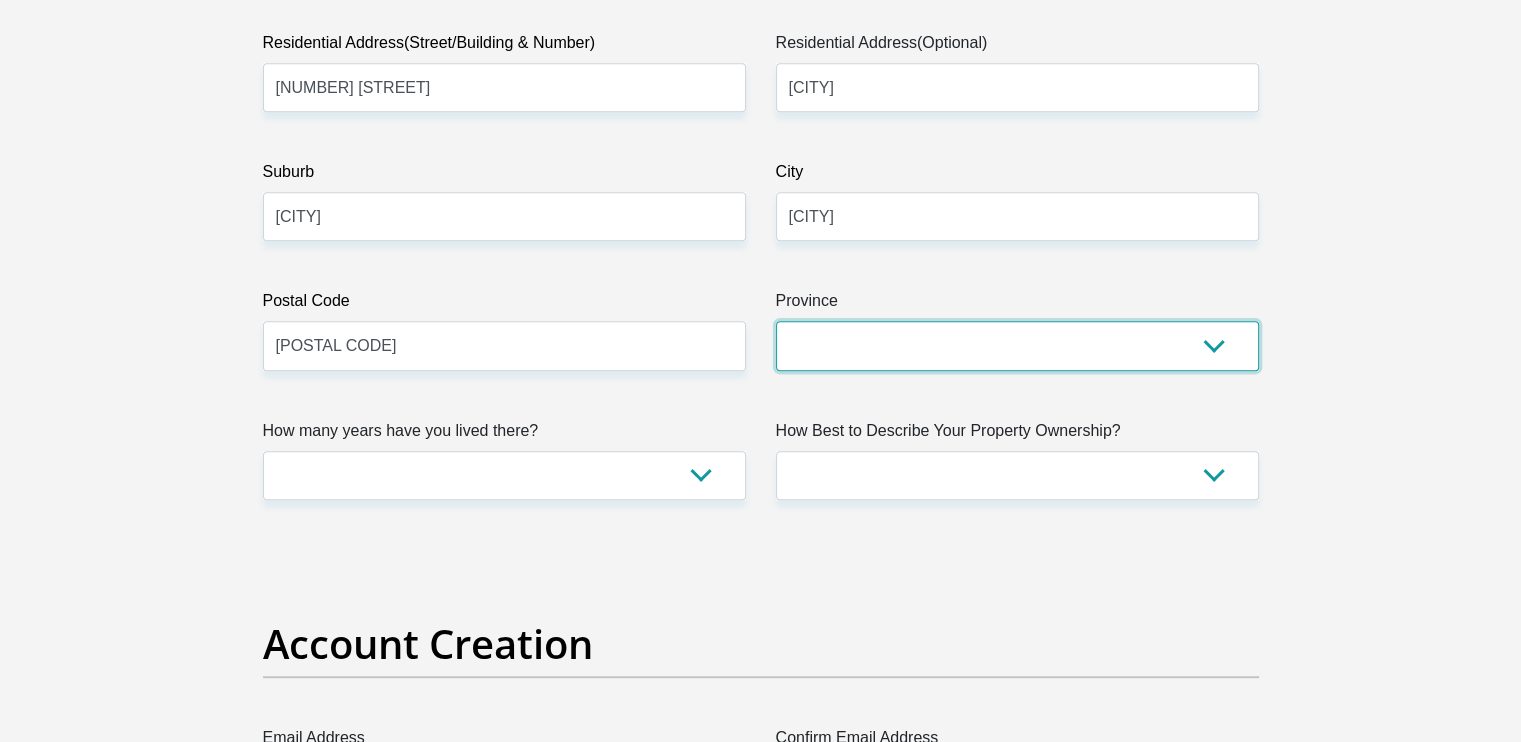 click on "Eastern Cape
Free State
Gauteng
KwaZulu-Natal
Limpopo
Mpumalanga
Northern Cape
North West
Western Cape" at bounding box center [1017, 345] 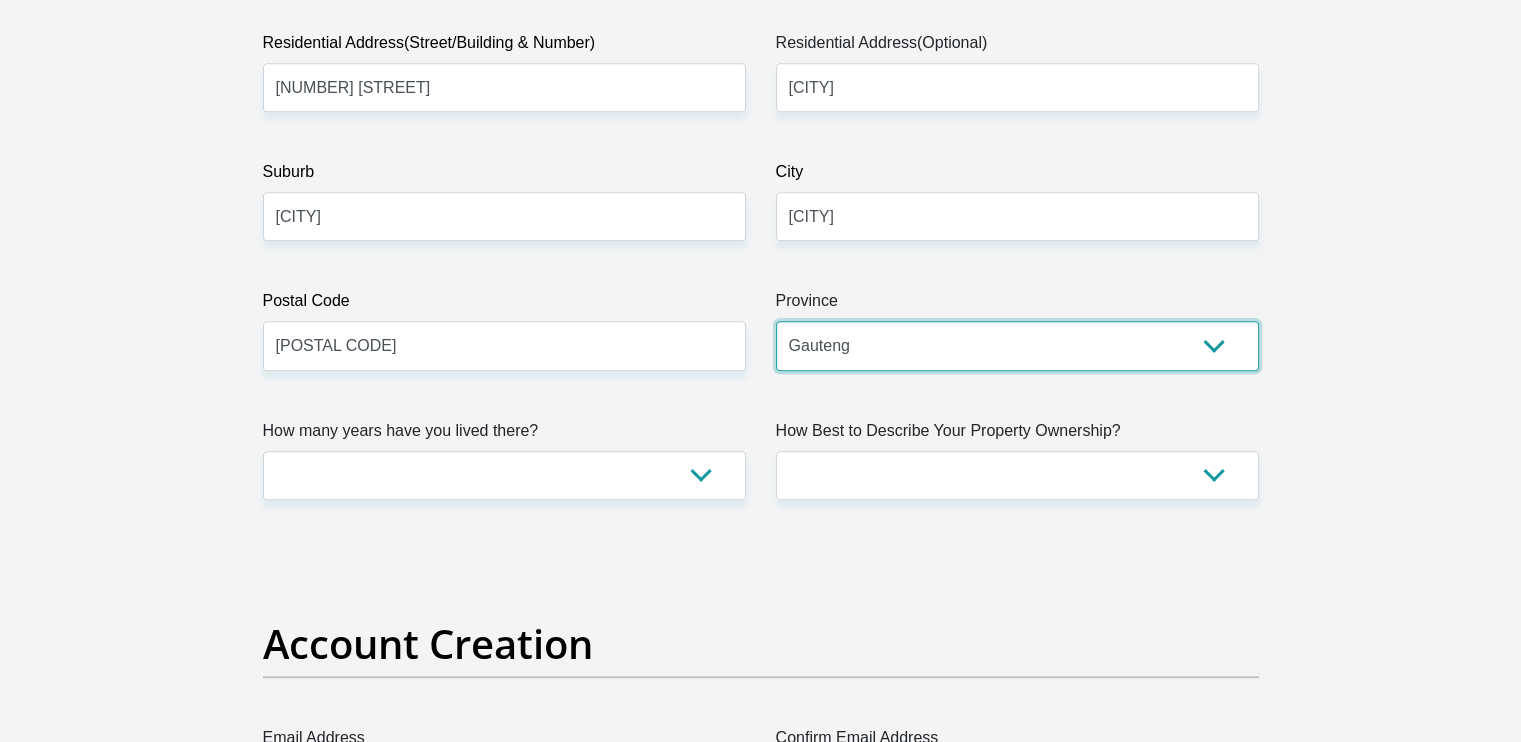 click on "Eastern Cape
Free State
Gauteng
KwaZulu-Natal
Limpopo
Mpumalanga
Northern Cape
North West
Western Cape" at bounding box center [1017, 345] 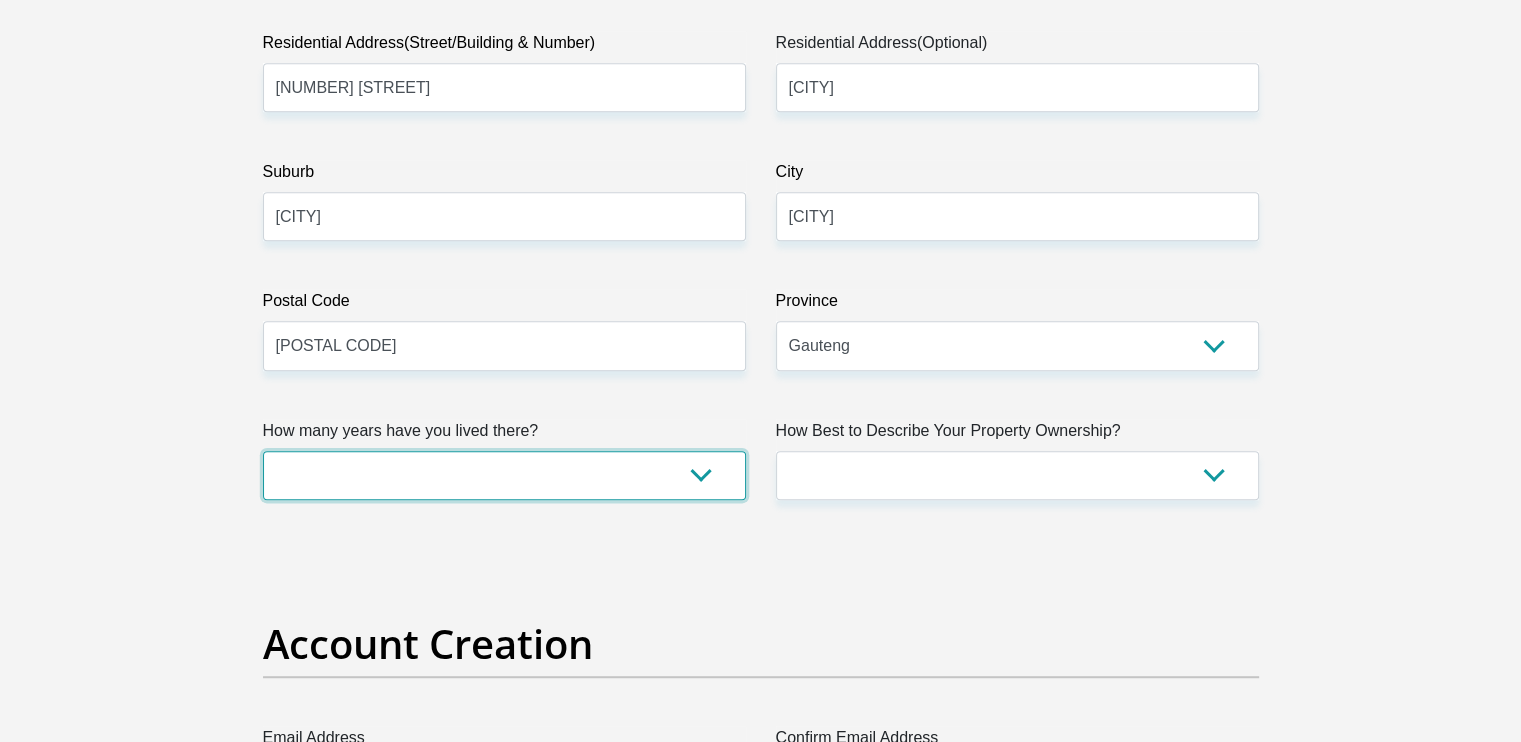 click on "less than 1 year
1-3 years
3-5 years
5+ years" at bounding box center (504, 475) 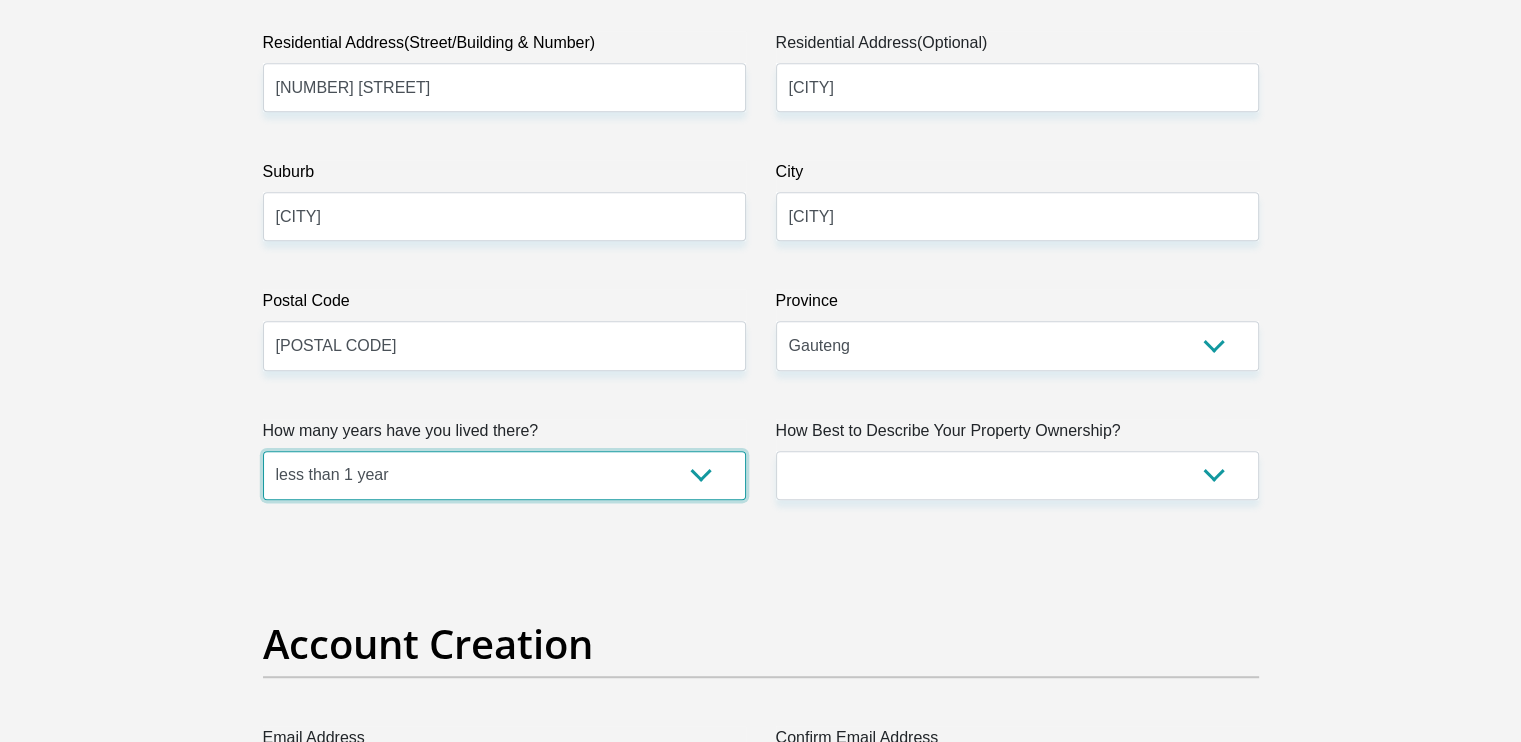 click on "less than 1 year
1-3 years
3-5 years
5+ years" at bounding box center [504, 475] 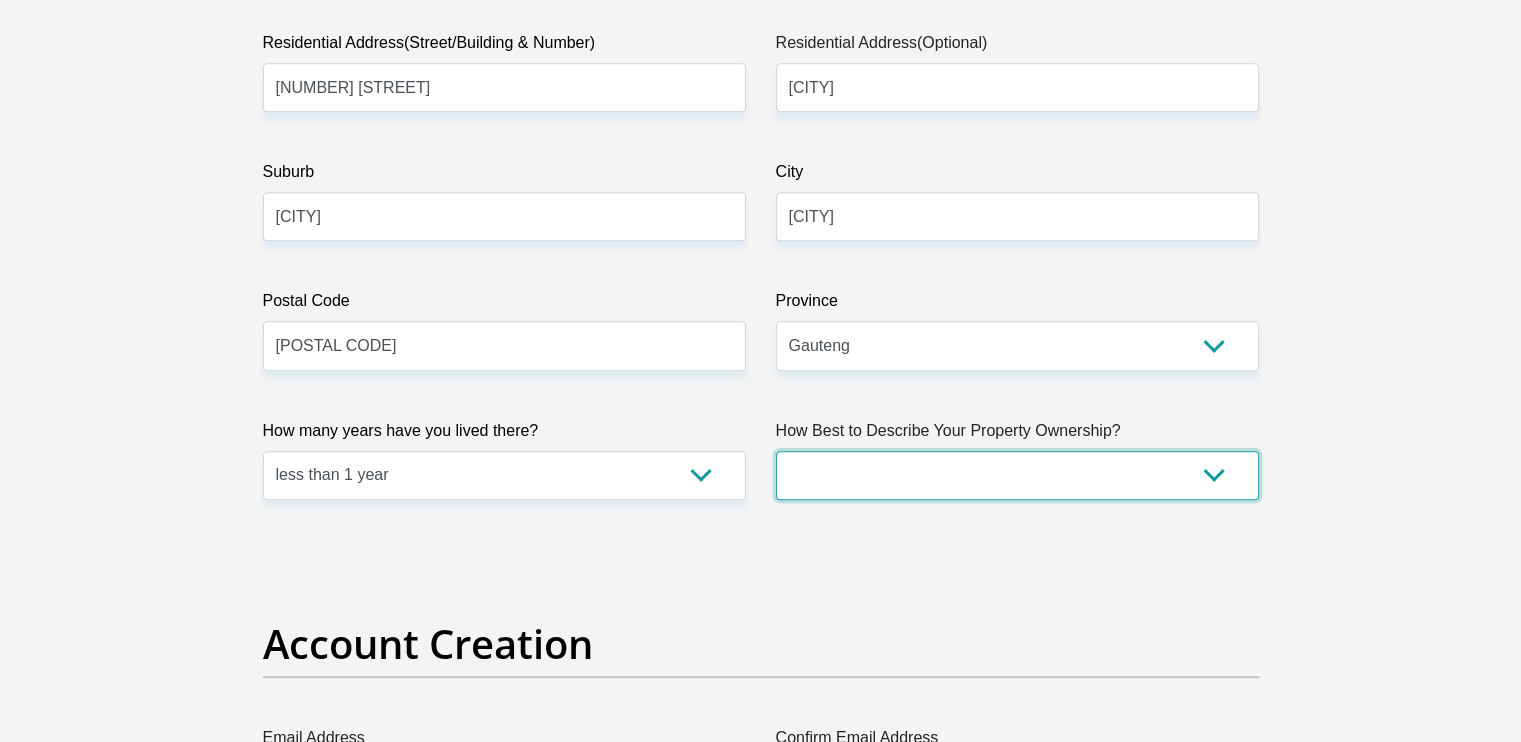 click on "Owned
Rented
Family Owned
Company Dwelling" at bounding box center [1017, 475] 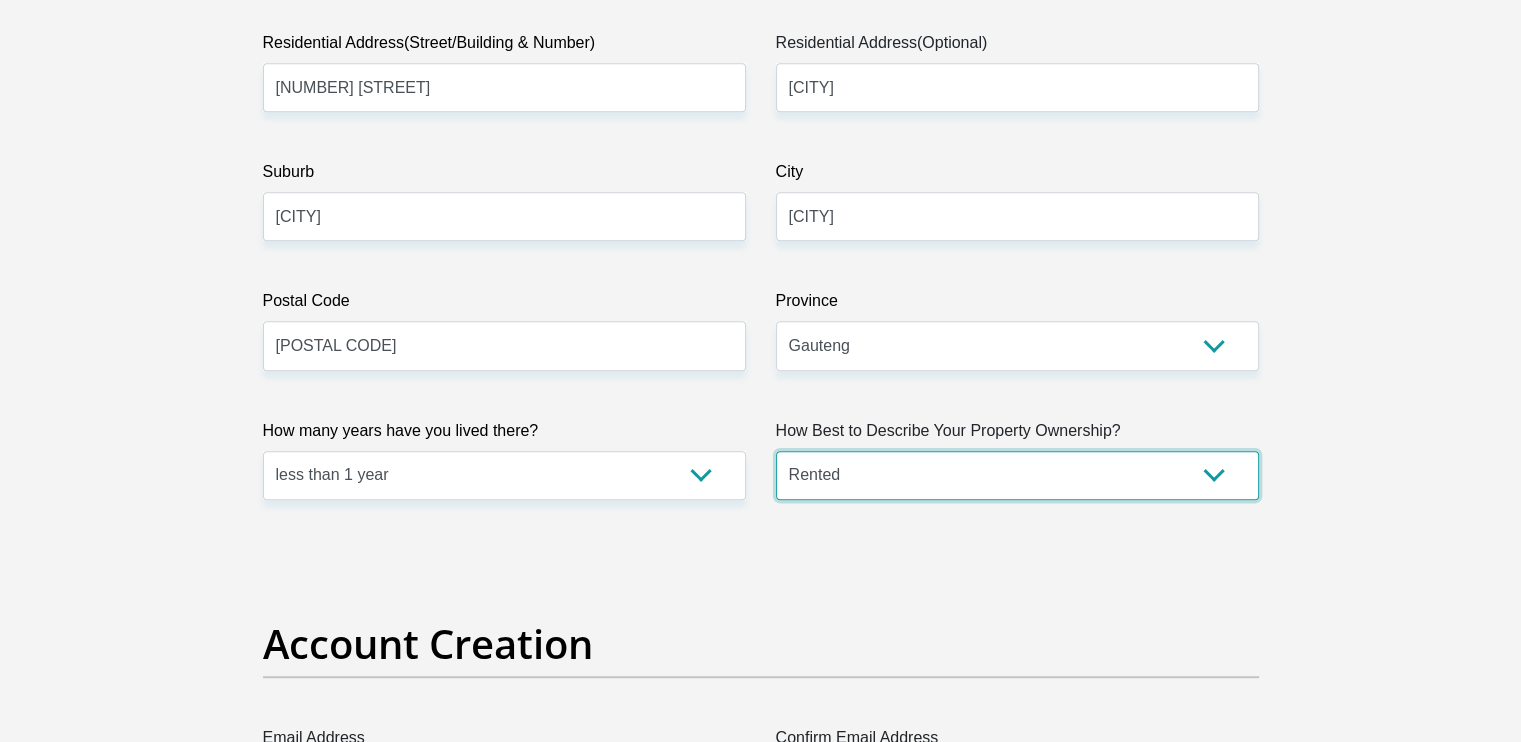 click on "Owned
Rented
Family Owned
Company Dwelling" at bounding box center [1017, 475] 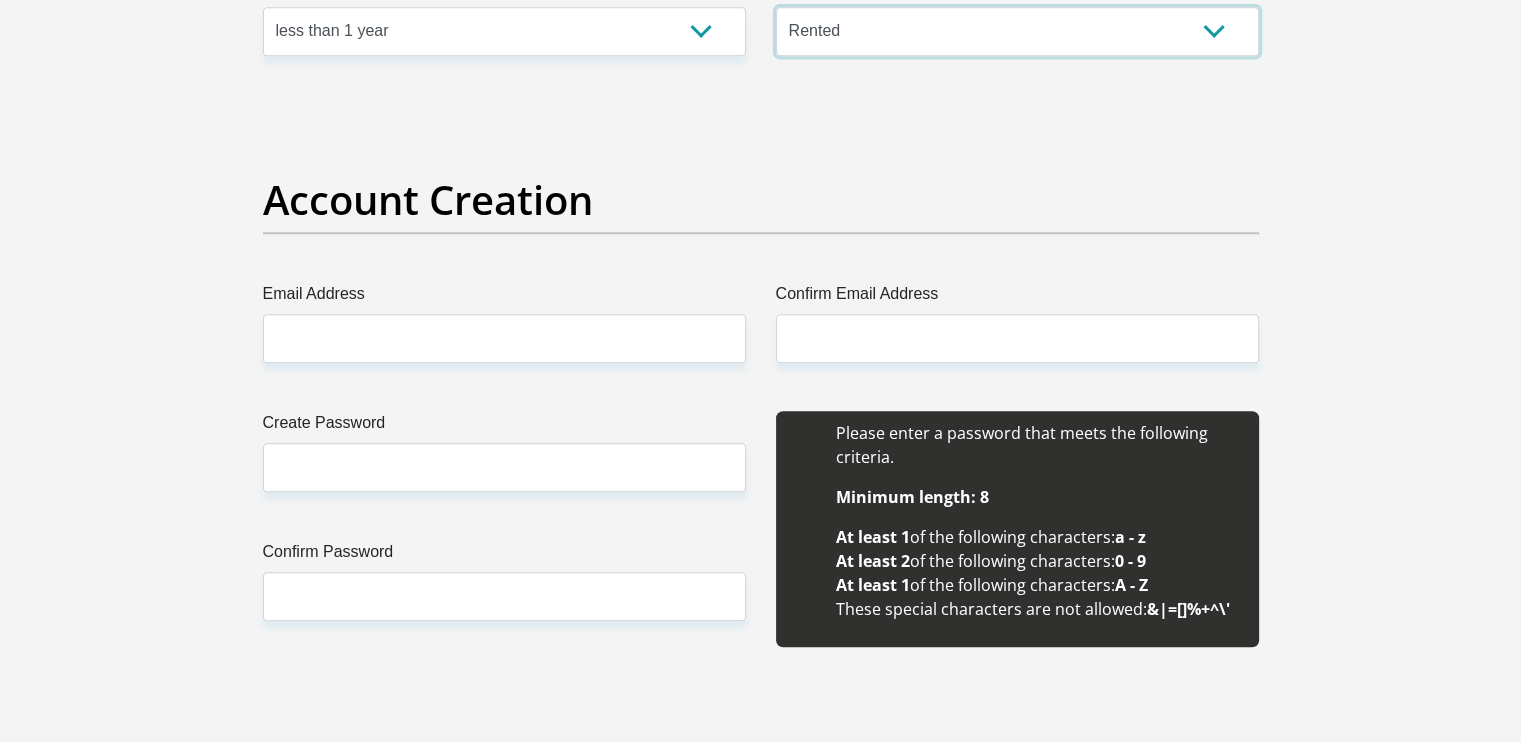 scroll, scrollTop: 1684, scrollLeft: 0, axis: vertical 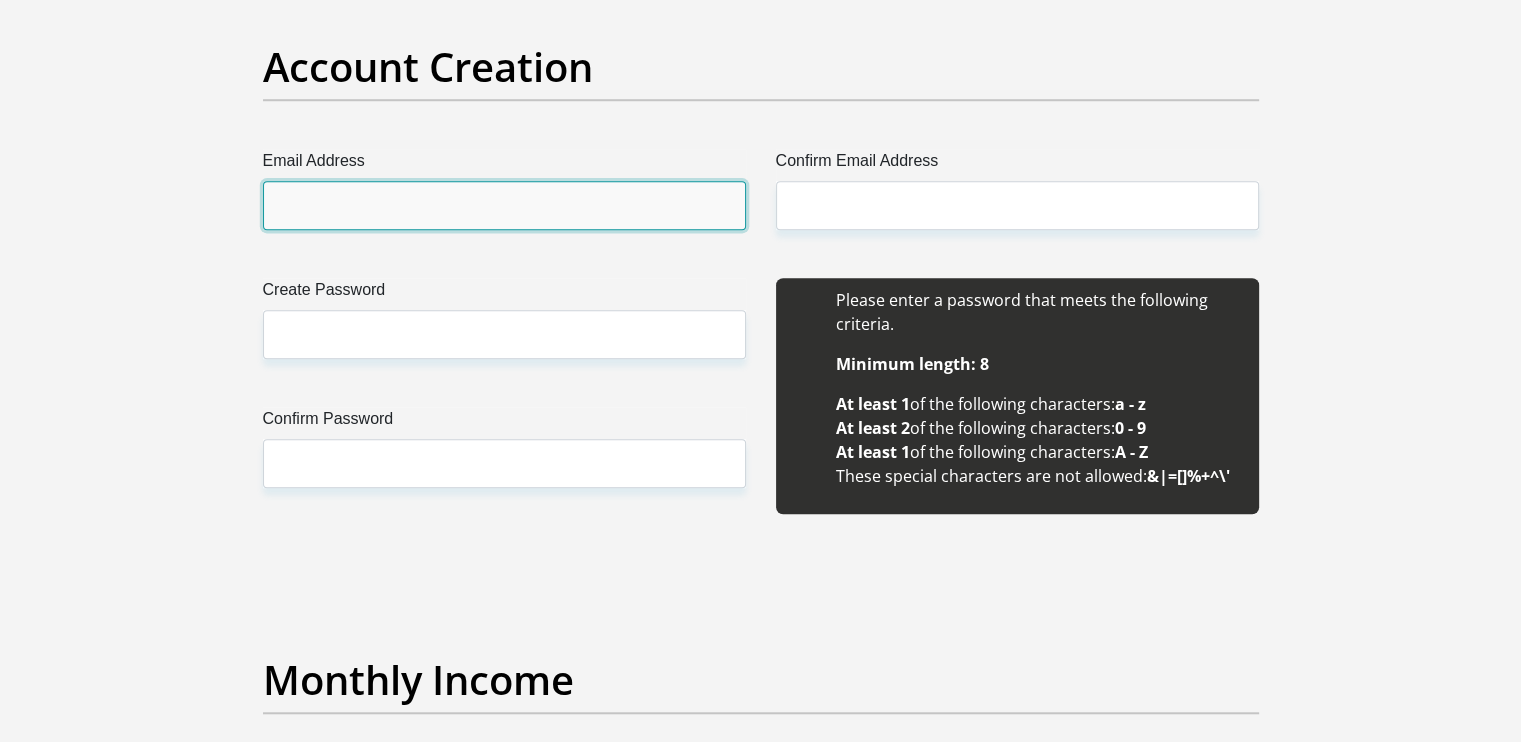 click on "Email Address" at bounding box center (504, 205) 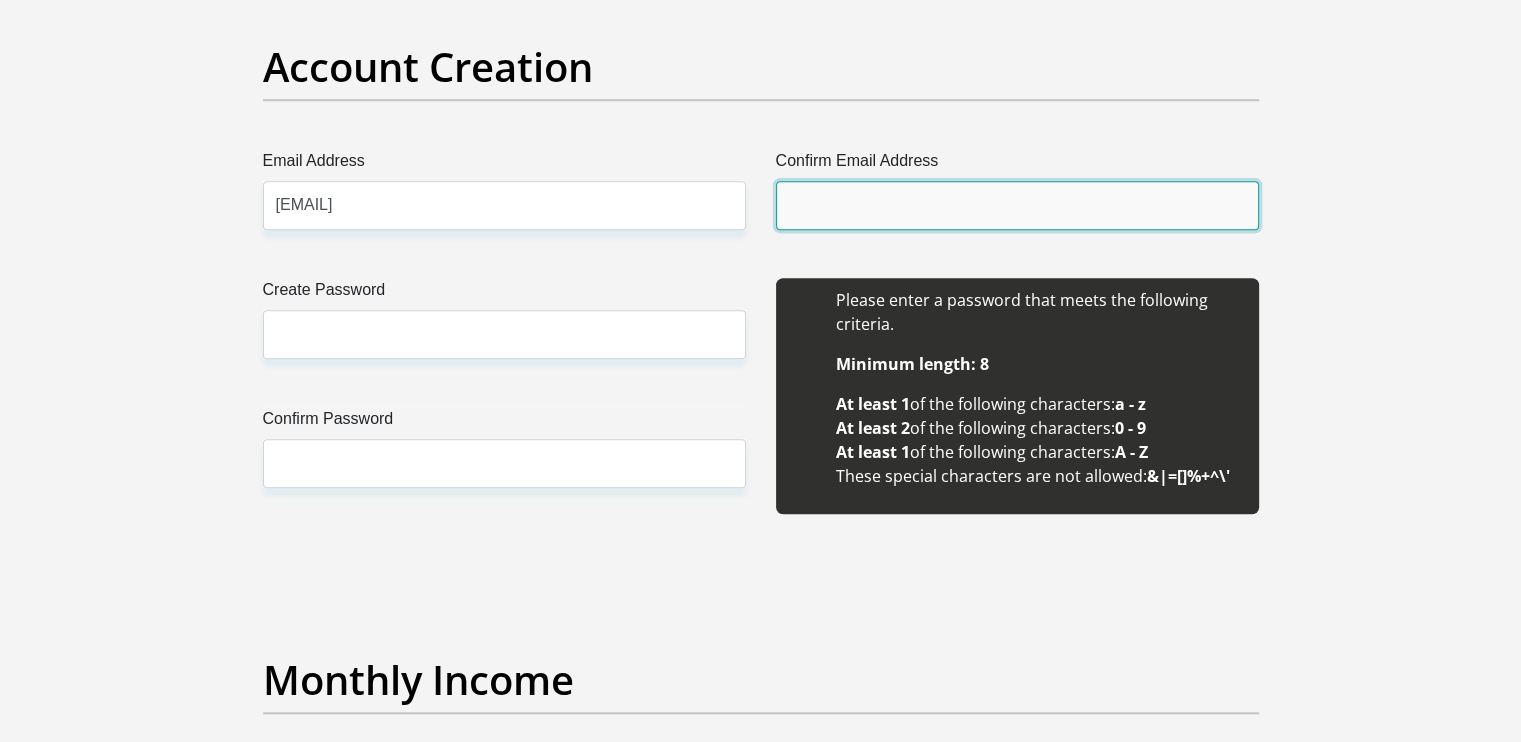 type on "vutlhari02@gmail.com" 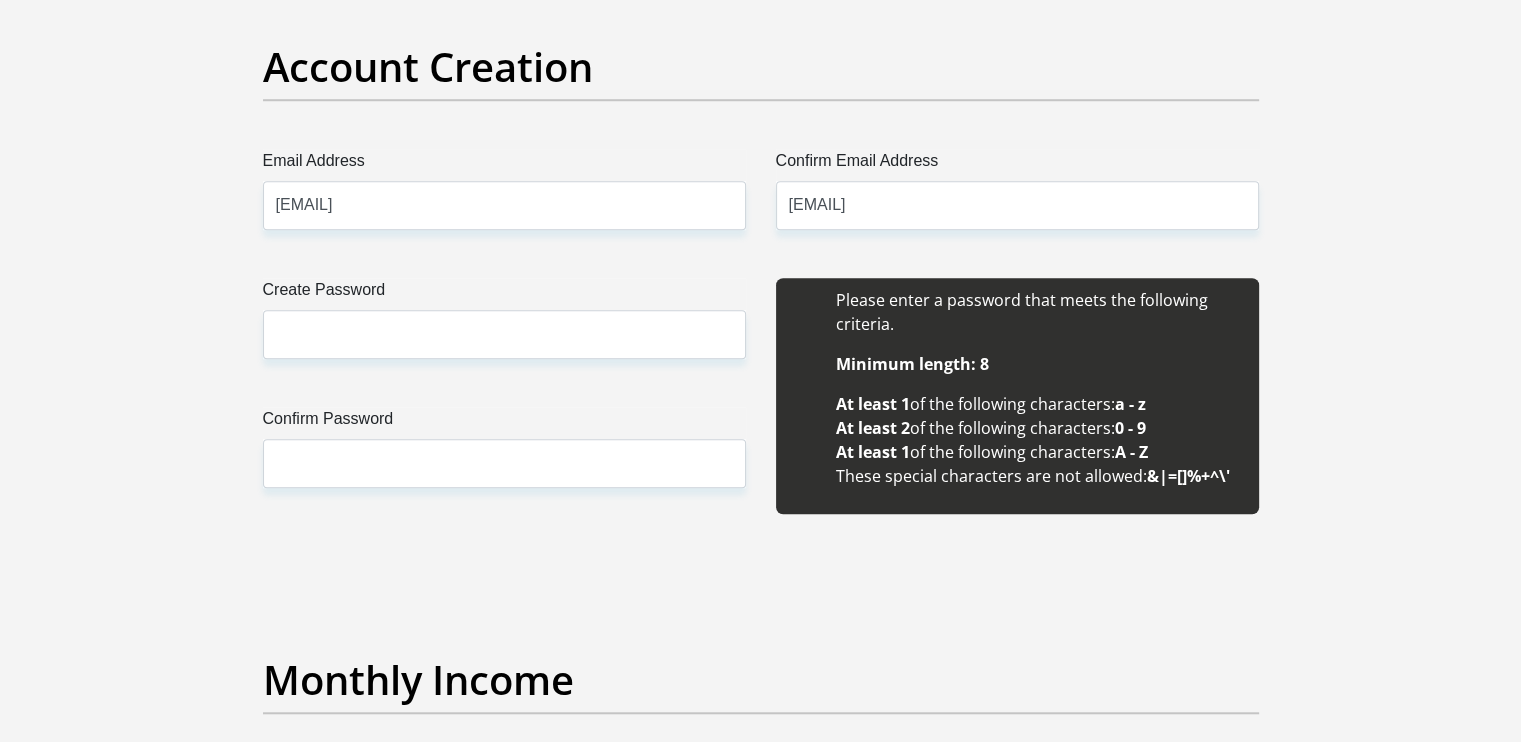 type 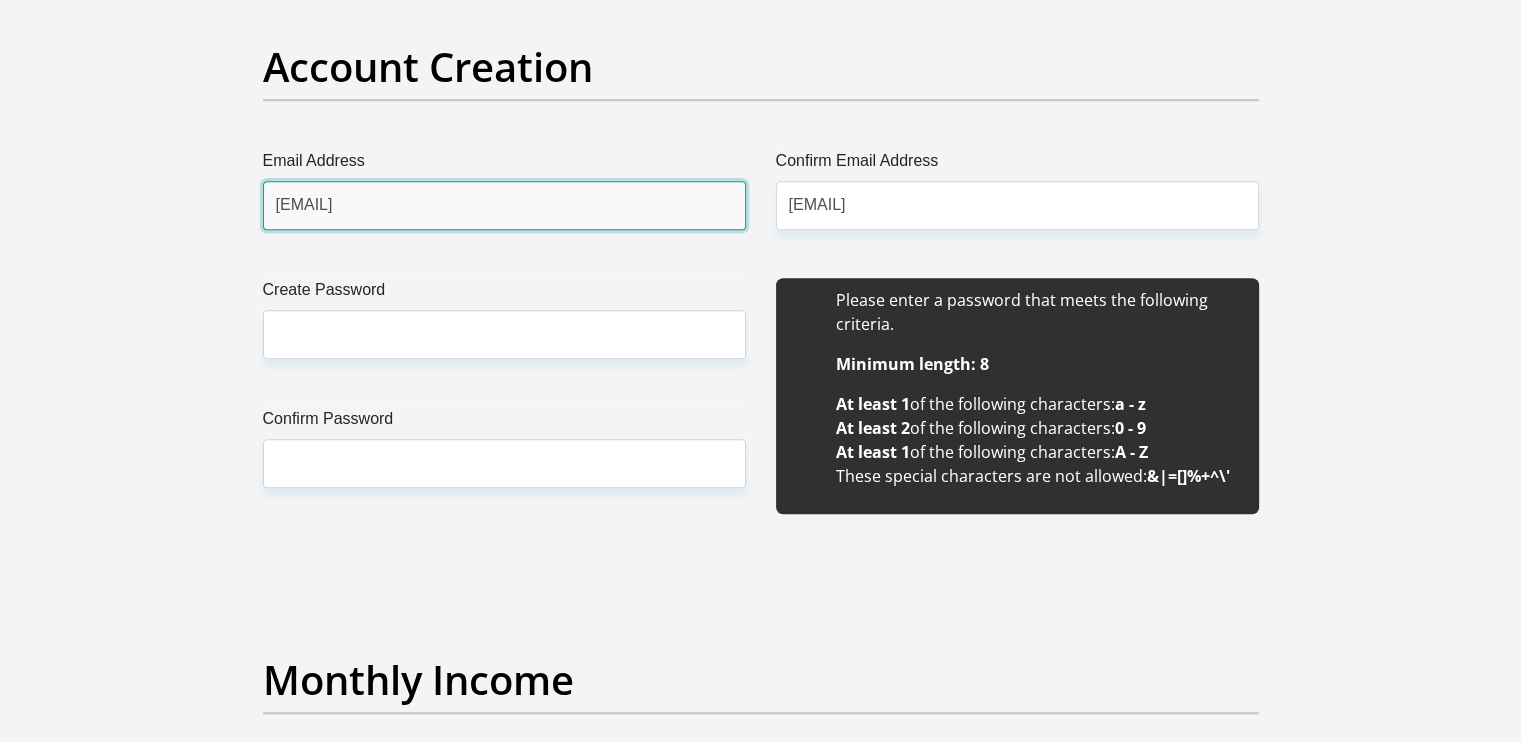type 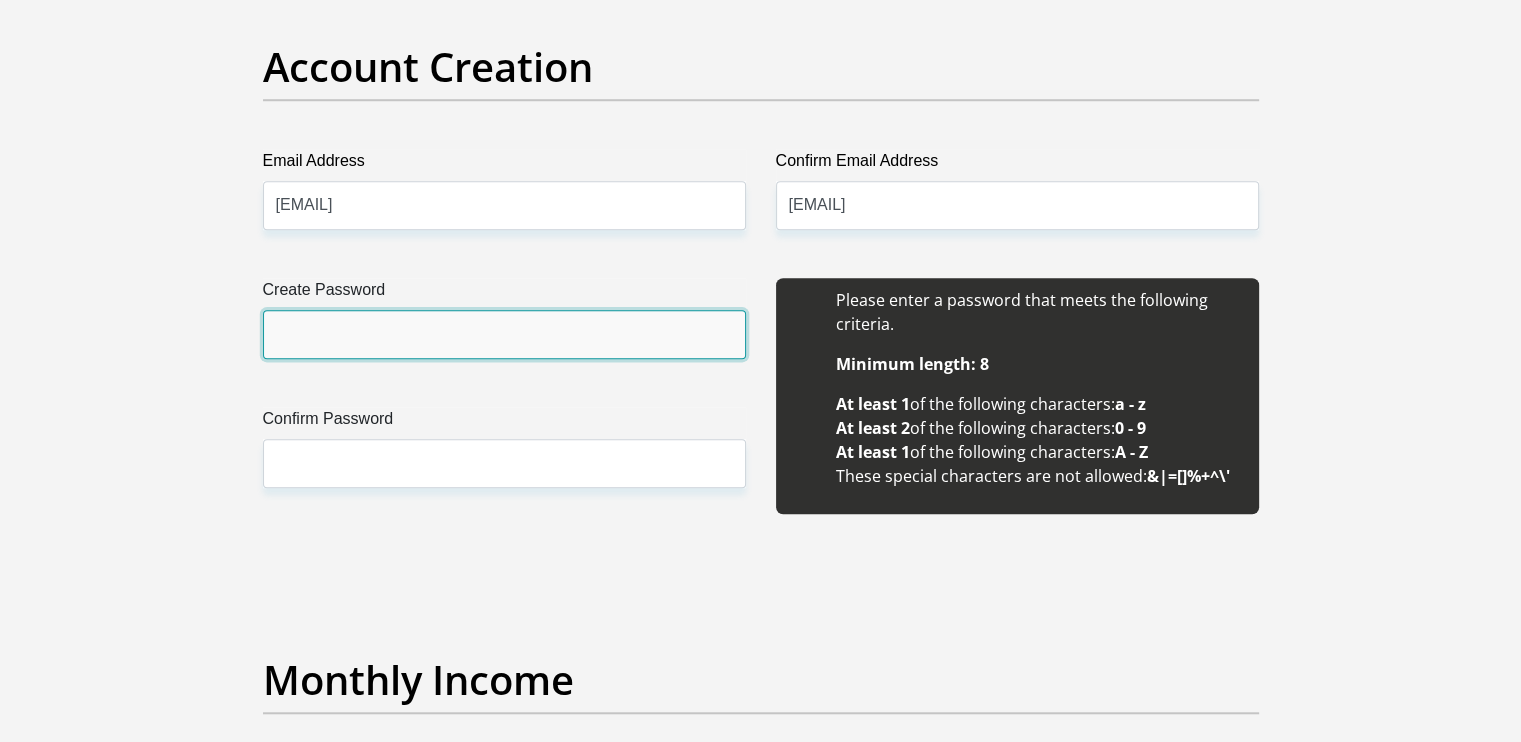 click on "Create Password" at bounding box center (504, 334) 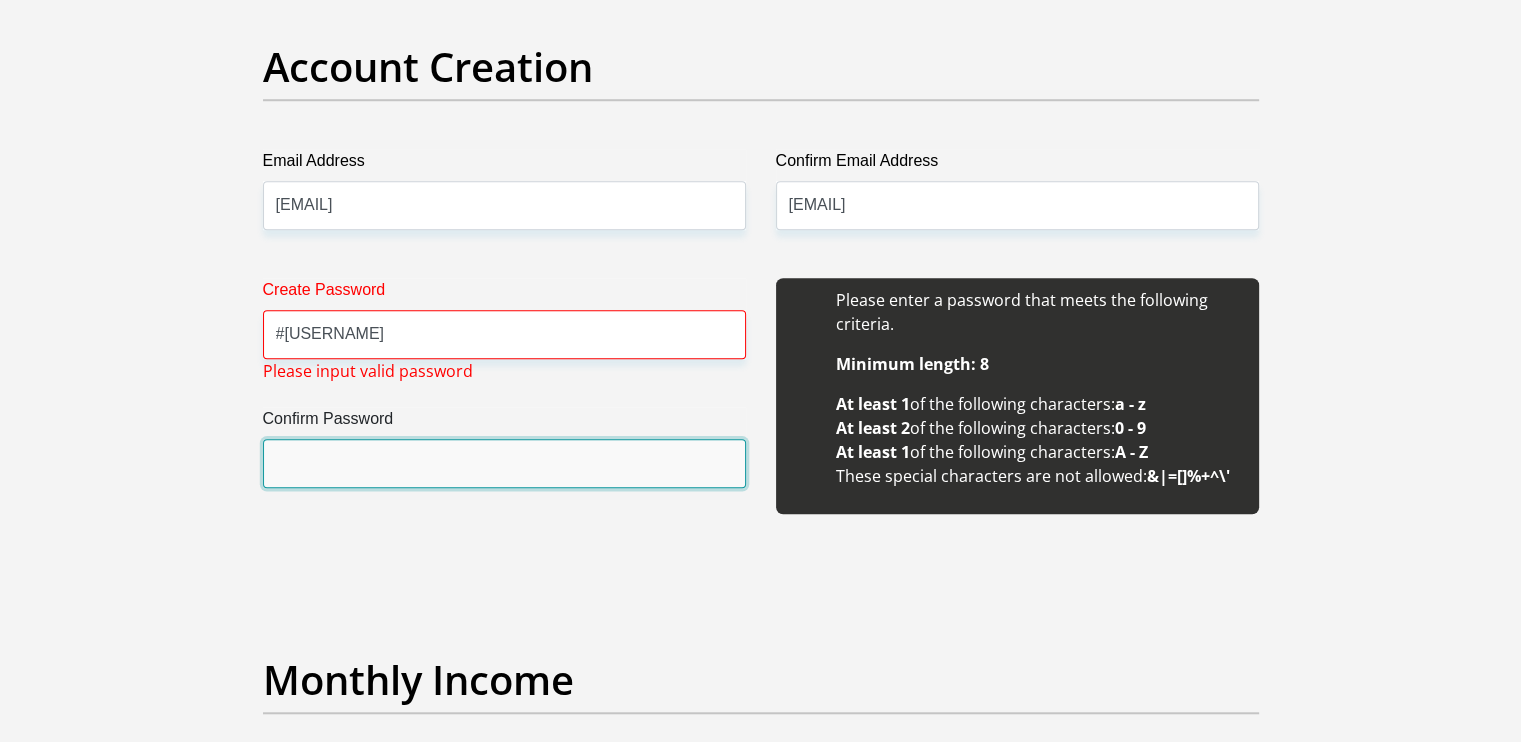 click on "Confirm Password" at bounding box center [504, 463] 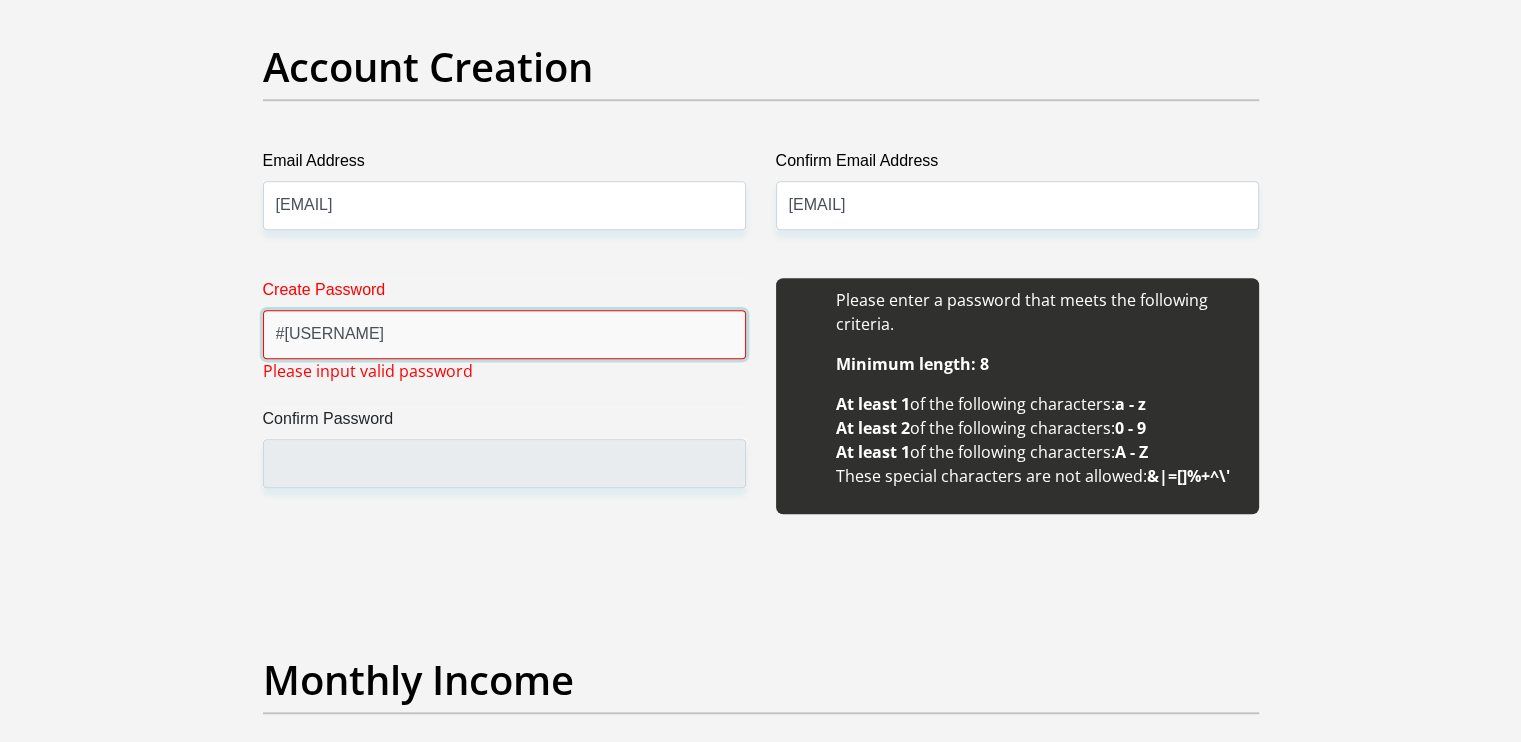 click on "#VSLord2002" at bounding box center (504, 334) 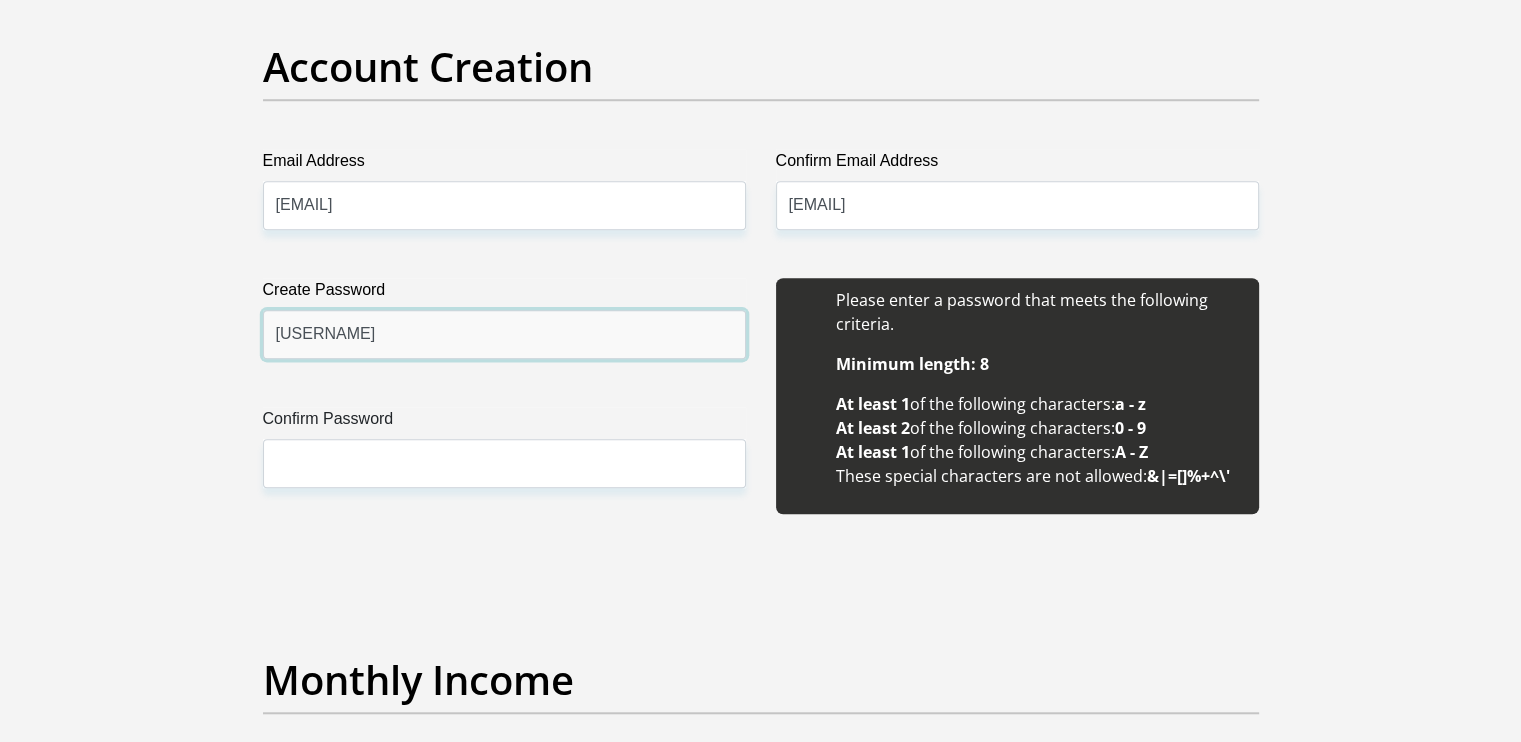type on "VSLord2002" 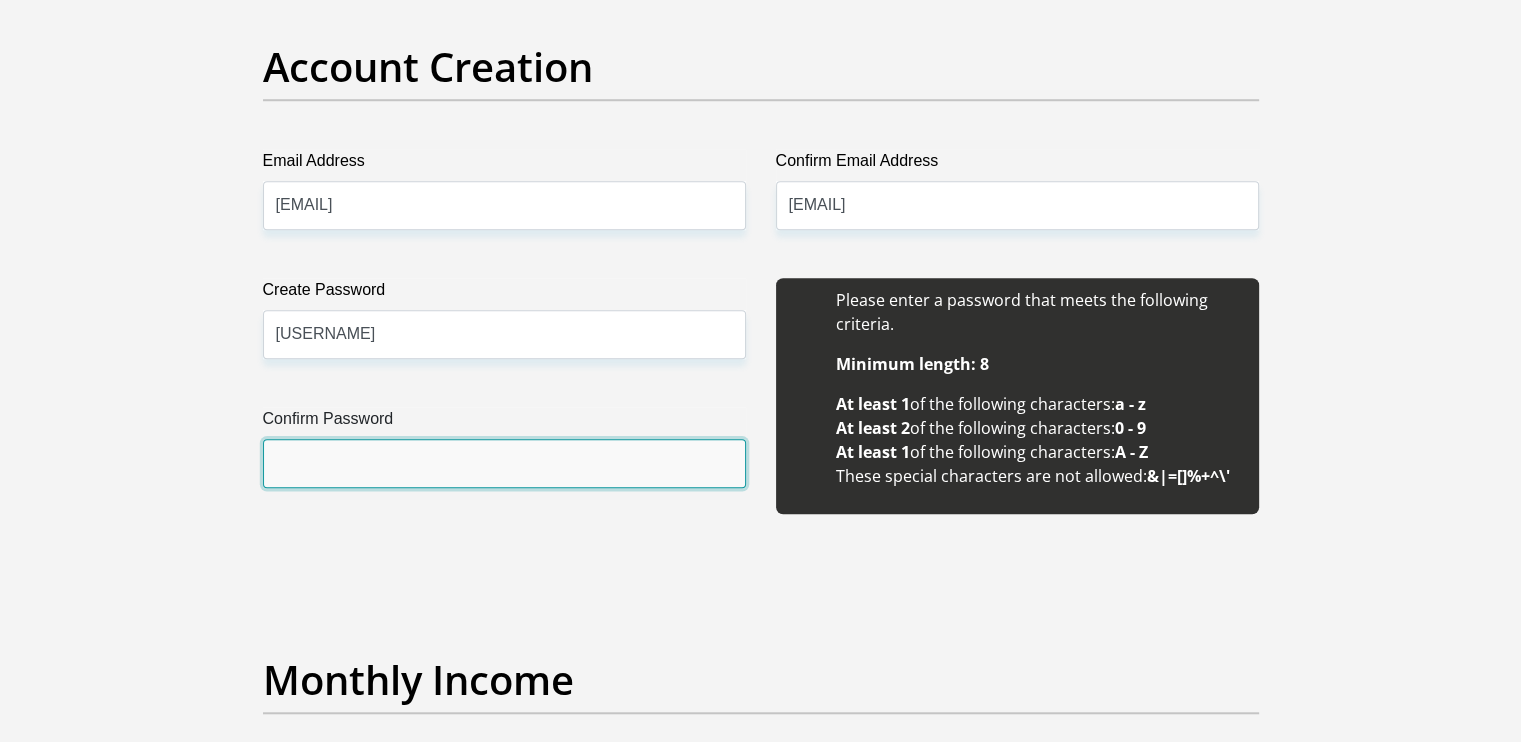 click on "Confirm Password" at bounding box center [504, 463] 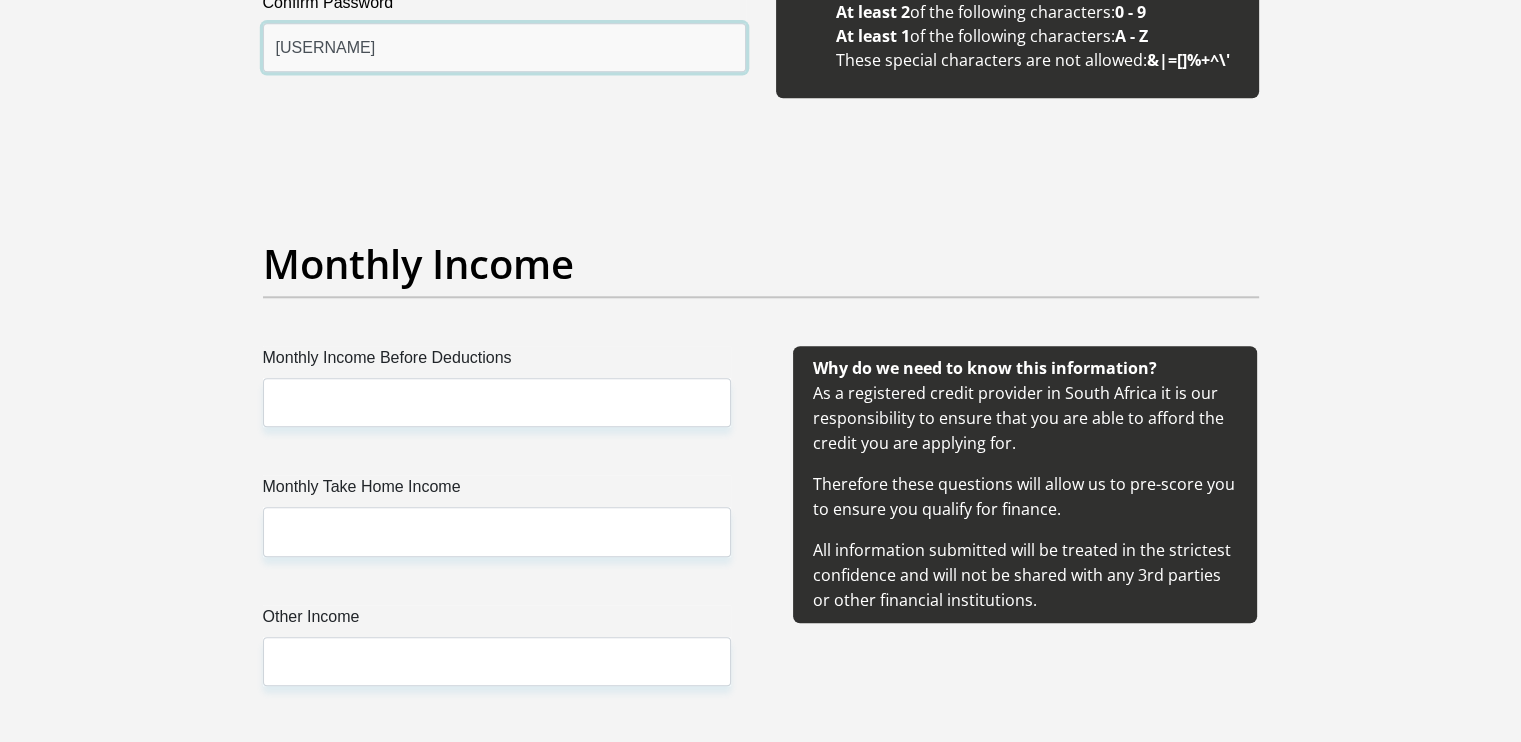 scroll, scrollTop: 2236, scrollLeft: 0, axis: vertical 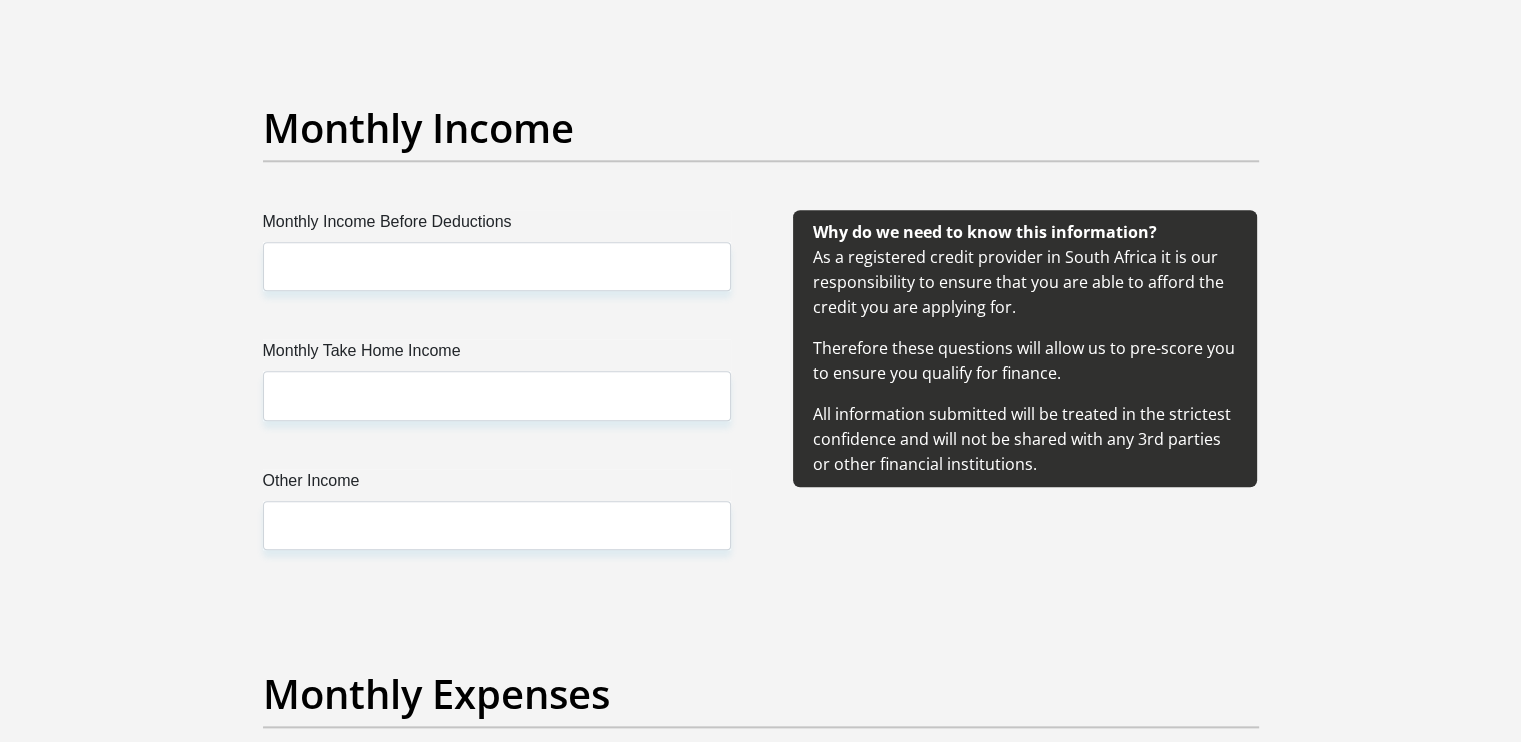 type on "VSLord2002" 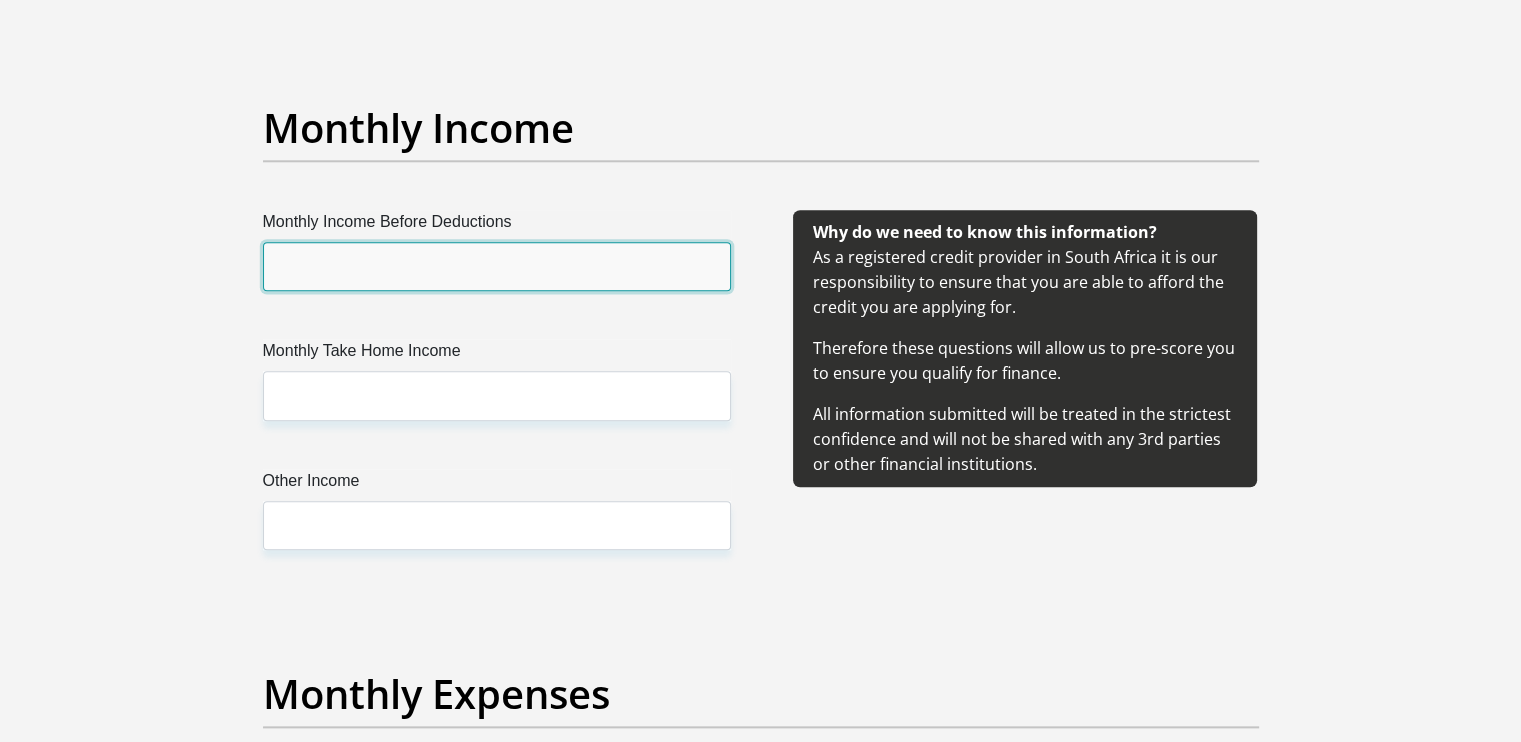 click on "Monthly Income Before Deductions" at bounding box center (497, 266) 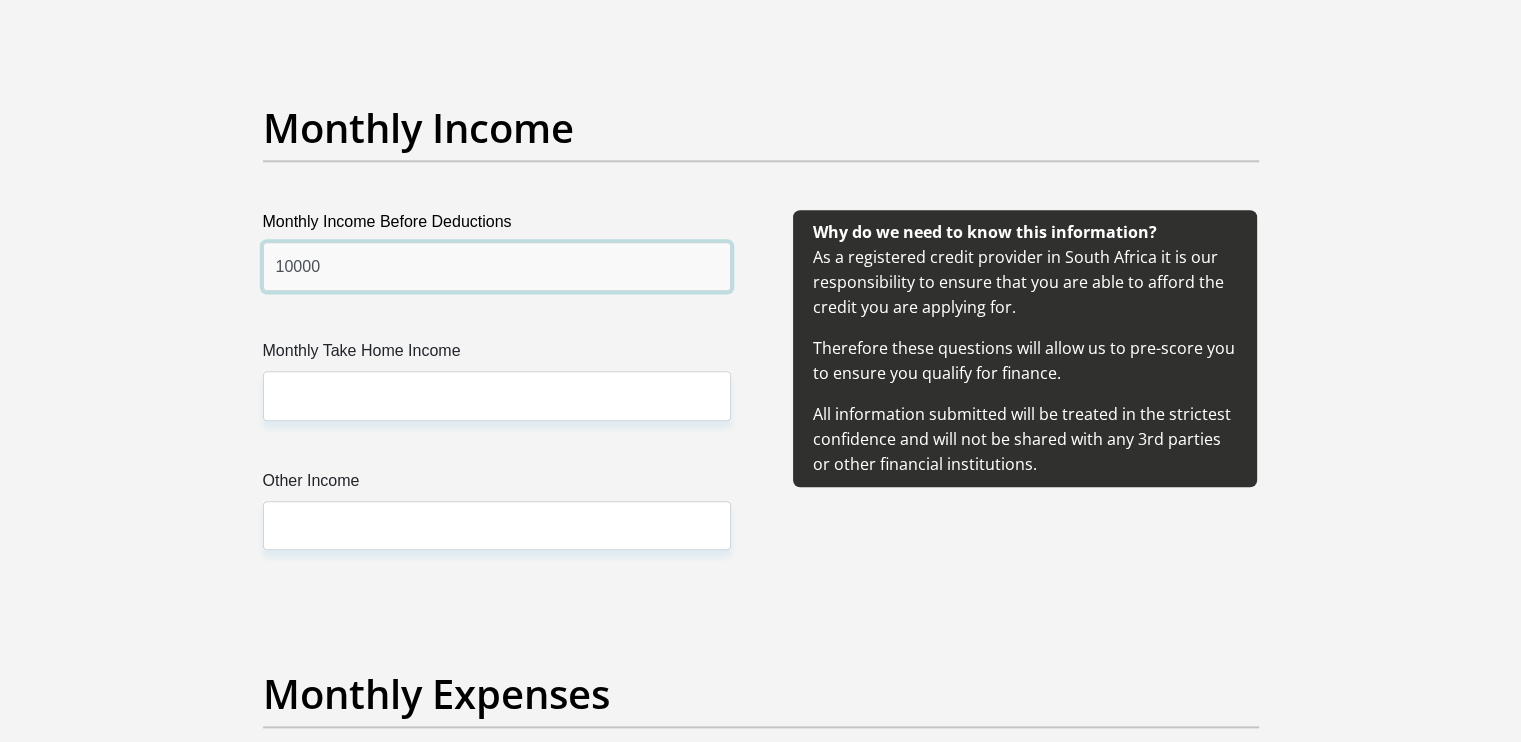 type on "10000" 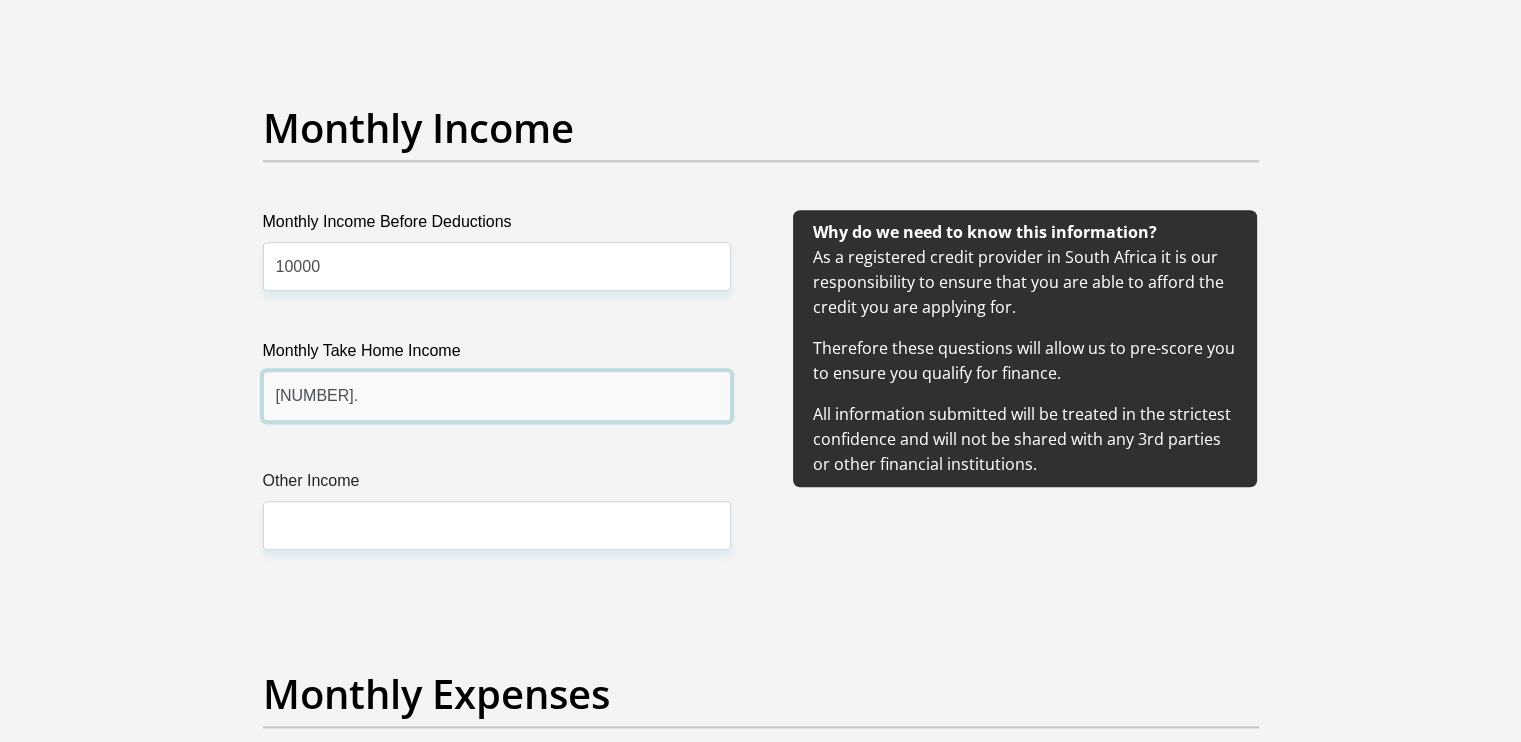 type on "9536.25" 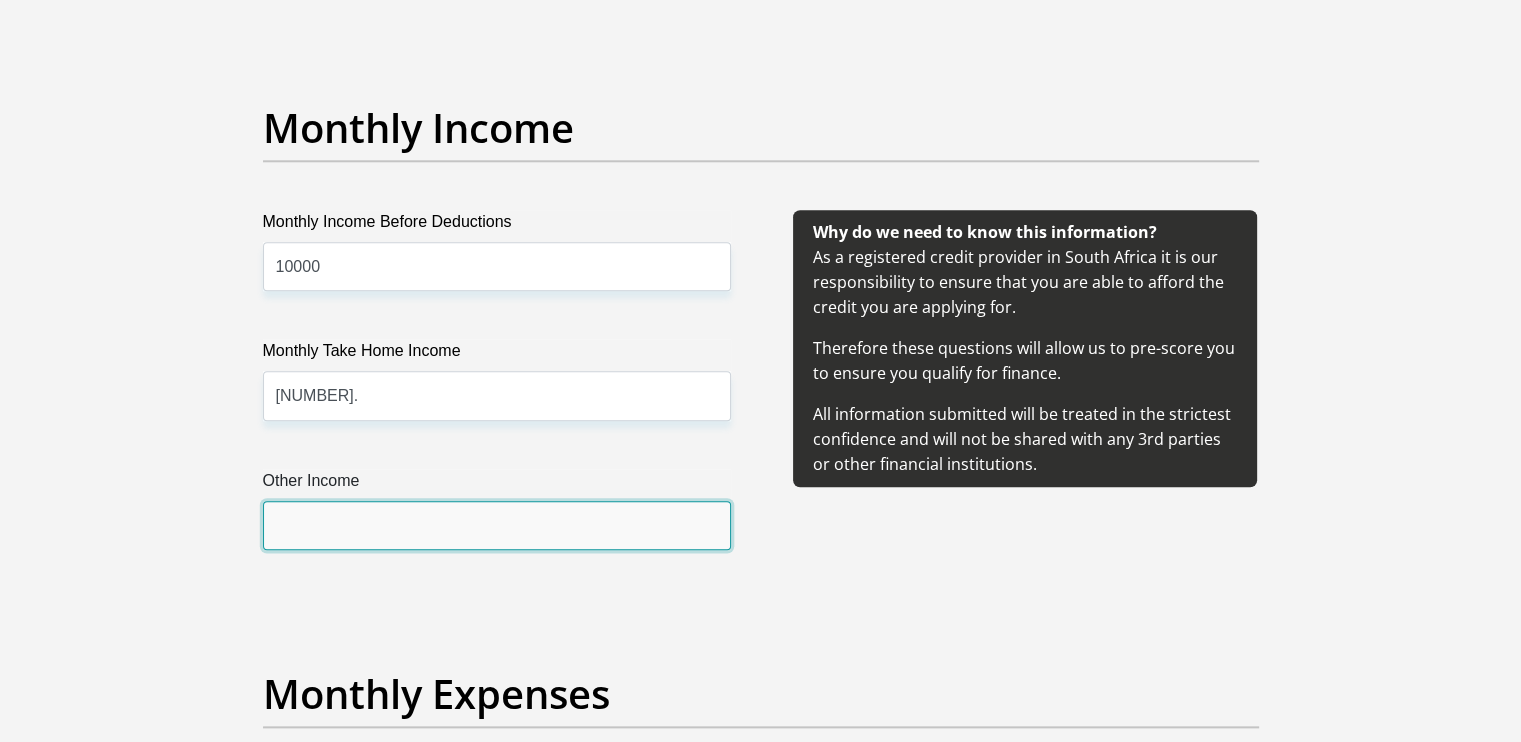 click on "Other Income" at bounding box center (497, 525) 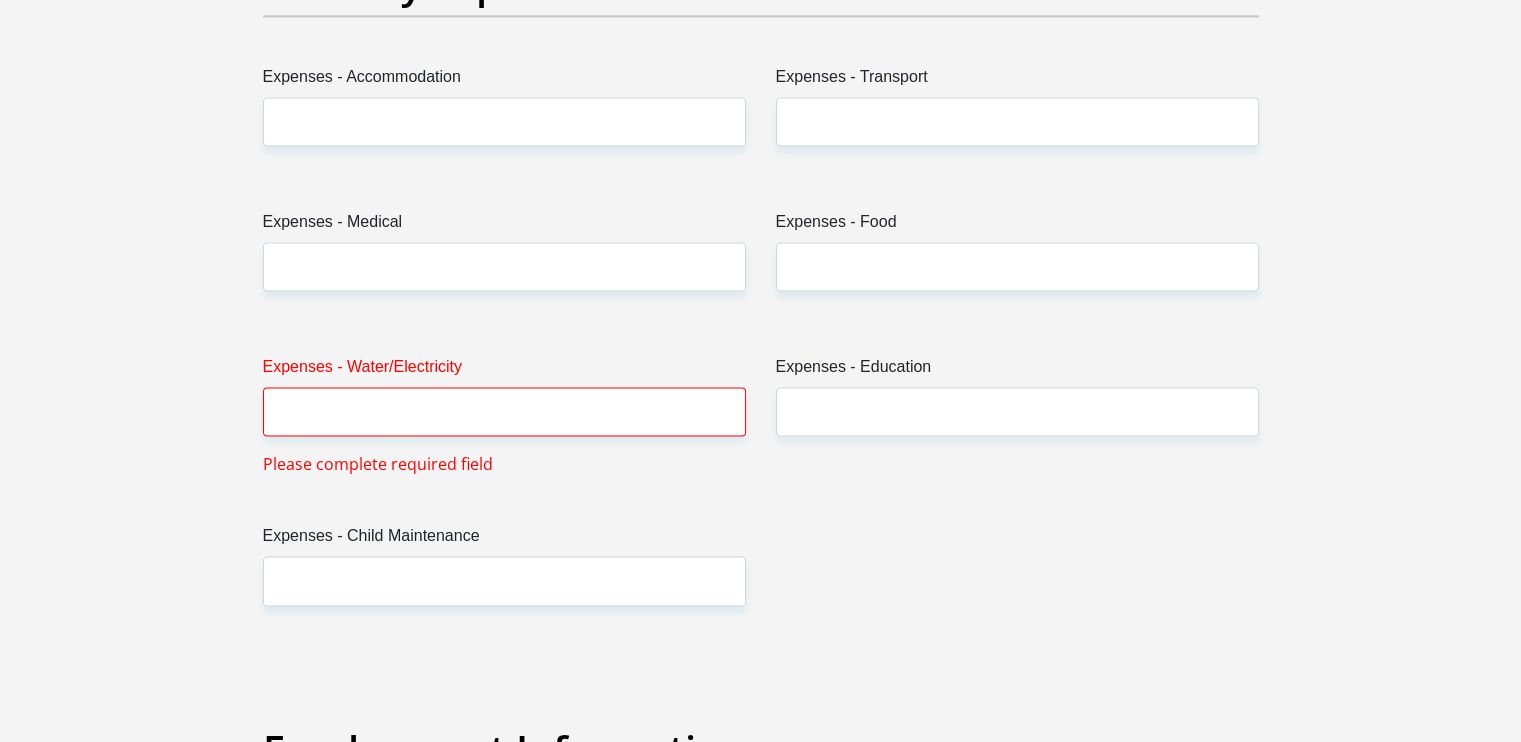 scroll, scrollTop: 2959, scrollLeft: 0, axis: vertical 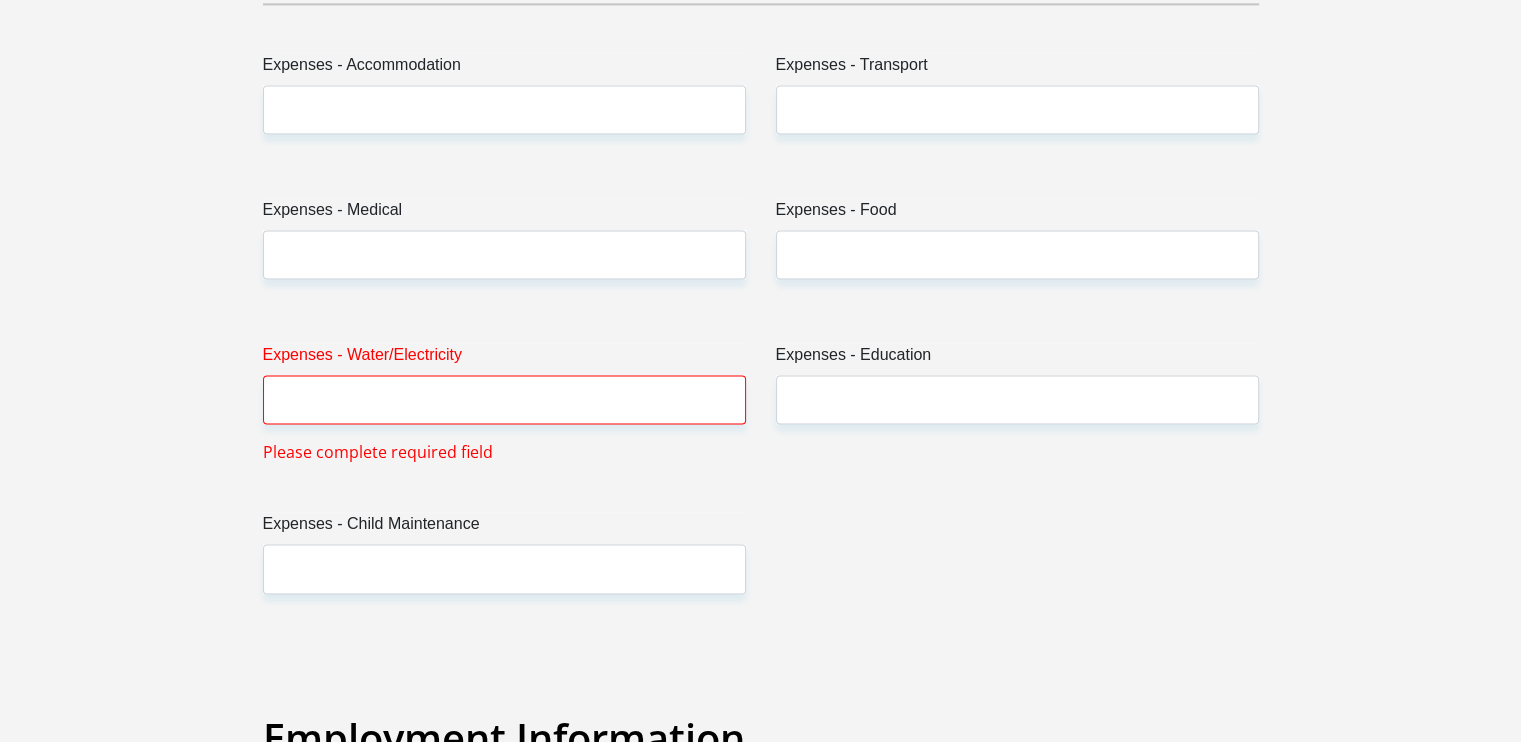 type on "0" 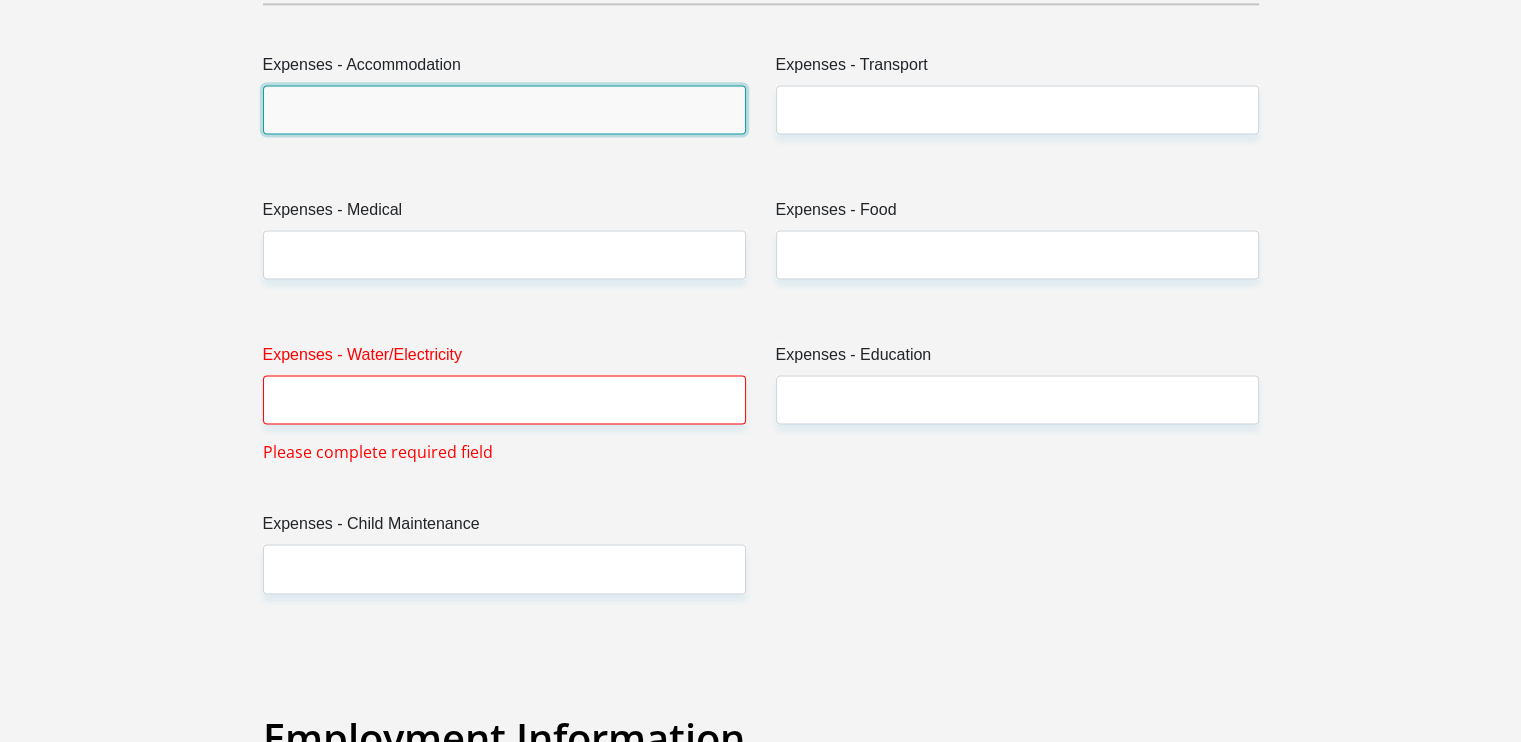 click on "Expenses - Accommodation" at bounding box center [504, 109] 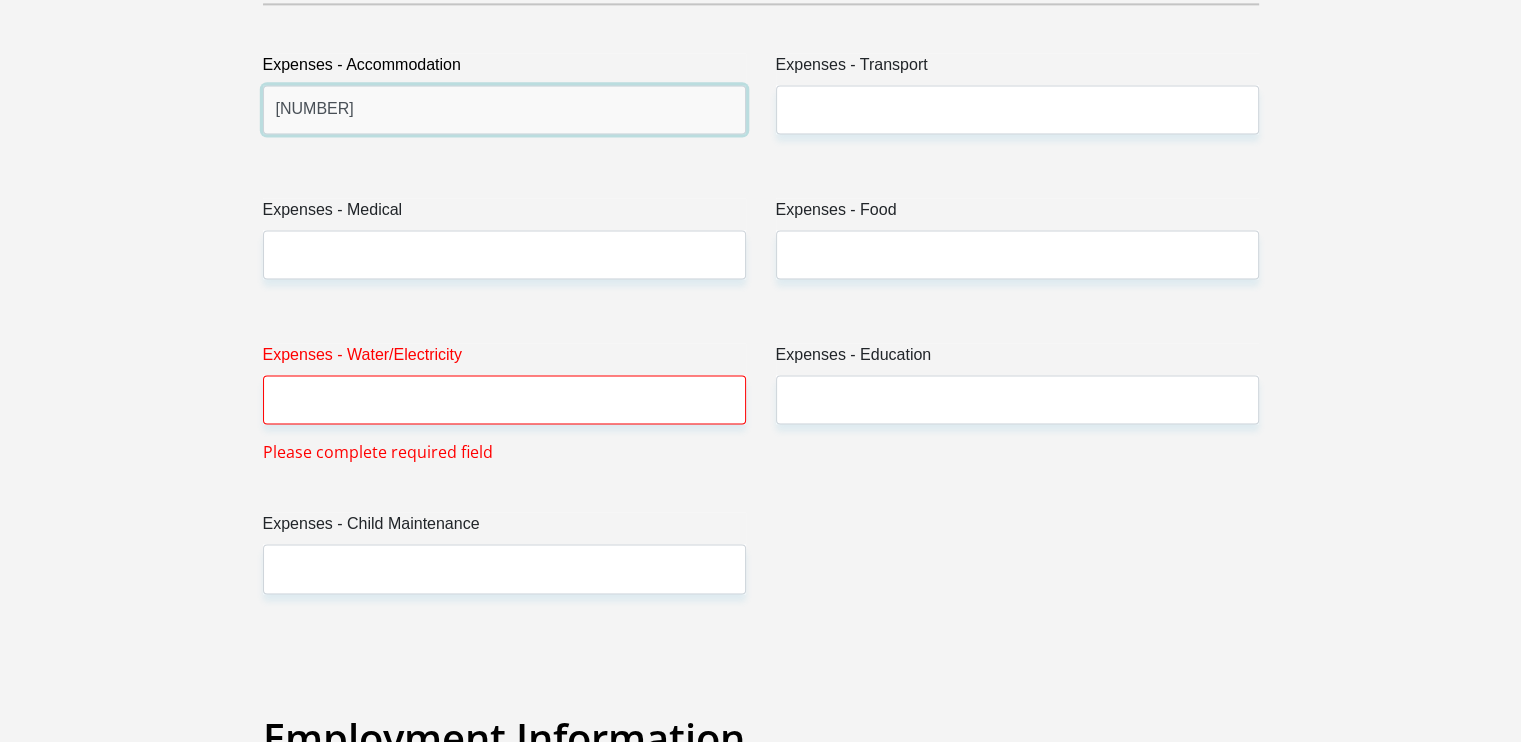 type on "2550" 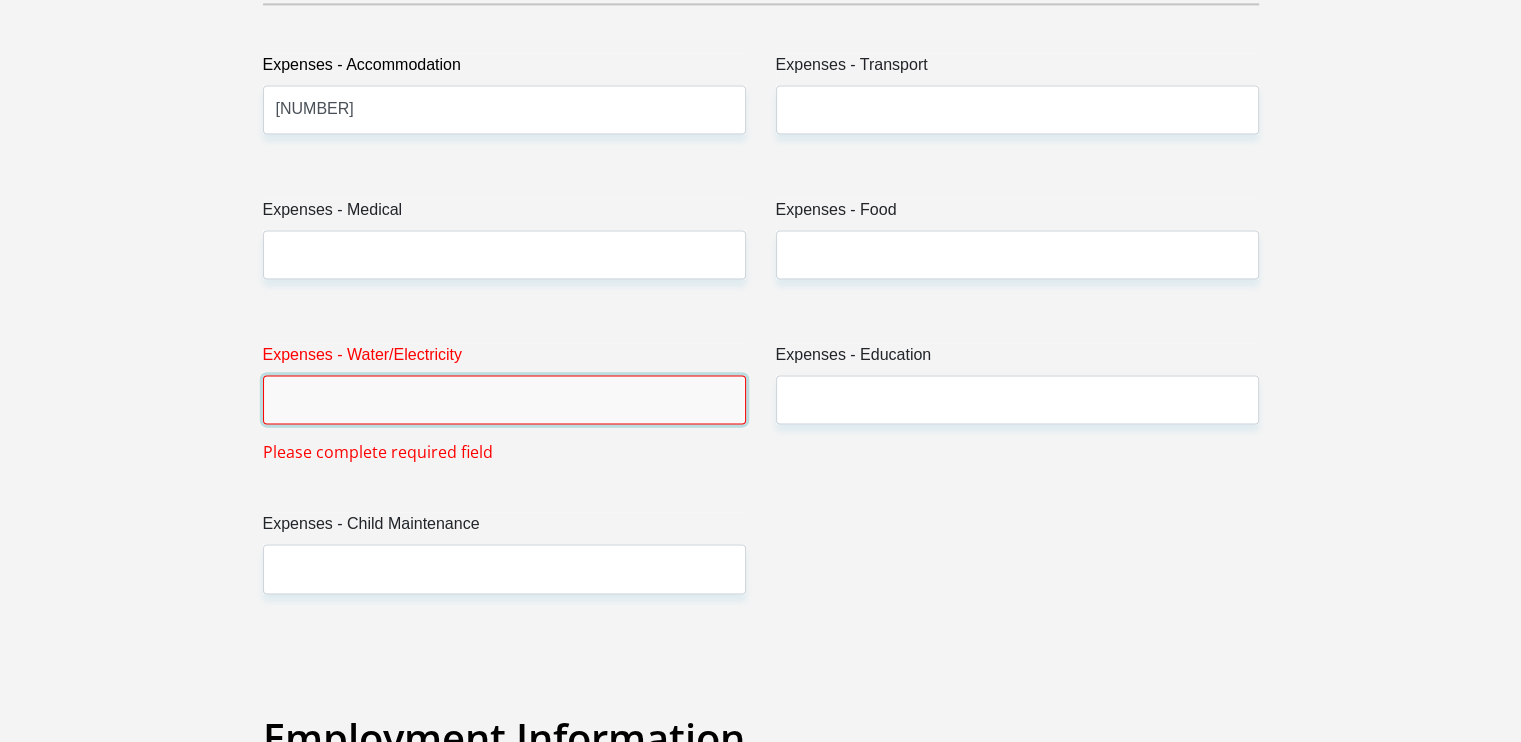 click on "Expenses - Water/Electricity" at bounding box center (504, 399) 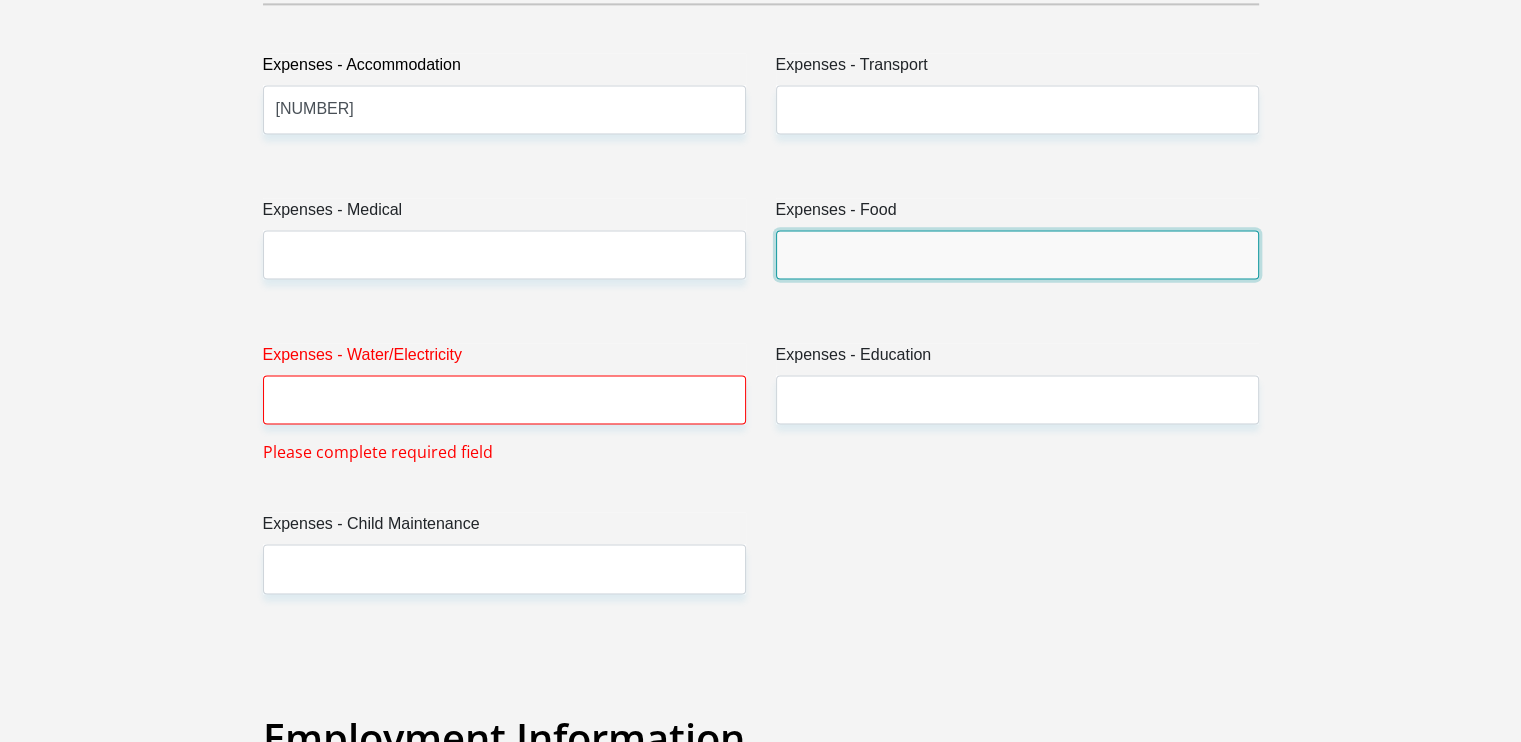 click on "Expenses - Food" at bounding box center [1017, 254] 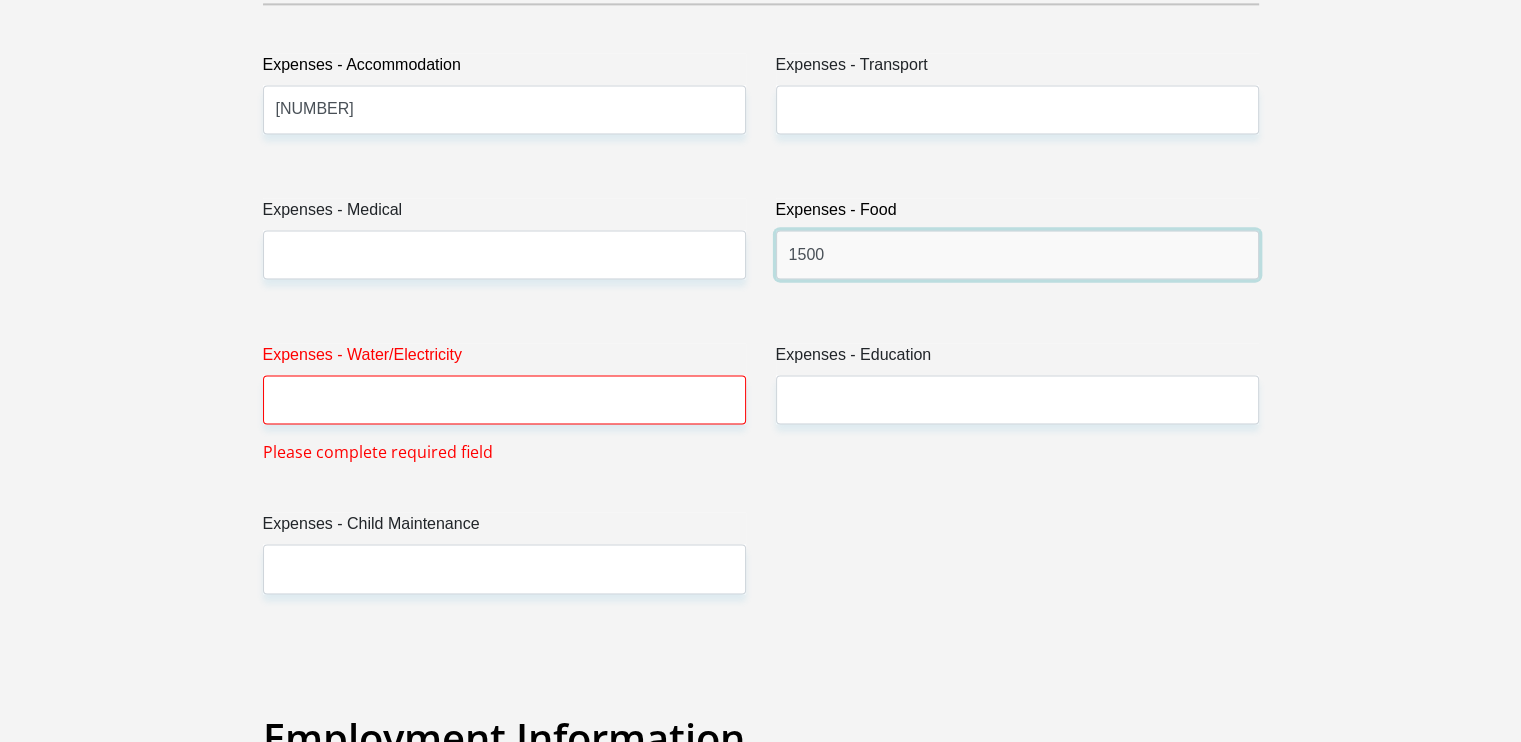 type on "1500" 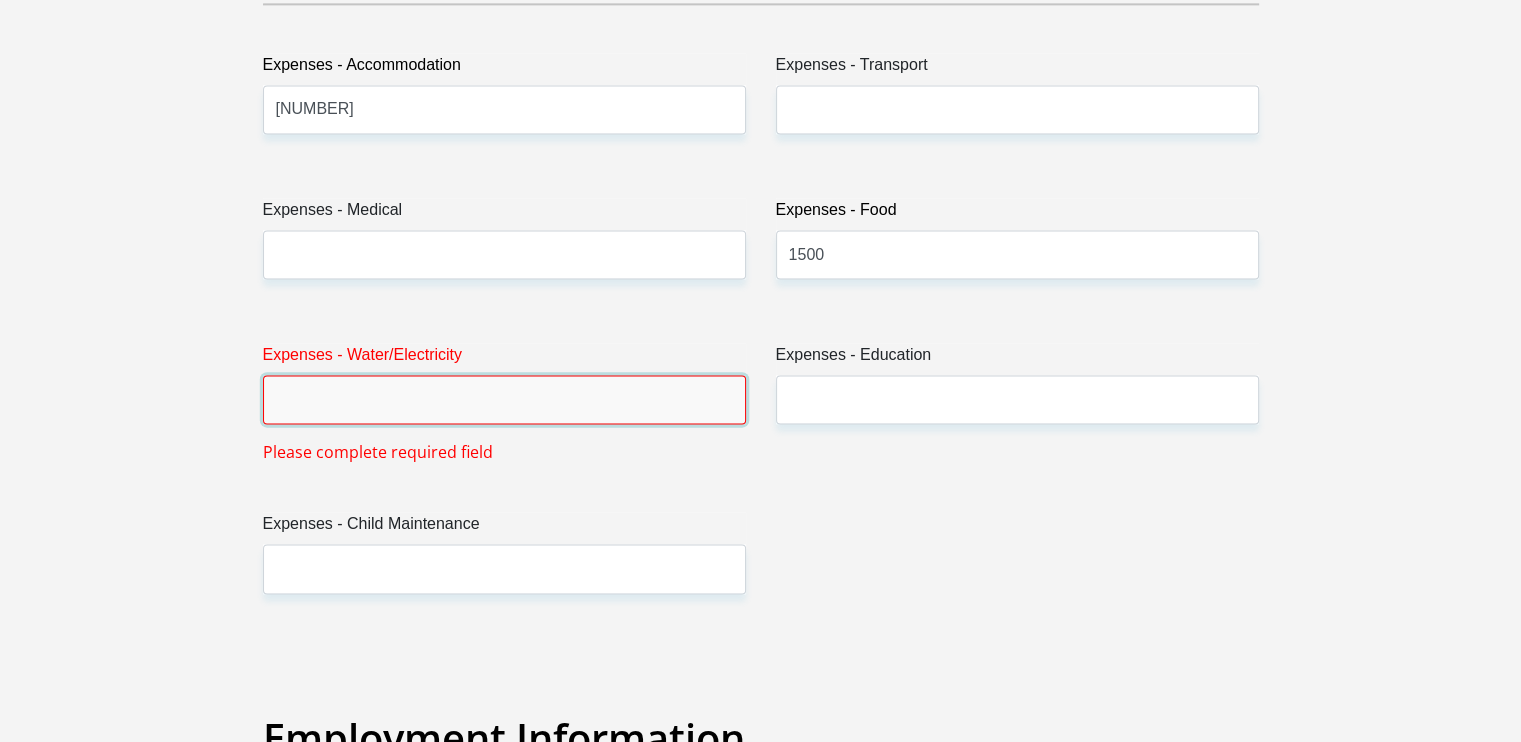 click on "Expenses - Water/Electricity" at bounding box center (504, 399) 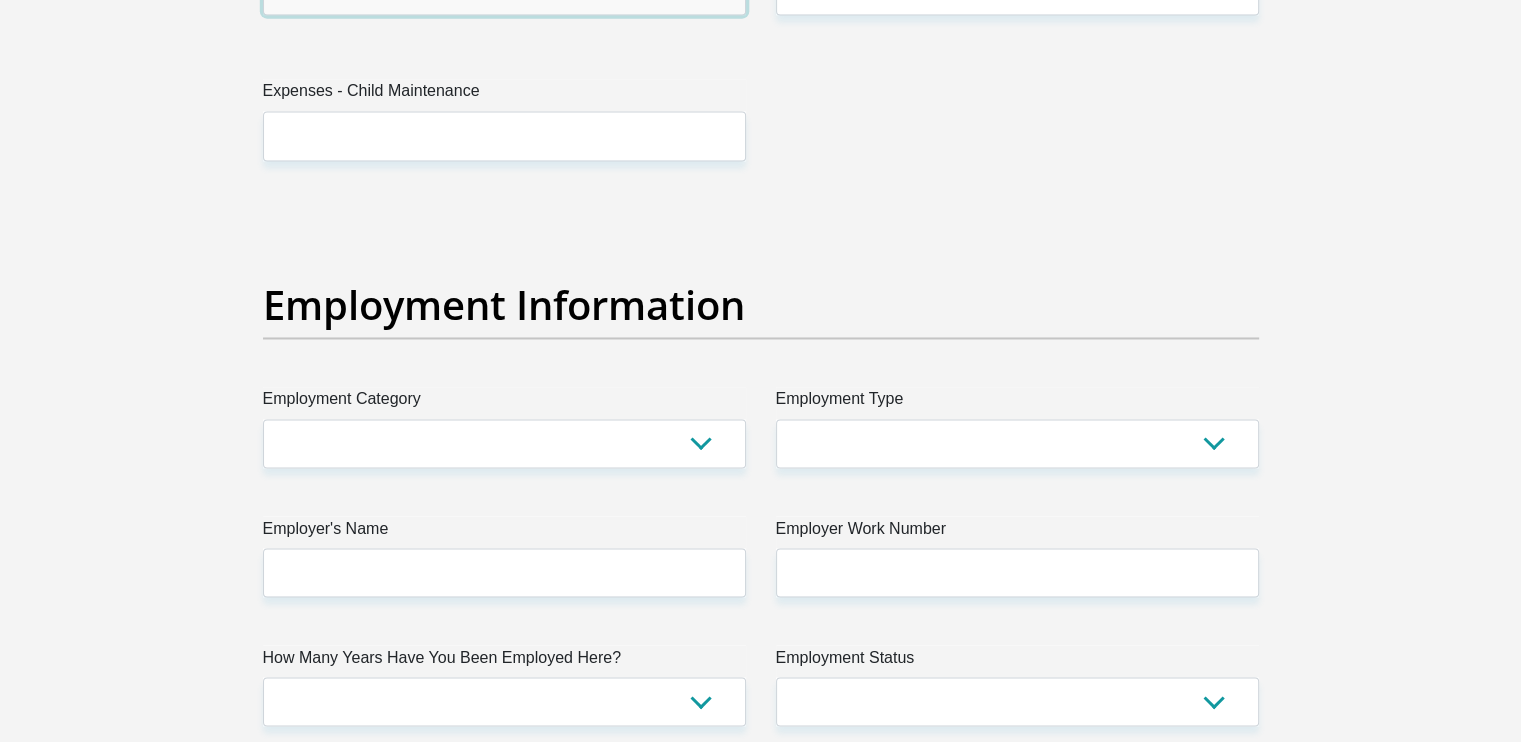 scroll, scrollTop: 3478, scrollLeft: 0, axis: vertical 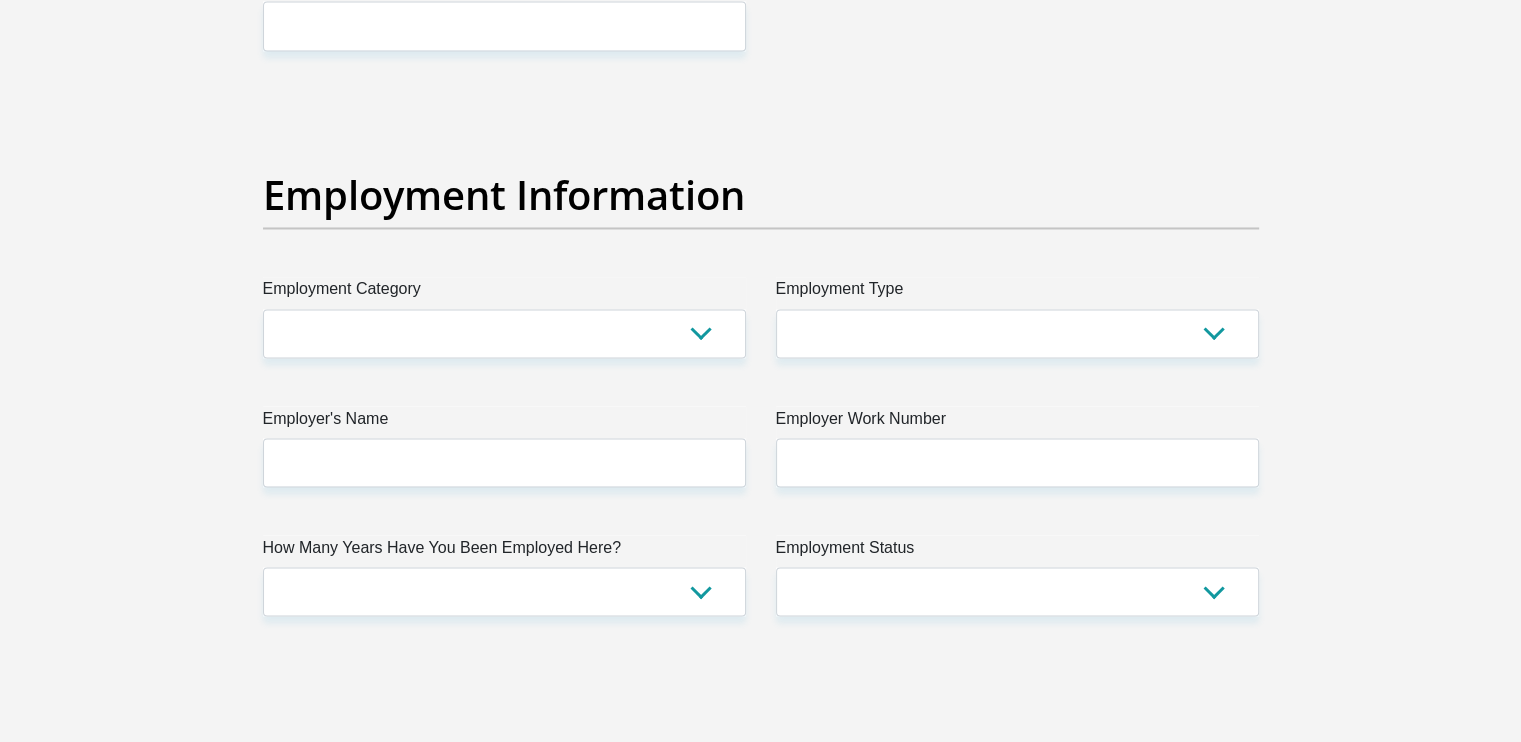 type on "50" 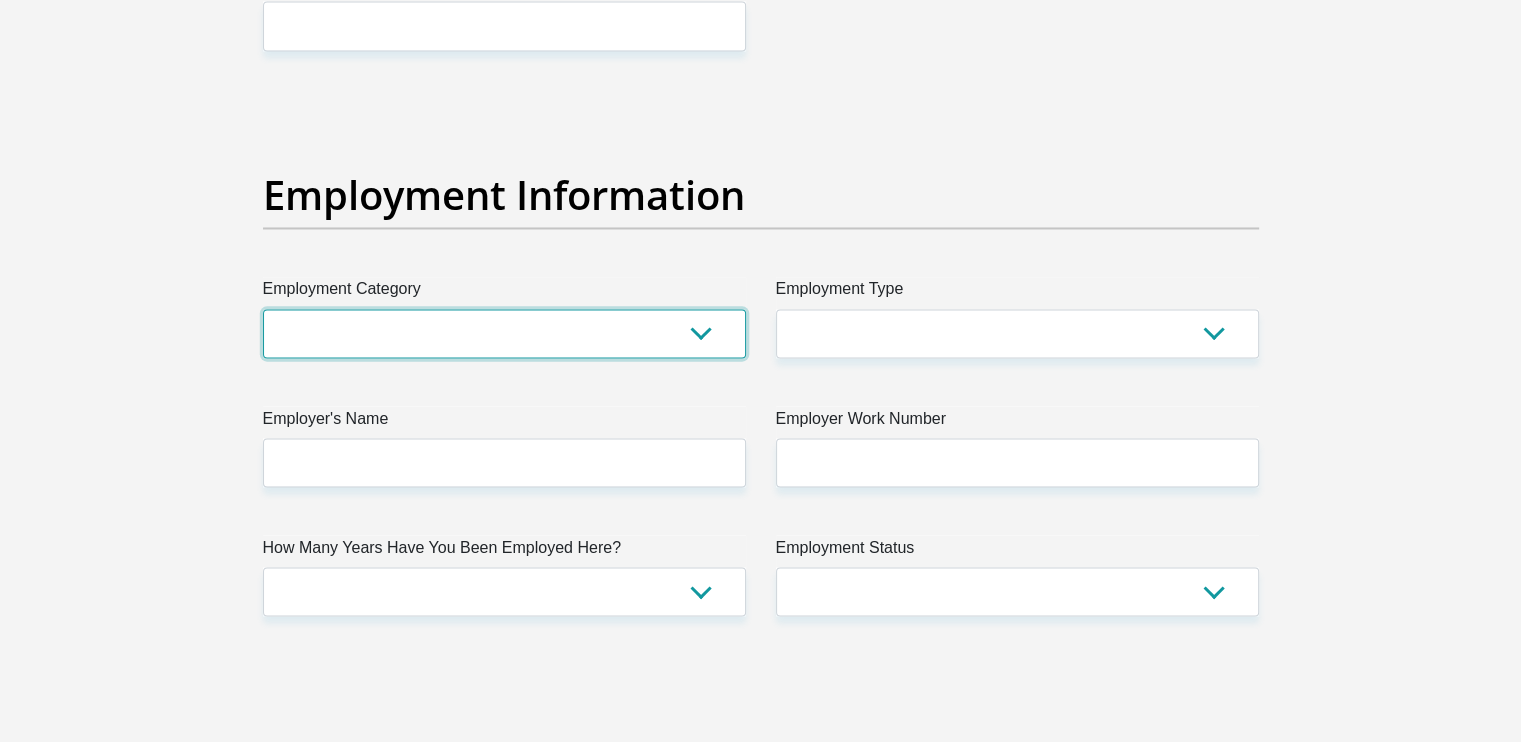 click on "AGRICULTURE
ALCOHOL & TOBACCO
CONSTRUCTION MATERIALS
METALLURGY
EQUIPMENT FOR RENEWABLE ENERGY
SPECIALIZED CONTRACTORS
CAR
GAMING (INCL. INTERNET
OTHER WHOLESALE
UNLICENSED PHARMACEUTICALS
CURRENCY EXCHANGE HOUSES
OTHER FINANCIAL INSTITUTIONS & INSURANCE
REAL ESTATE AGENTS
OIL & GAS
OTHER MATERIALS (E.G. IRON ORE)
PRECIOUS STONES & PRECIOUS METALS
POLITICAL ORGANIZATIONS
RELIGIOUS ORGANIZATIONS(NOT SECTS)
ACTI. HAVING BUSINESS DEAL WITH PUBLIC ADMINISTRATION
LAUNDROMATS" at bounding box center (504, 333) 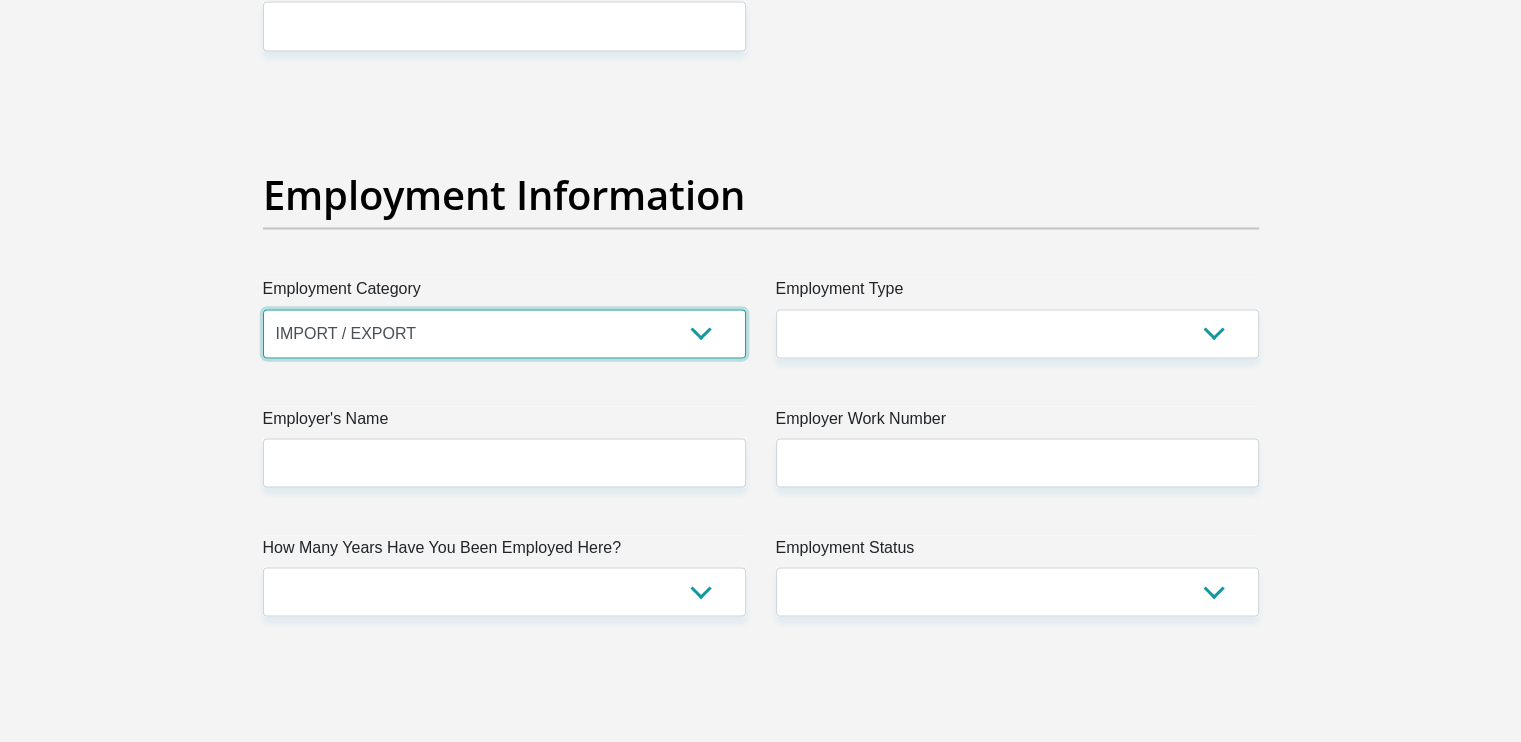 click on "AGRICULTURE
ALCOHOL & TOBACCO
CONSTRUCTION MATERIALS
METALLURGY
EQUIPMENT FOR RENEWABLE ENERGY
SPECIALIZED CONTRACTORS
CAR
GAMING (INCL. INTERNET
OTHER WHOLESALE
UNLICENSED PHARMACEUTICALS
CURRENCY EXCHANGE HOUSES
OTHER FINANCIAL INSTITUTIONS & INSURANCE
REAL ESTATE AGENTS
OIL & GAS
OTHER MATERIALS (E.G. IRON ORE)
PRECIOUS STONES & PRECIOUS METALS
POLITICAL ORGANIZATIONS
RELIGIOUS ORGANIZATIONS(NOT SECTS)
ACTI. HAVING BUSINESS DEAL WITH PUBLIC ADMINISTRATION
LAUNDROMATS" at bounding box center (504, 333) 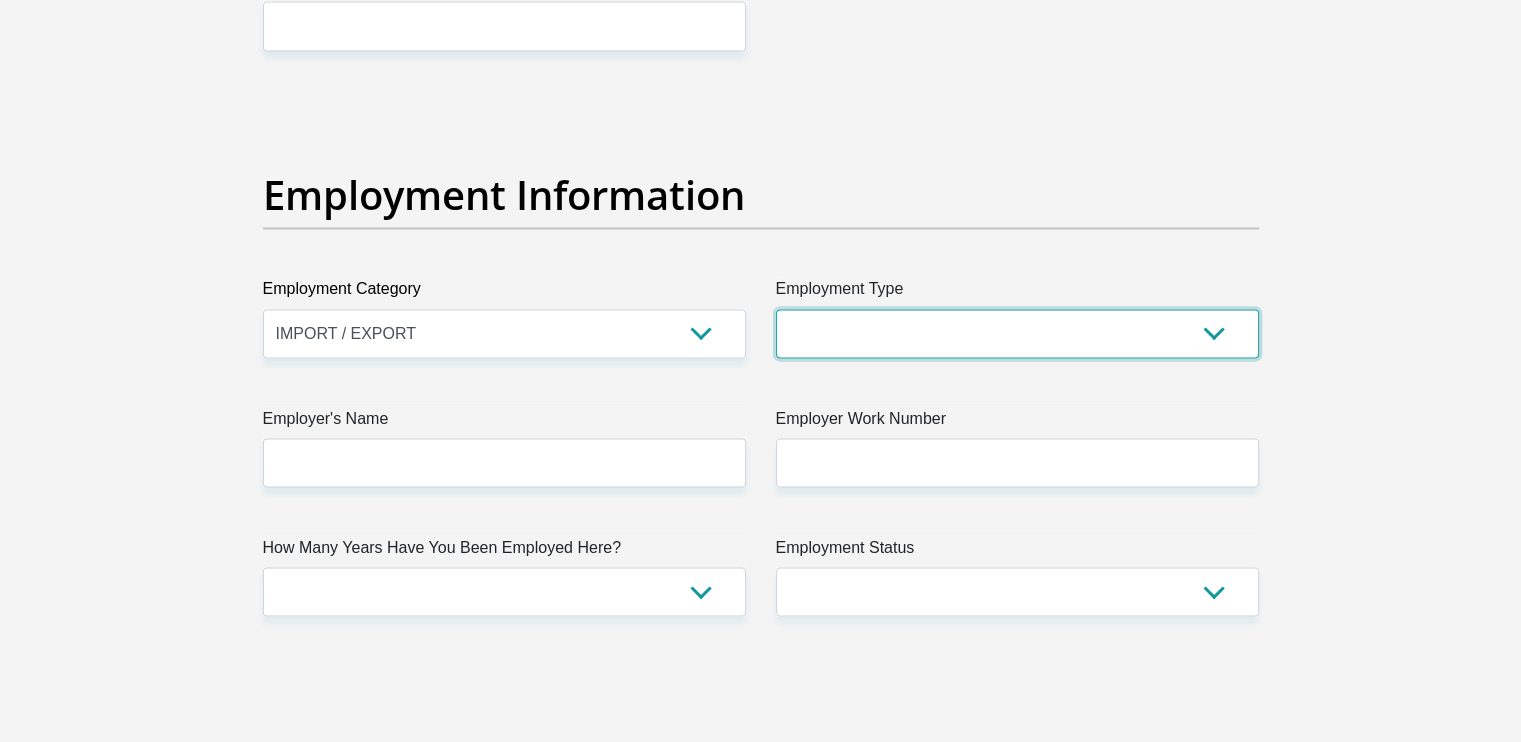 click on "College/Lecturer
Craft Seller
Creative
Driver
Executive
Farmer
Forces - Non Commissioned
Forces - Officer
Hawker
Housewife
Labourer
Licenced Professional
Manager
Miner
Non Licenced Professional
Office Staff/Clerk
Outside Worker
Pensioner
Permanent Teacher
Production/Manufacturing
Sales
Self-Employed
Semi-Professional Worker
Service Industry  Social Worker  Student" at bounding box center [1017, 333] 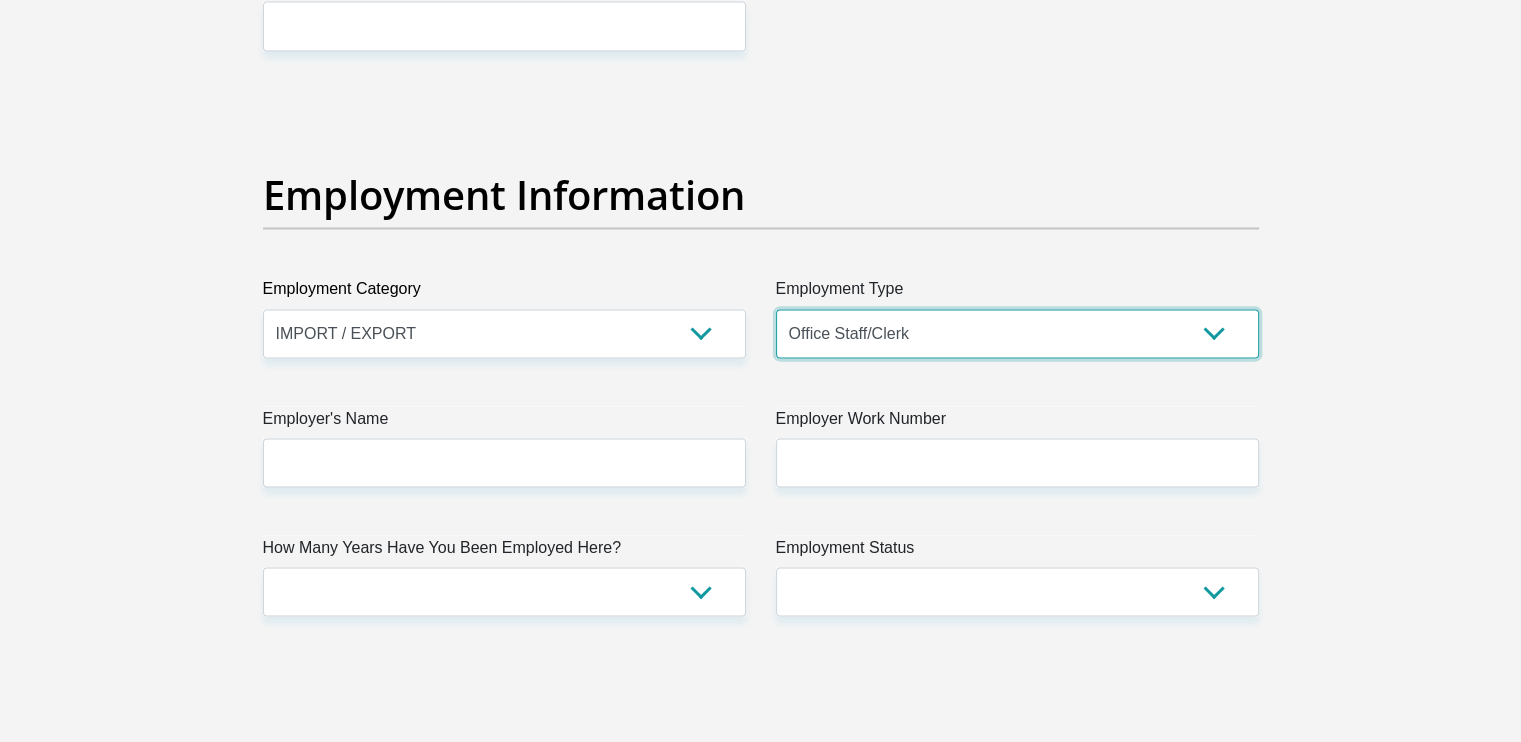 click on "College/Lecturer
Craft Seller
Creative
Driver
Executive
Farmer
Forces - Non Commissioned
Forces - Officer
Hawker
Housewife
Labourer
Licenced Professional
Manager
Miner
Non Licenced Professional
Office Staff/Clerk
Outside Worker
Pensioner
Permanent Teacher
Production/Manufacturing
Sales
Self-Employed
Semi-Professional Worker
Service Industry  Social Worker  Student" at bounding box center [1017, 333] 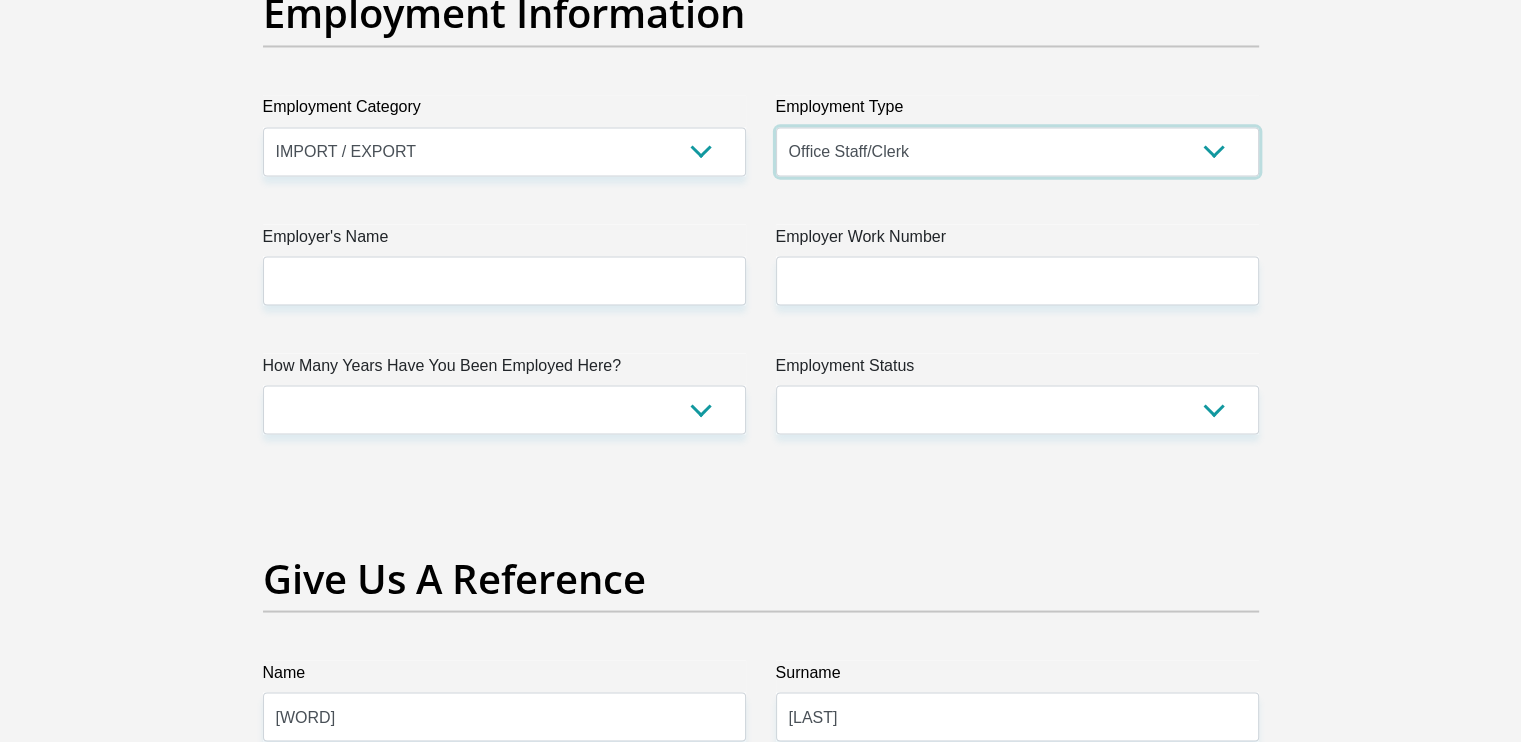 scroll, scrollTop: 3667, scrollLeft: 0, axis: vertical 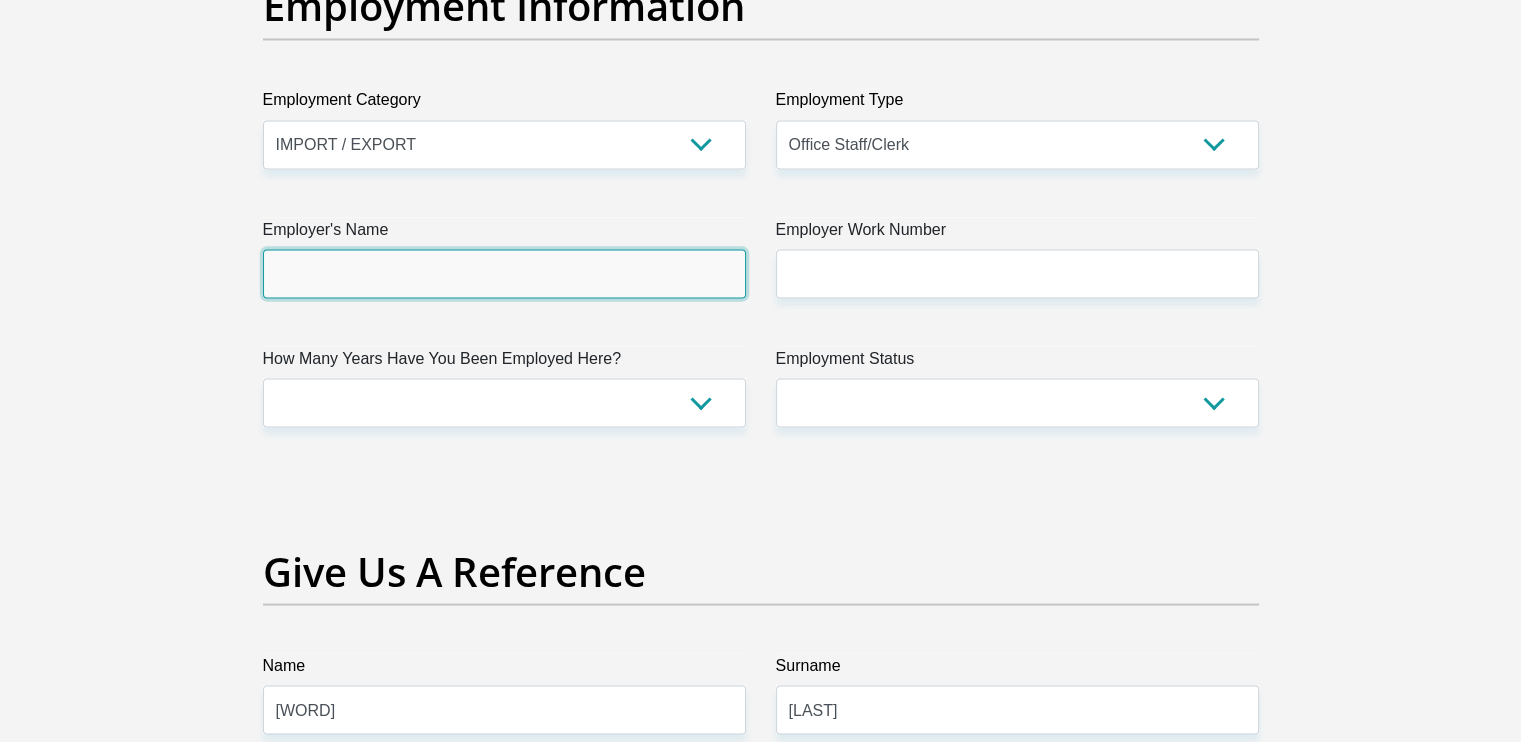 click on "Employer's Name" at bounding box center [504, 273] 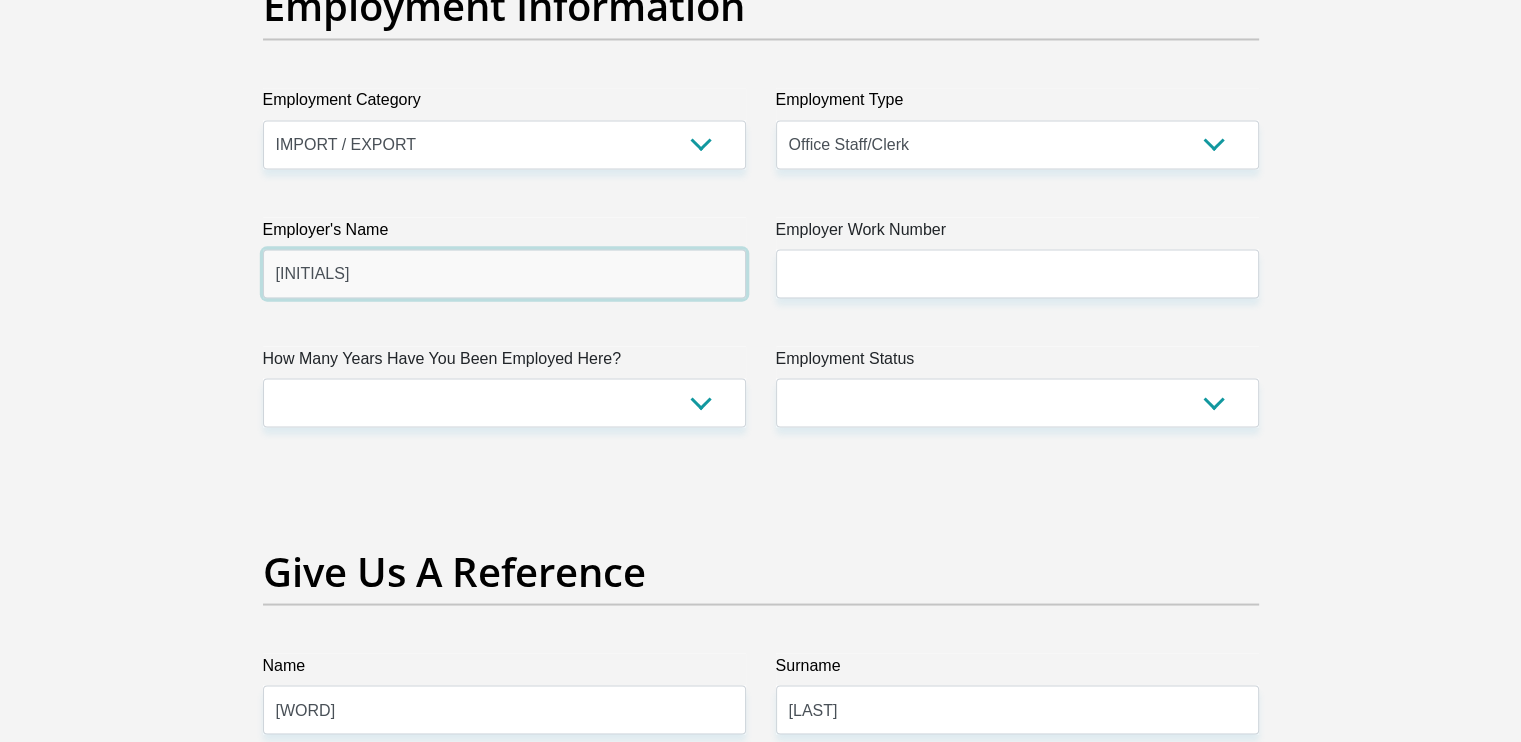 type on "K" 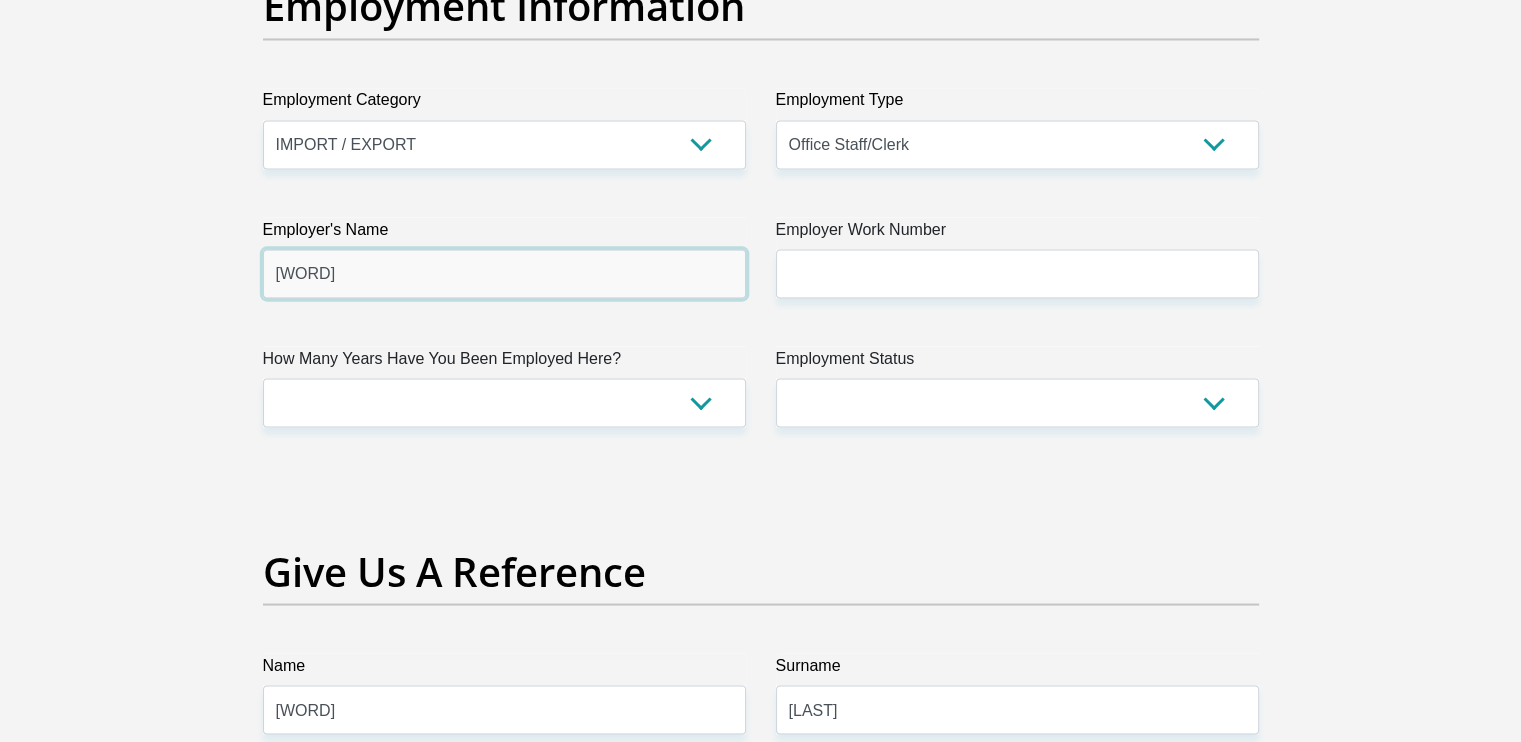 type on "Crystal" 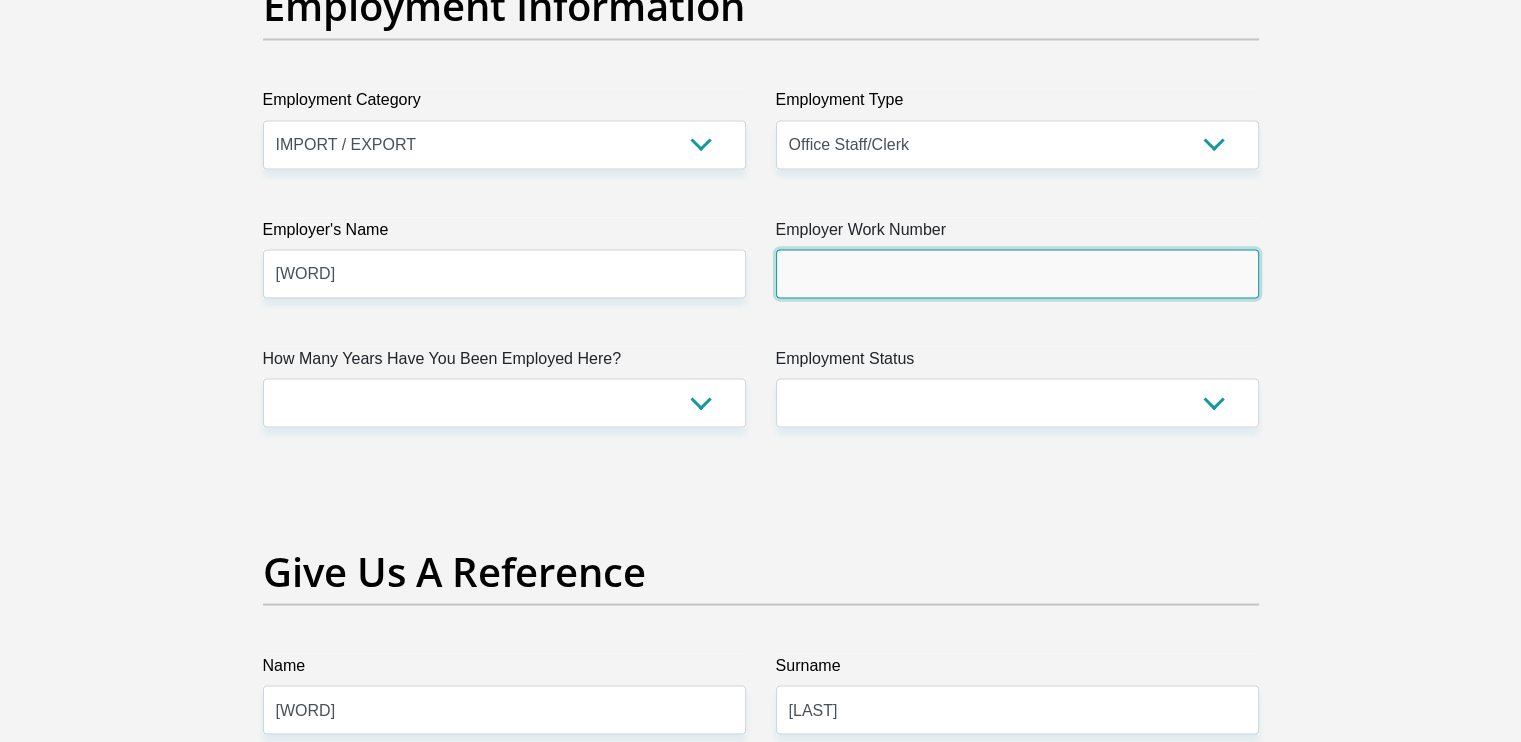 click on "Employer Work Number" at bounding box center [1017, 273] 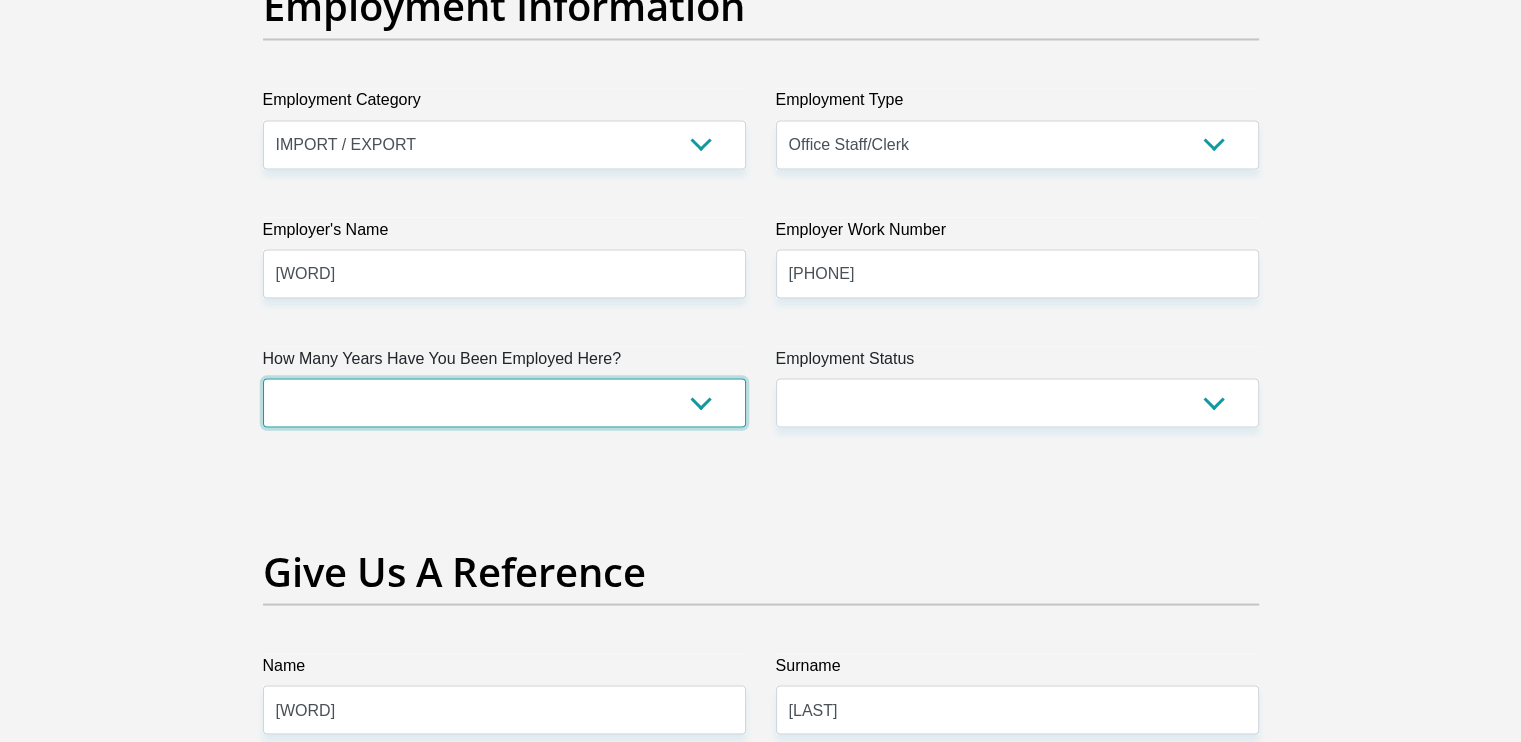 click on "less than 1 year
1-3 years
3-5 years
5+ years" at bounding box center [504, 402] 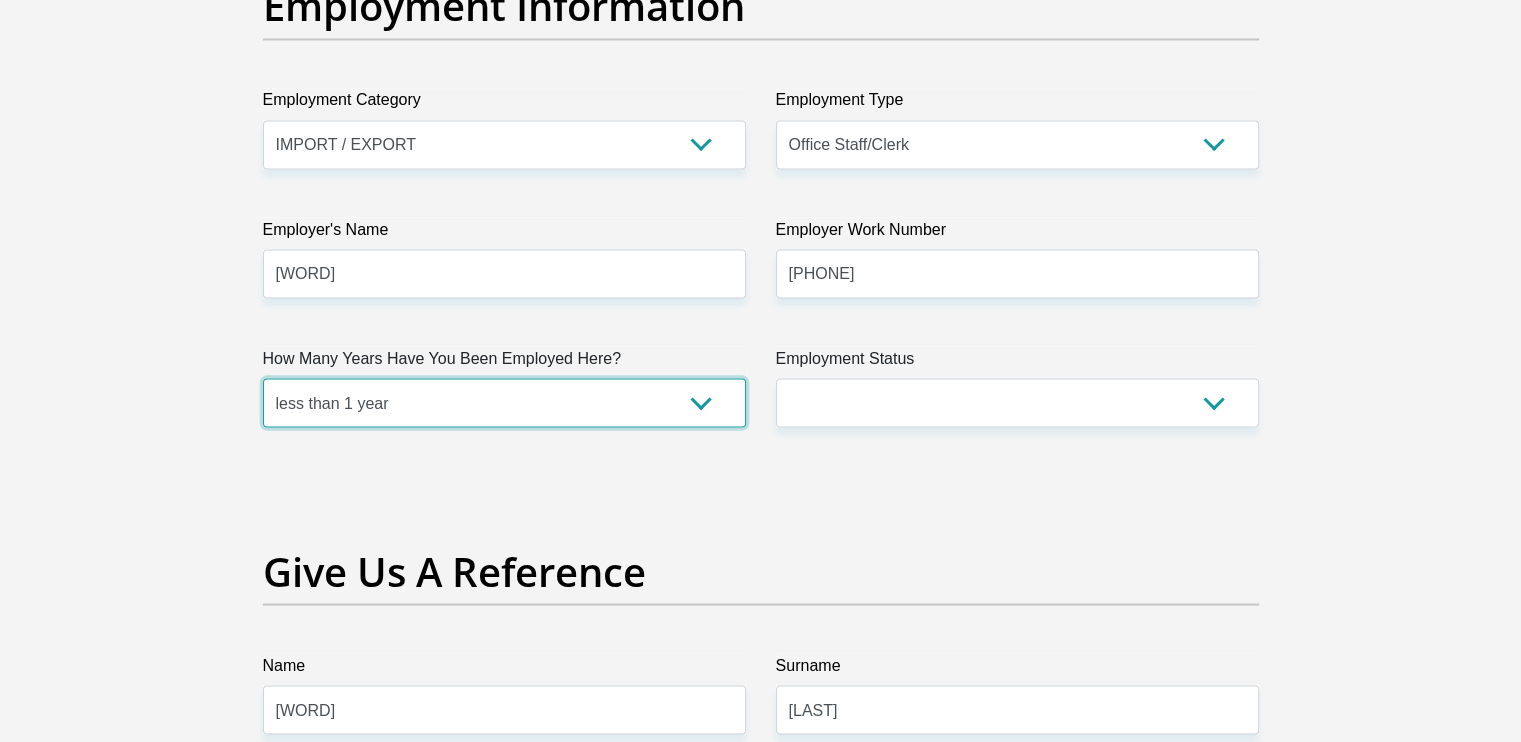 click on "less than 1 year
1-3 years
3-5 years
5+ years" at bounding box center (504, 402) 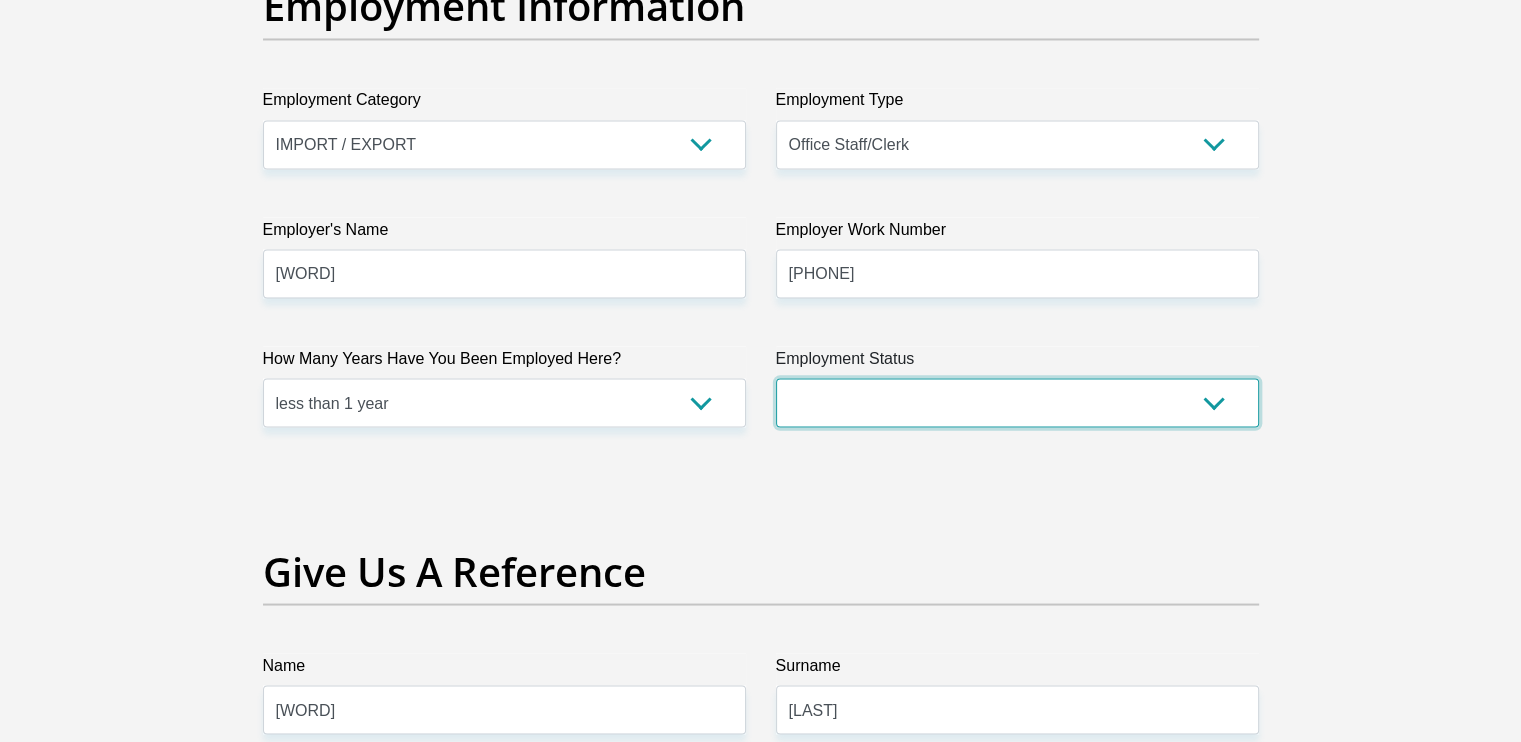 click on "Permanent/Full-time
Part-time/Casual
Contract Worker
Self-Employed
Housewife
Retired
Student
Medically Boarded
Disability
Unemployed" at bounding box center [1017, 402] 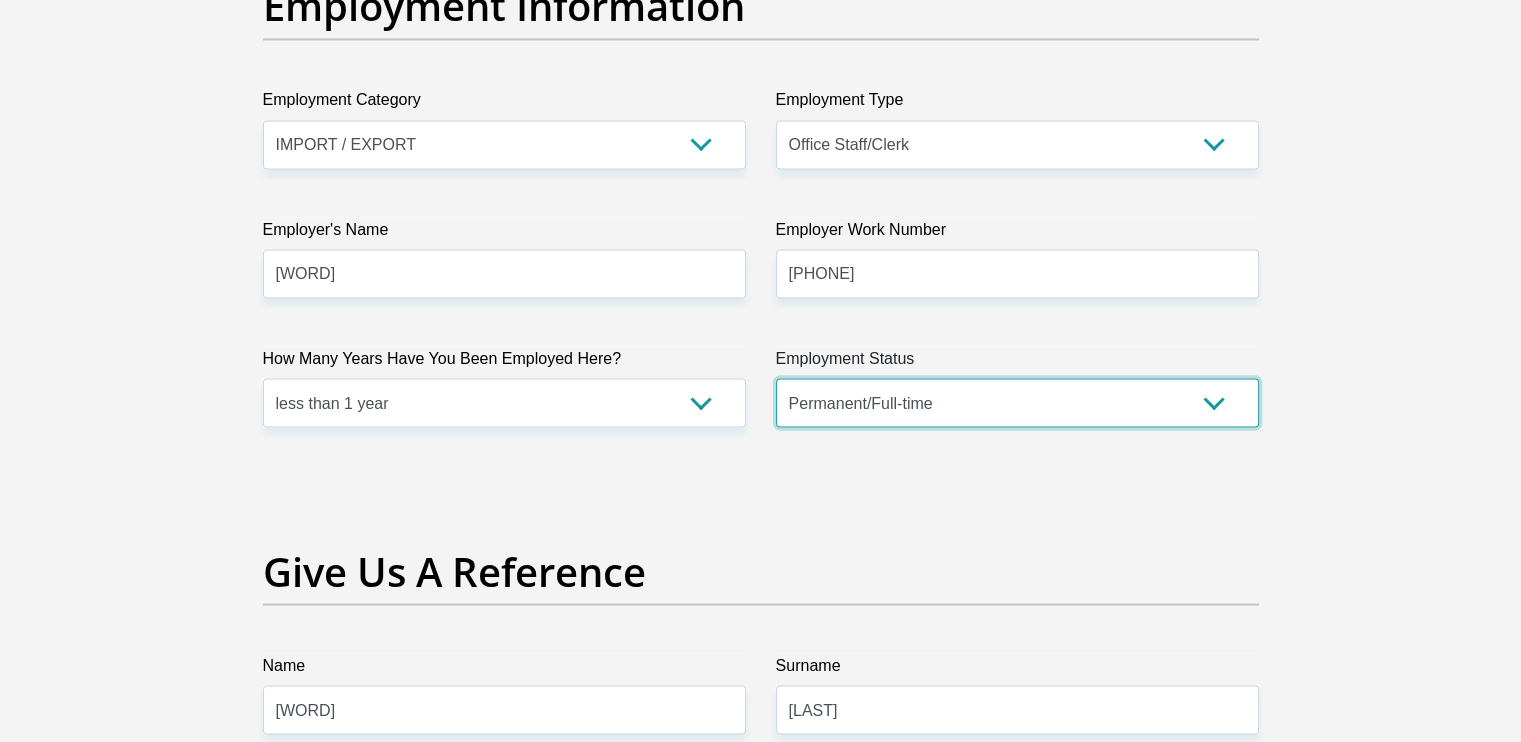click on "Permanent/Full-time
Part-time/Casual
Contract Worker
Self-Employed
Housewife
Retired
Student
Medically Boarded
Disability
Unemployed" at bounding box center [1017, 402] 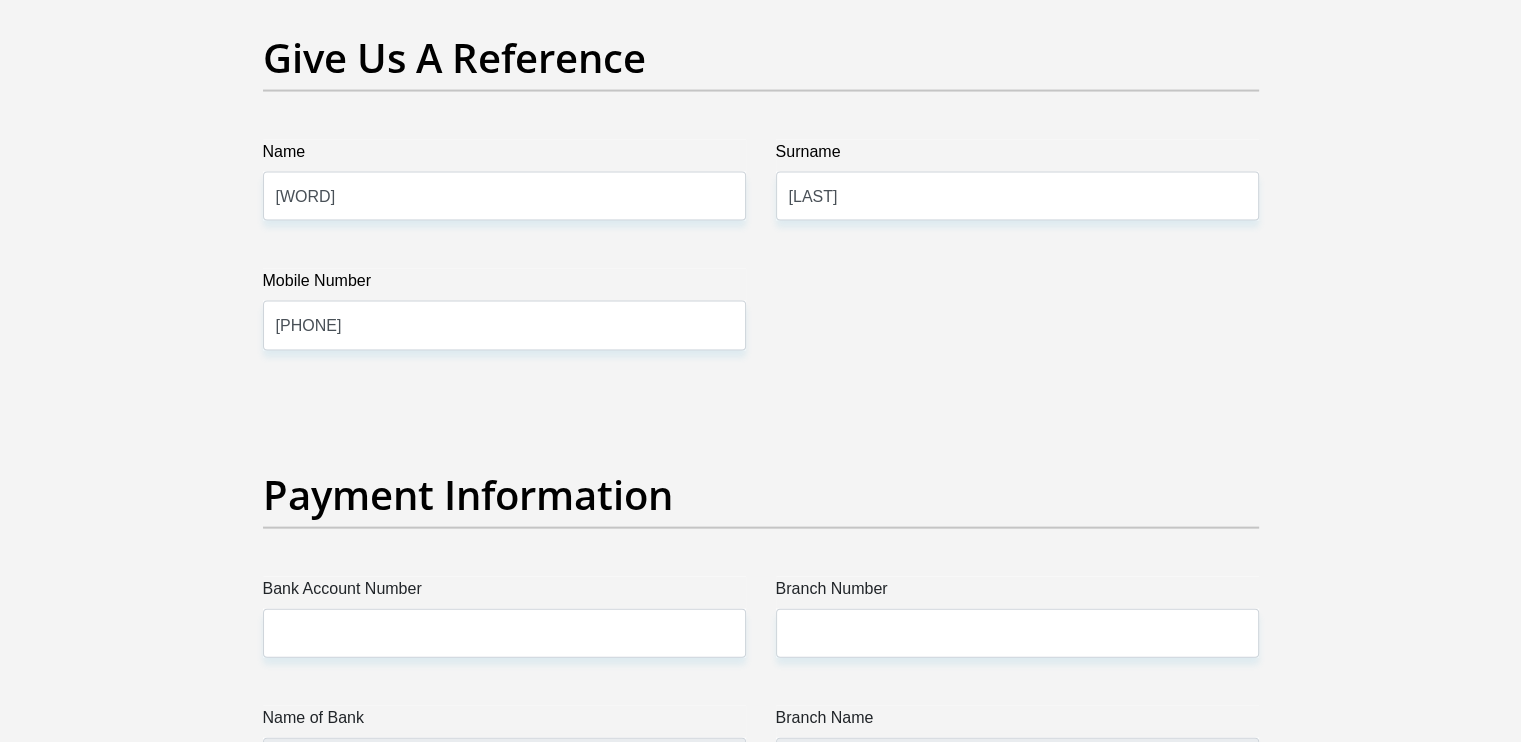 scroll, scrollTop: 4187, scrollLeft: 0, axis: vertical 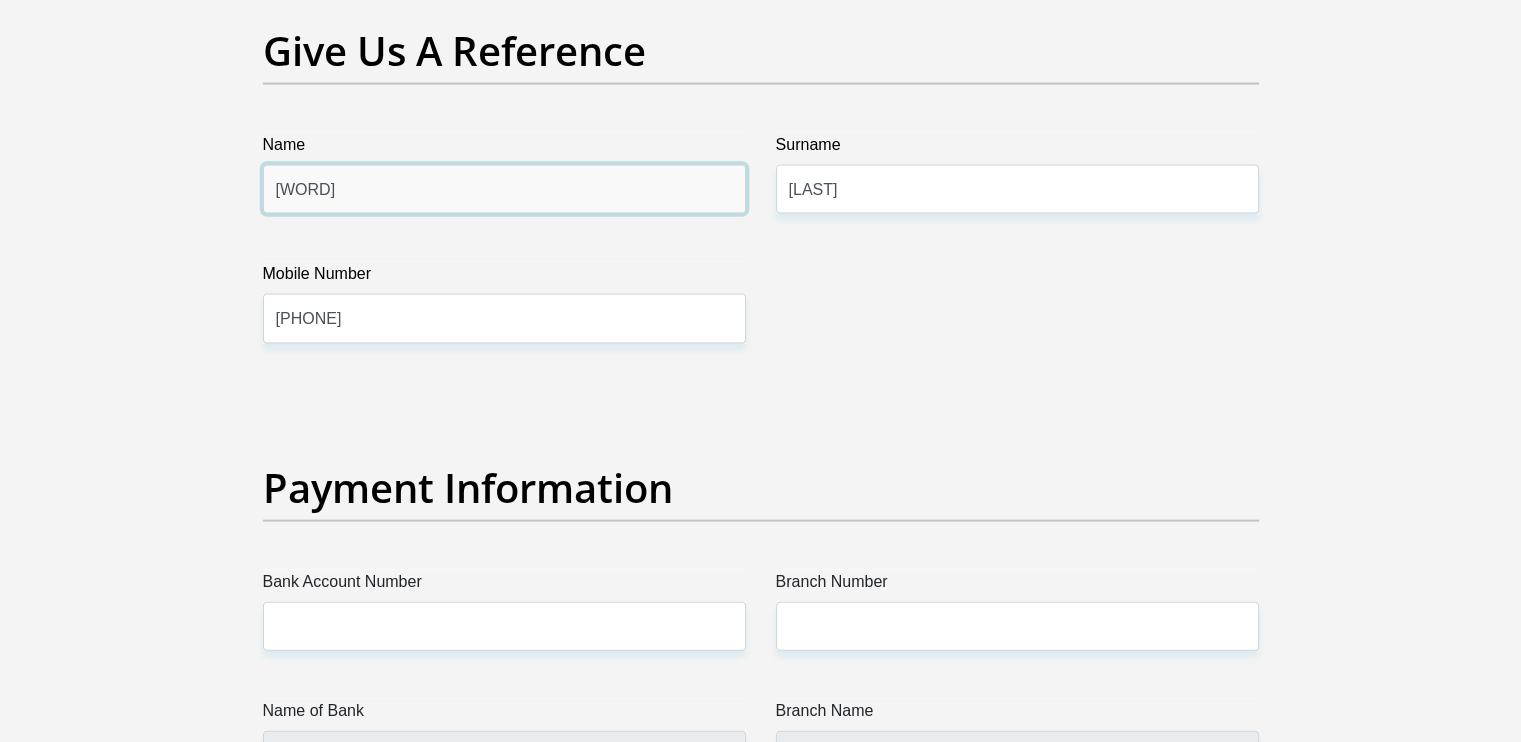 drag, startPoint x: 607, startPoint y: 171, endPoint x: 128, endPoint y: 182, distance: 479.12628 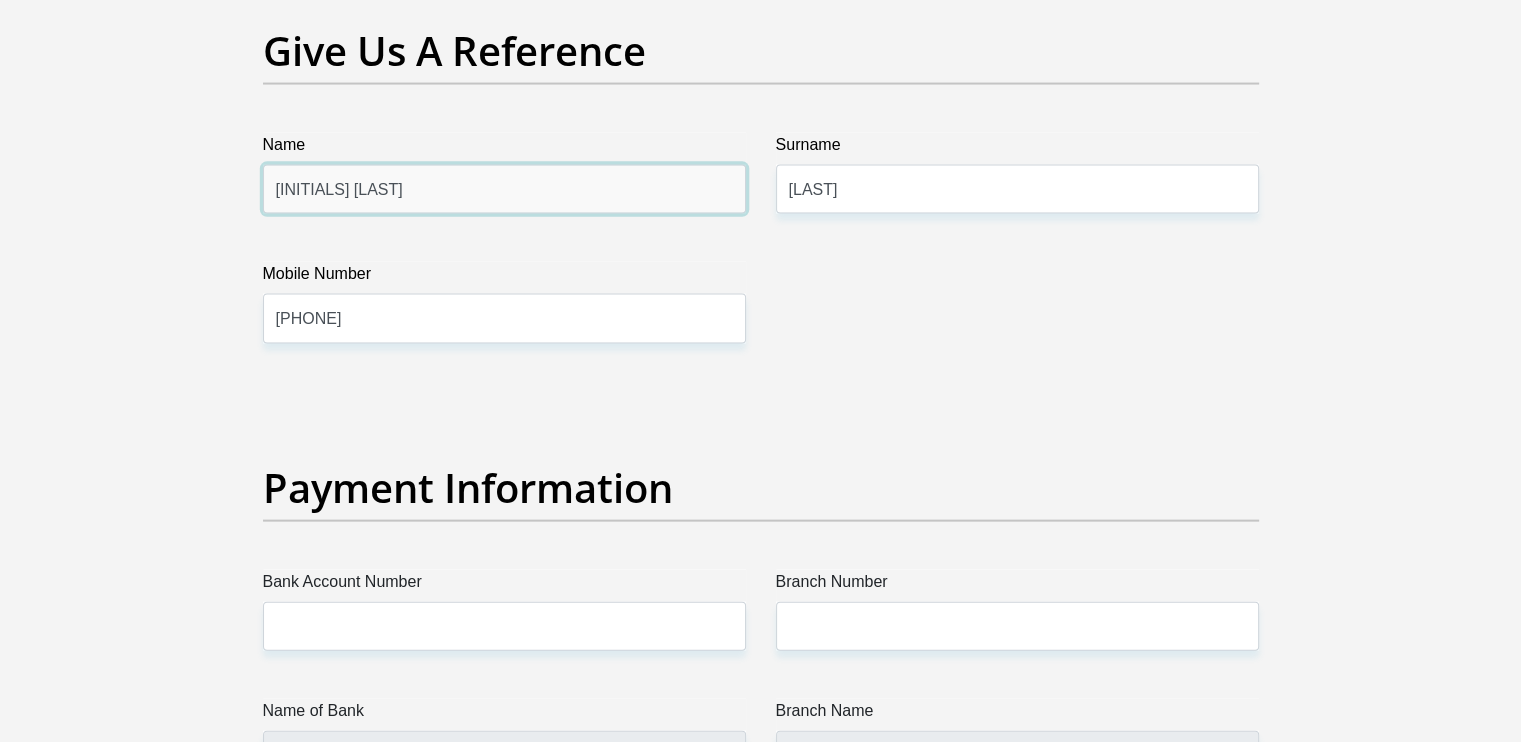 drag, startPoint x: 540, startPoint y: 183, endPoint x: 52, endPoint y: 193, distance: 488.10245 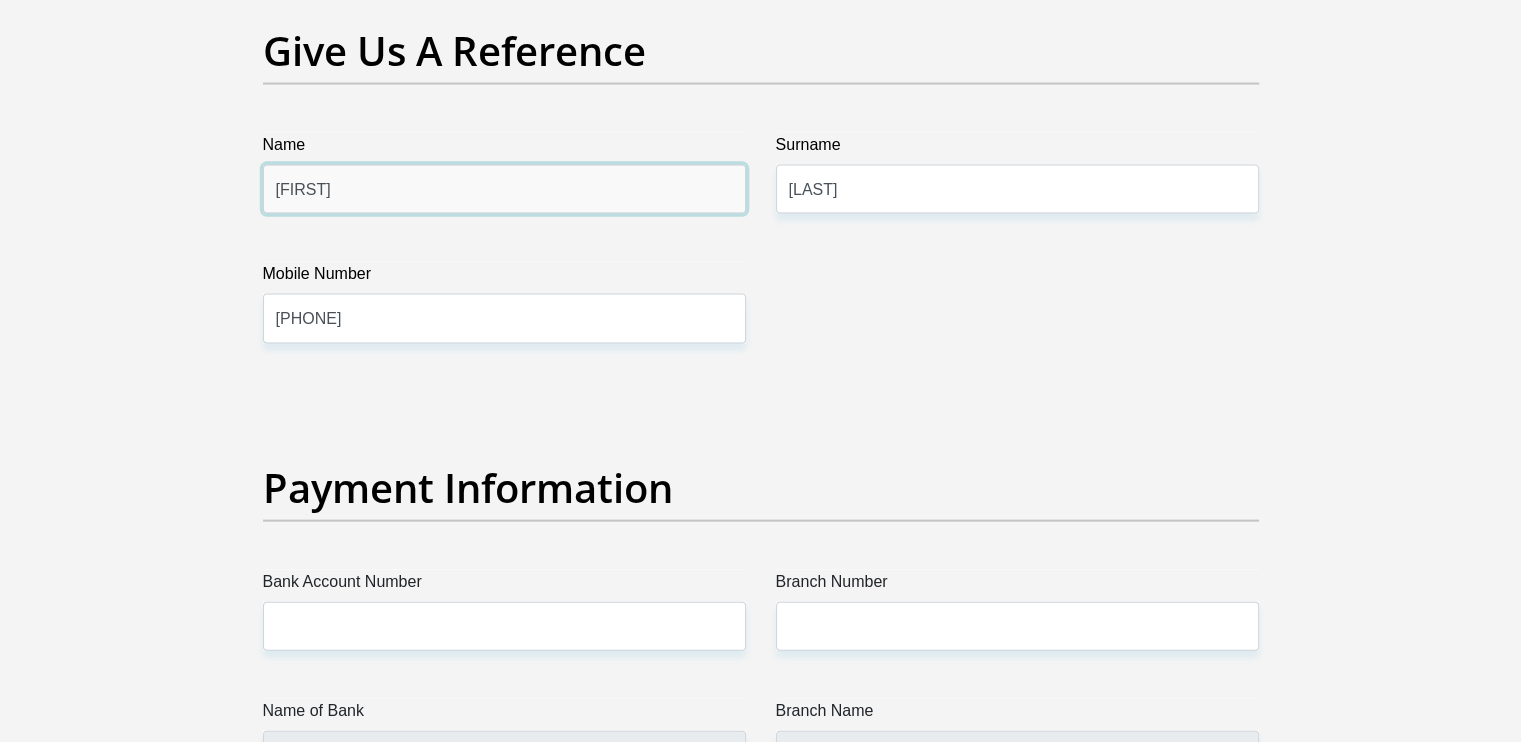 type on "Paulina" 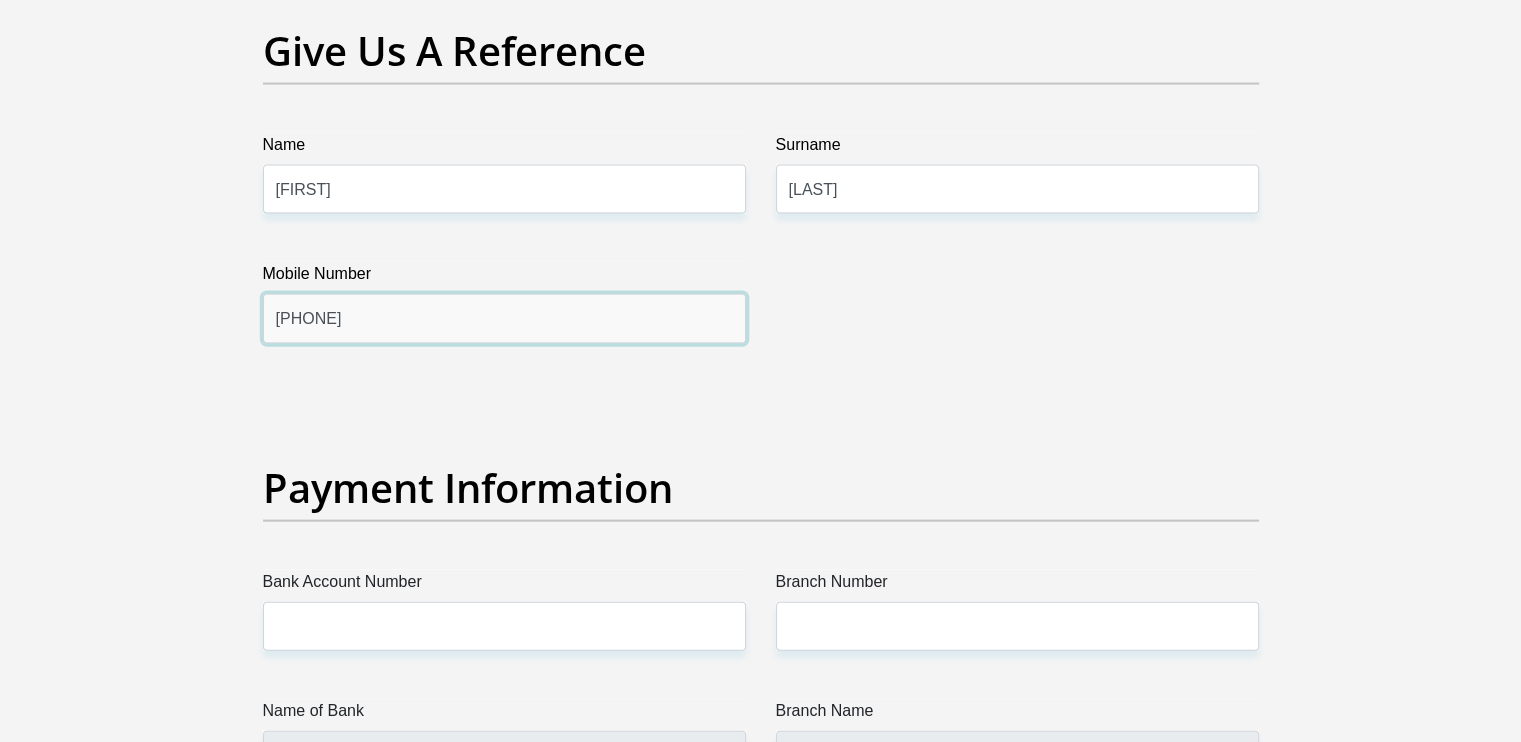drag, startPoint x: 428, startPoint y: 311, endPoint x: 167, endPoint y: 320, distance: 261.15512 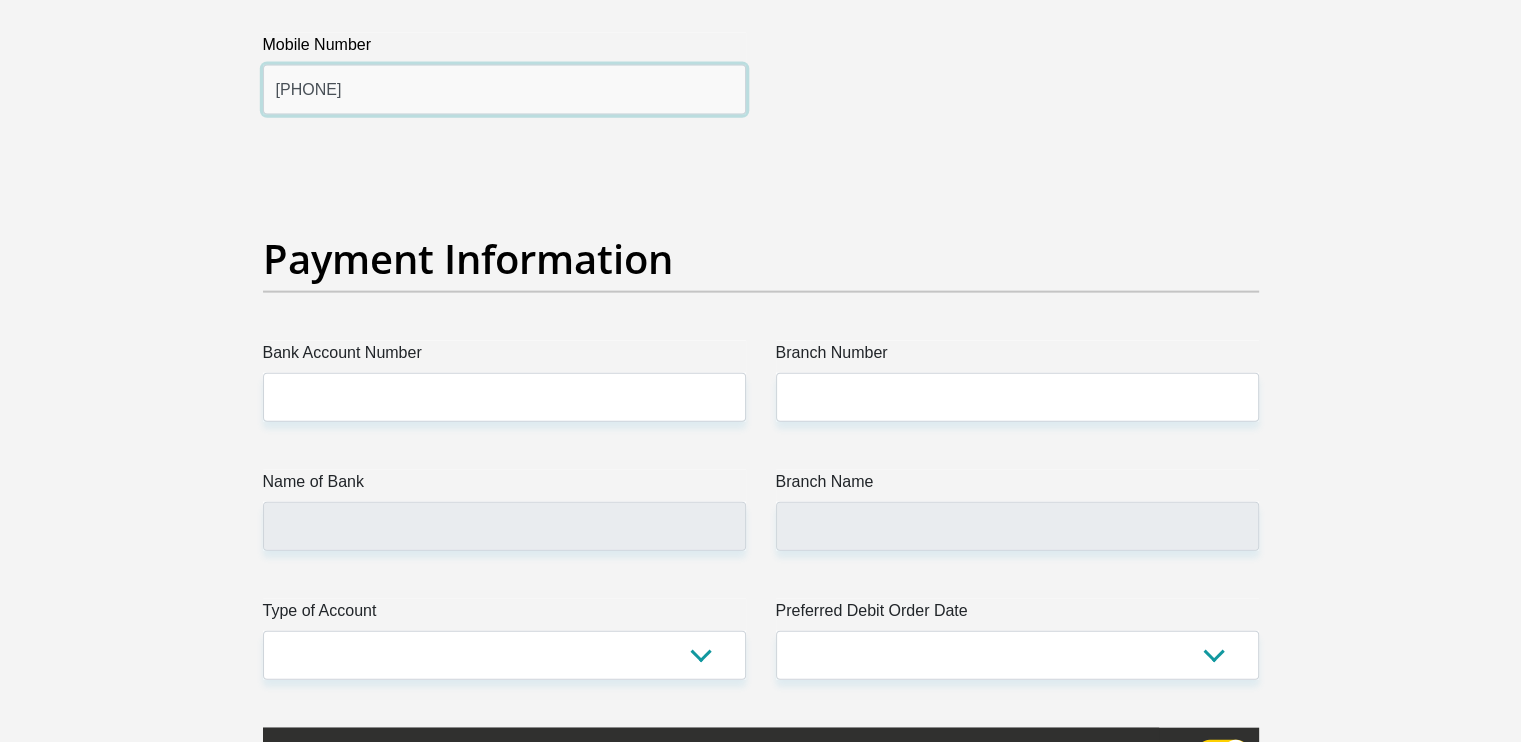 scroll, scrollTop: 4418, scrollLeft: 0, axis: vertical 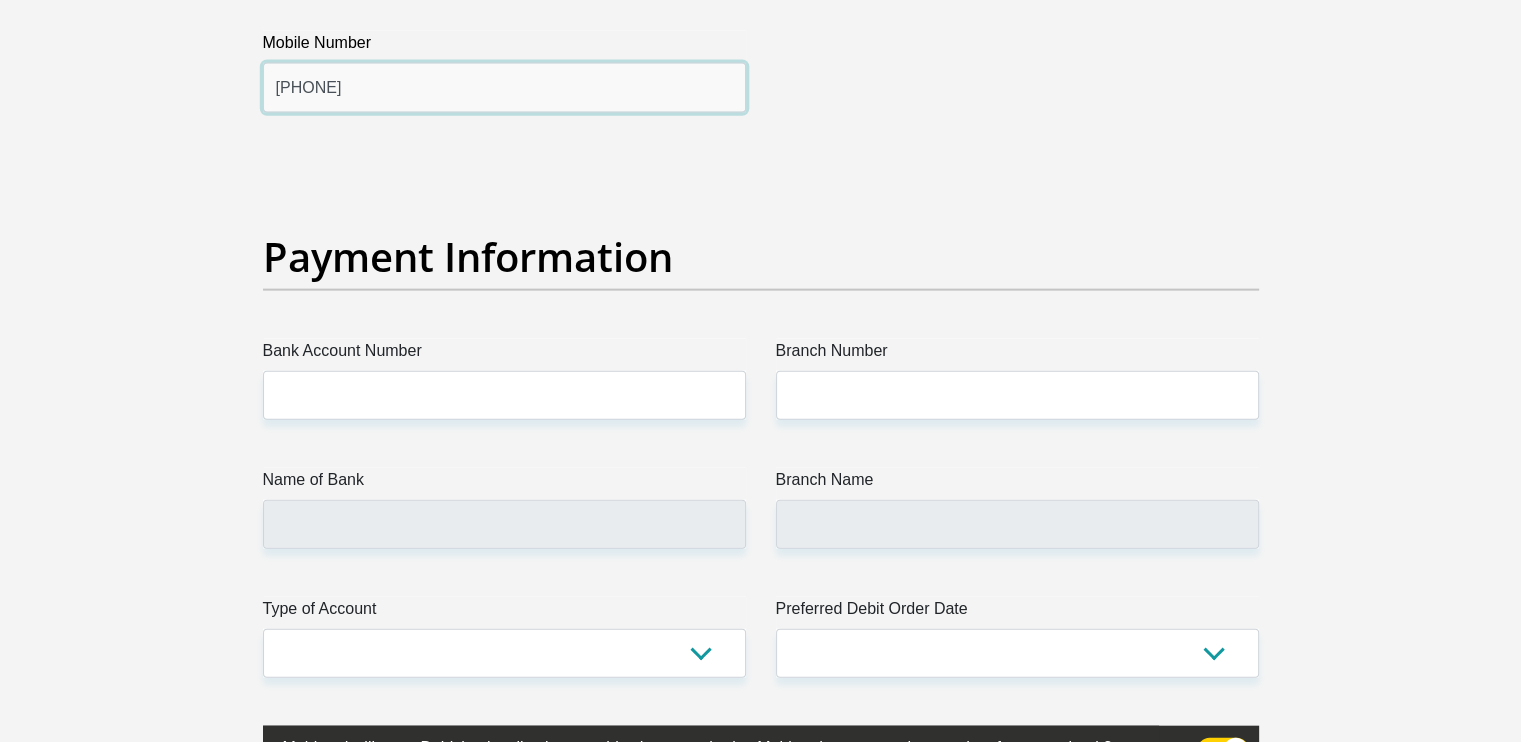 type on "0643301130" 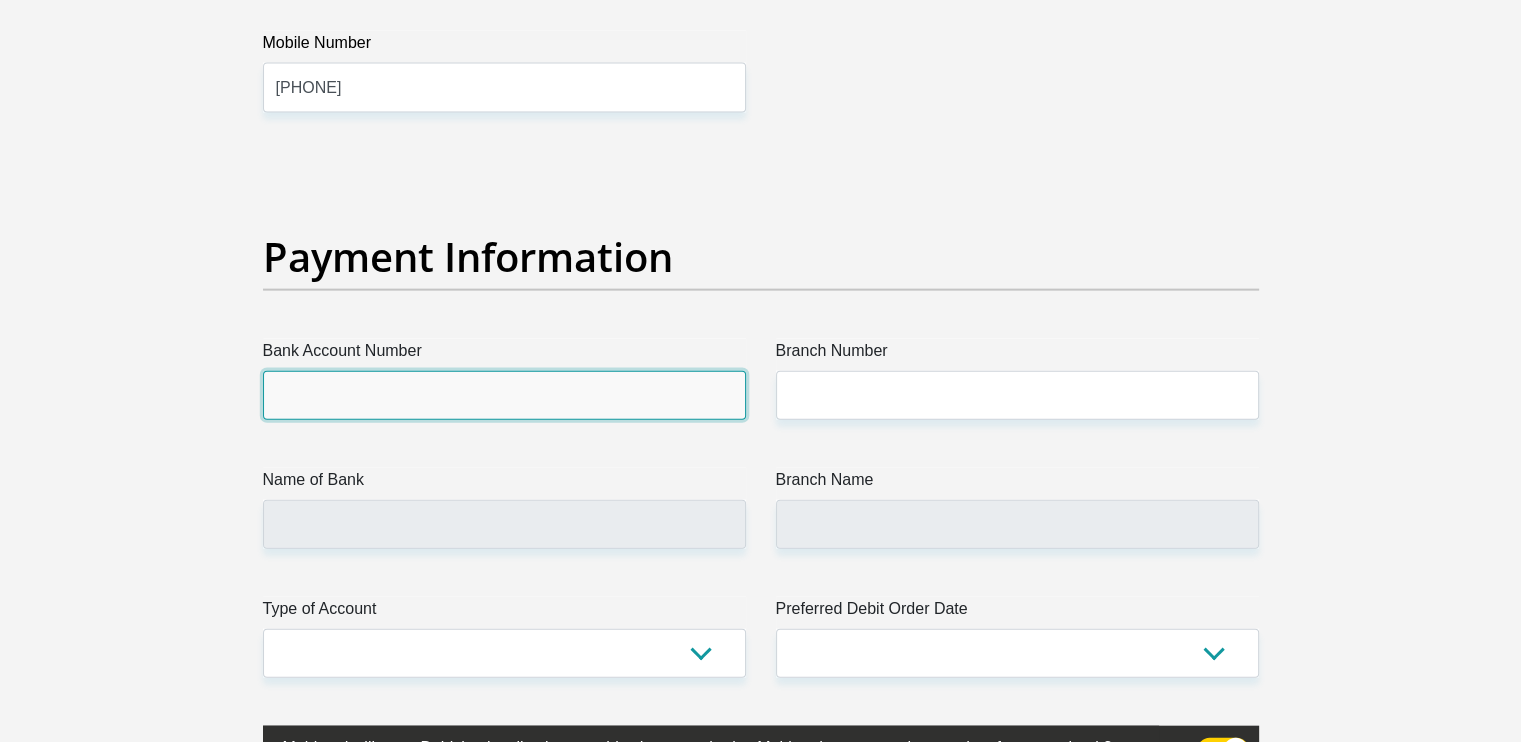 click on "Bank Account Number" at bounding box center (504, 395) 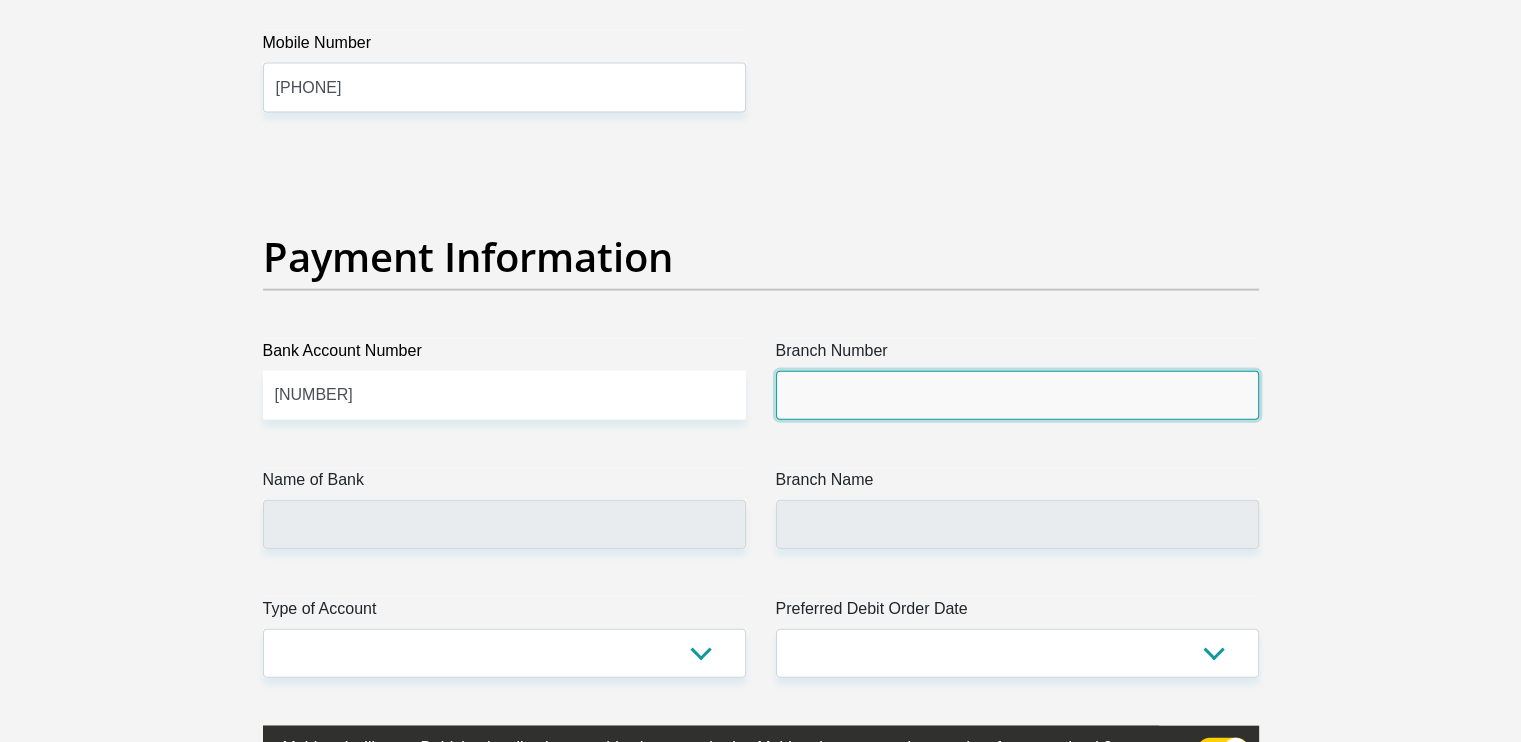 click on "Branch Number" at bounding box center (1017, 395) 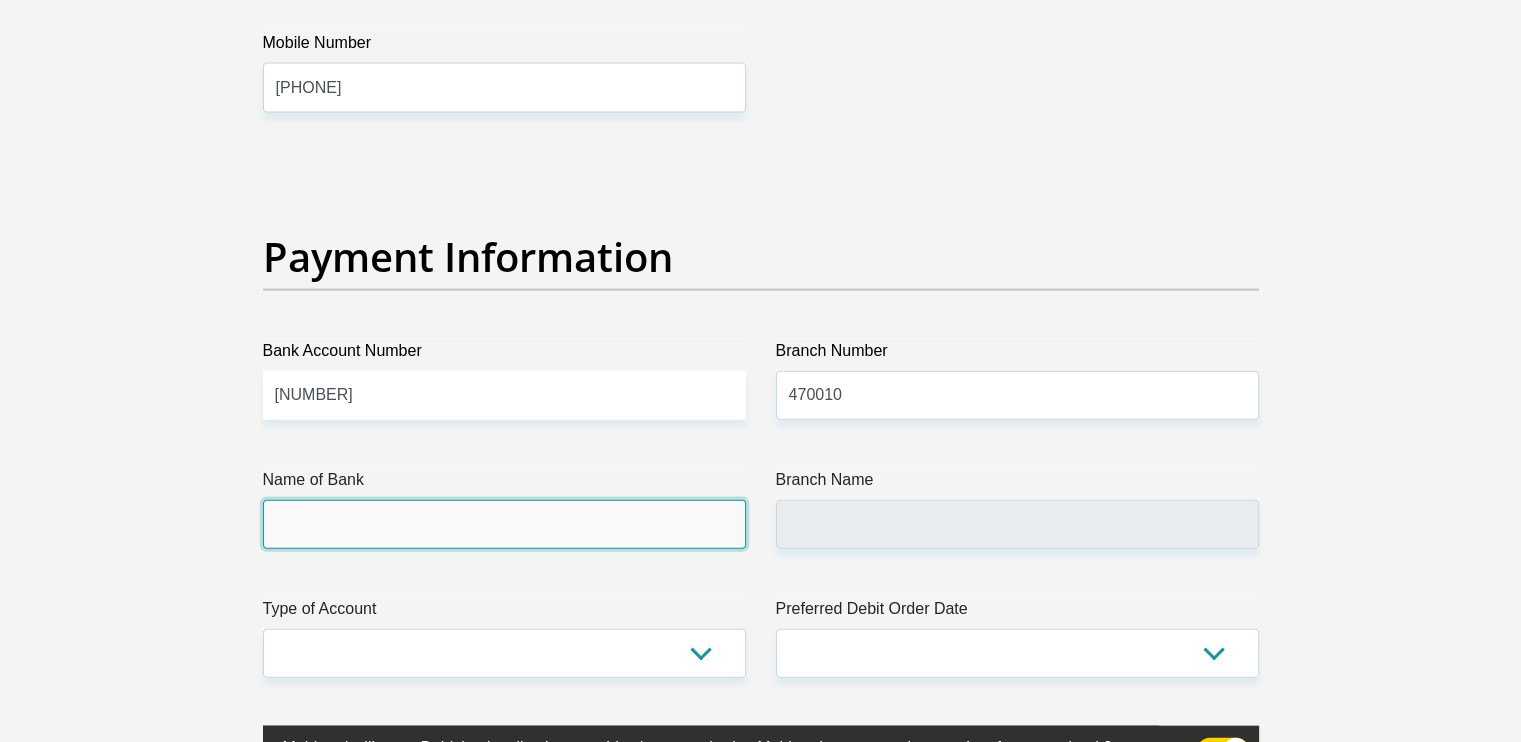 click on "Name of Bank" at bounding box center [504, 524] 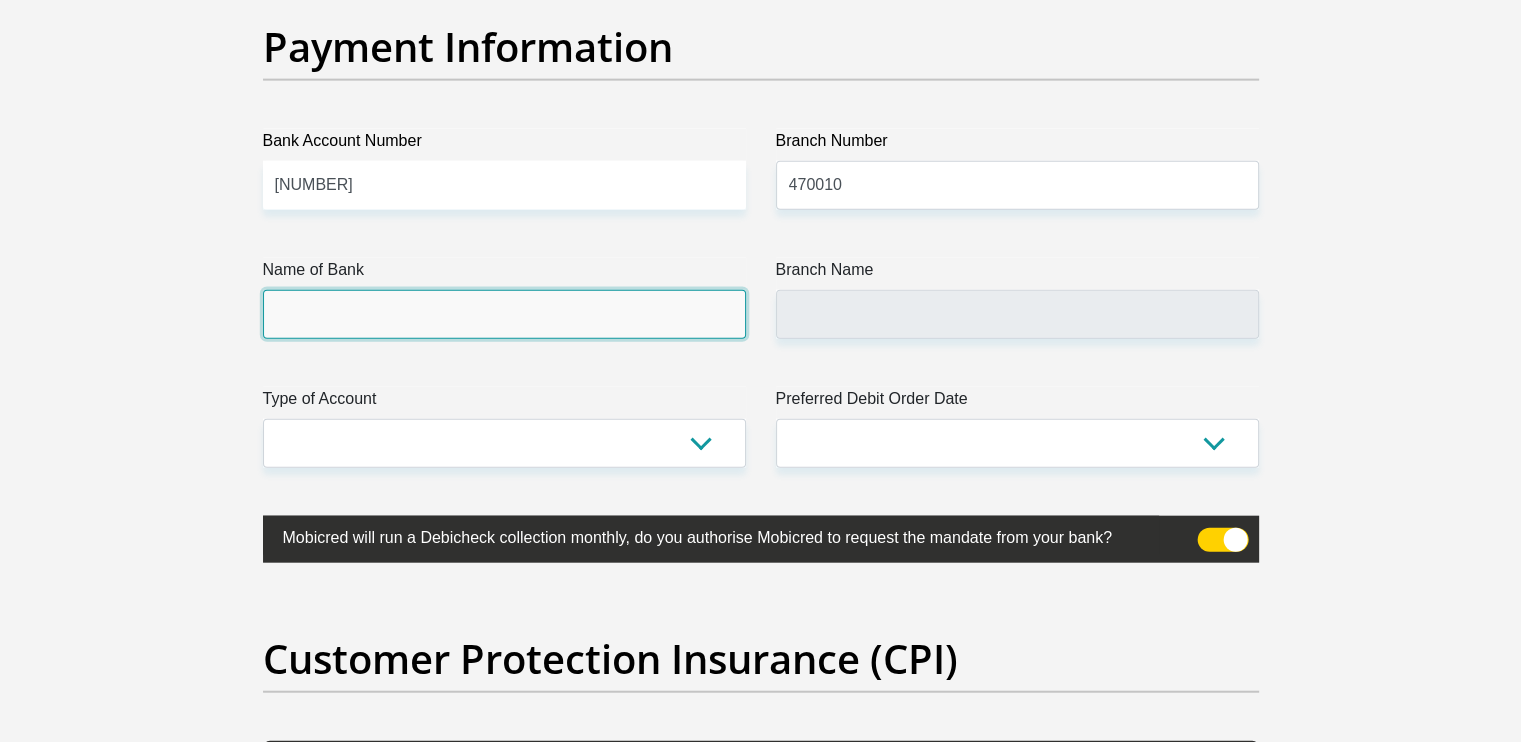scroll, scrollTop: 4644, scrollLeft: 0, axis: vertical 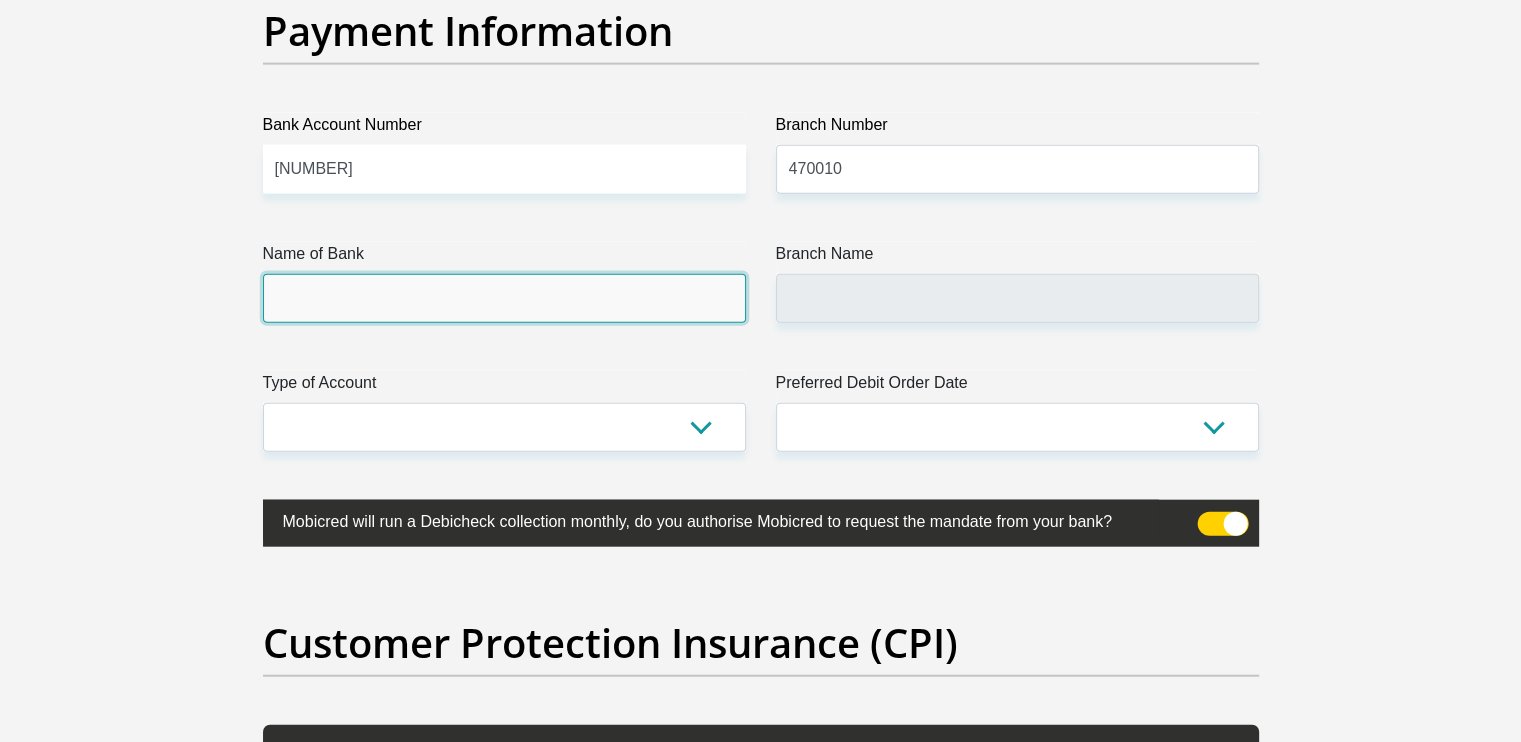 type on "CAPITEC BANK LIMITED" 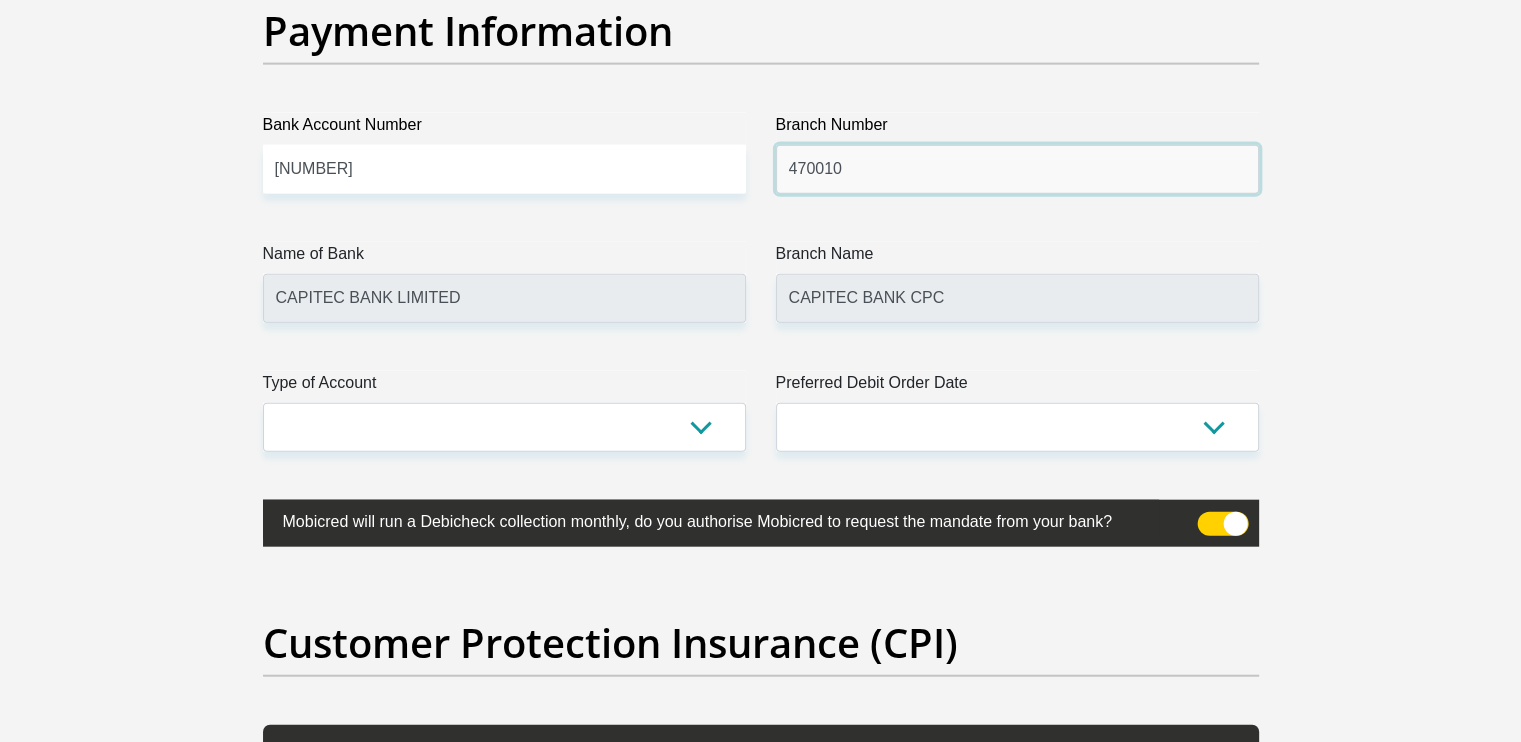click on "470010" at bounding box center [1017, 169] 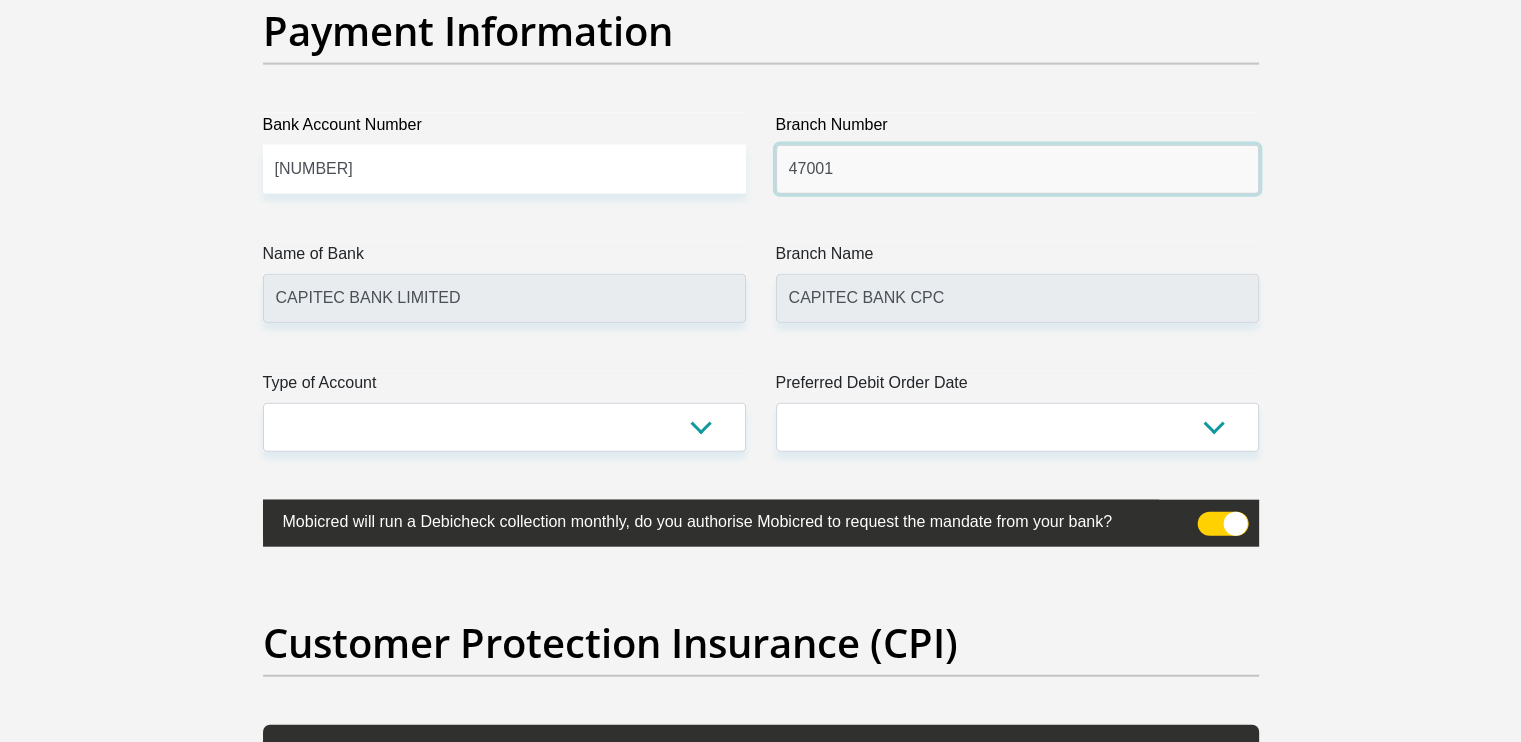 type on "470010" 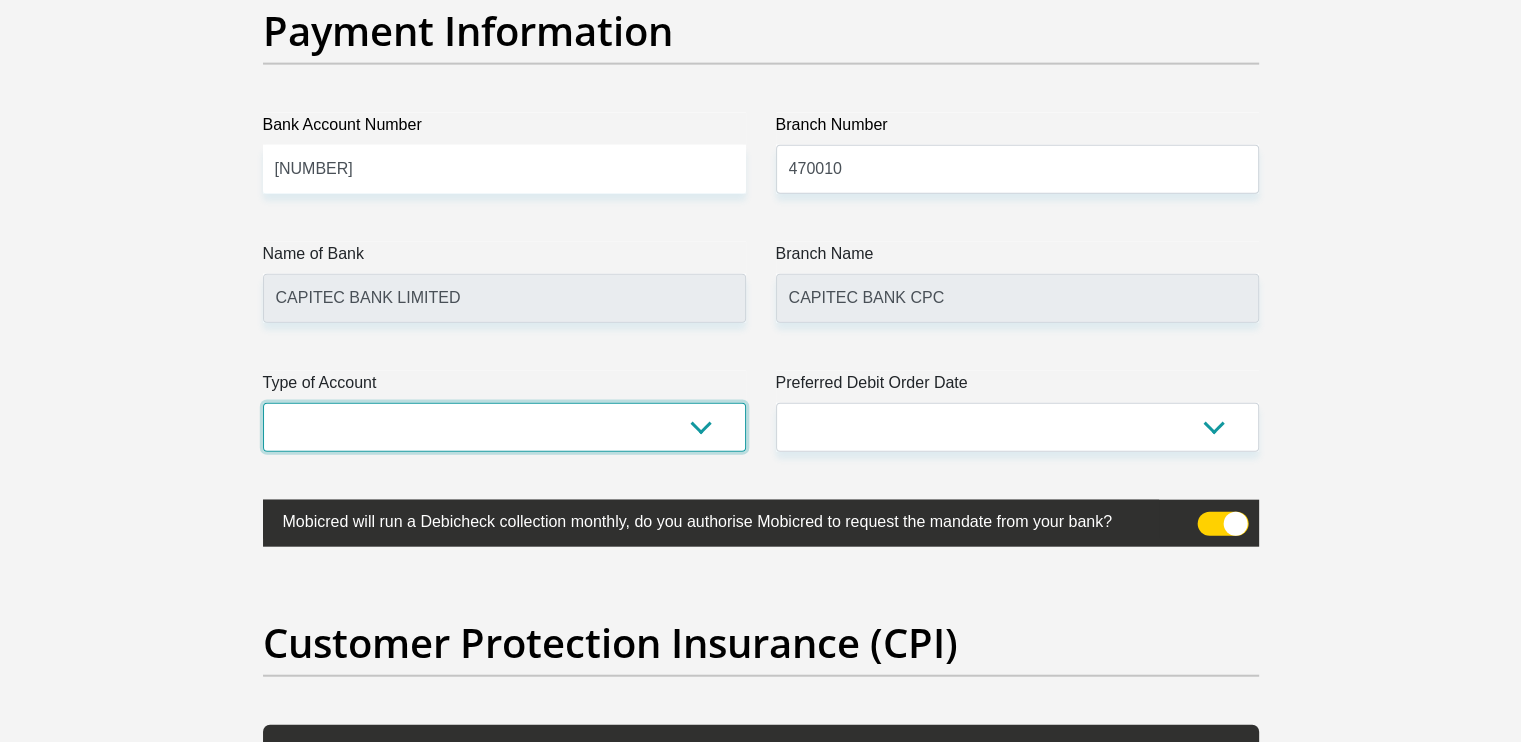 click on "Cheque
Savings" at bounding box center [504, 427] 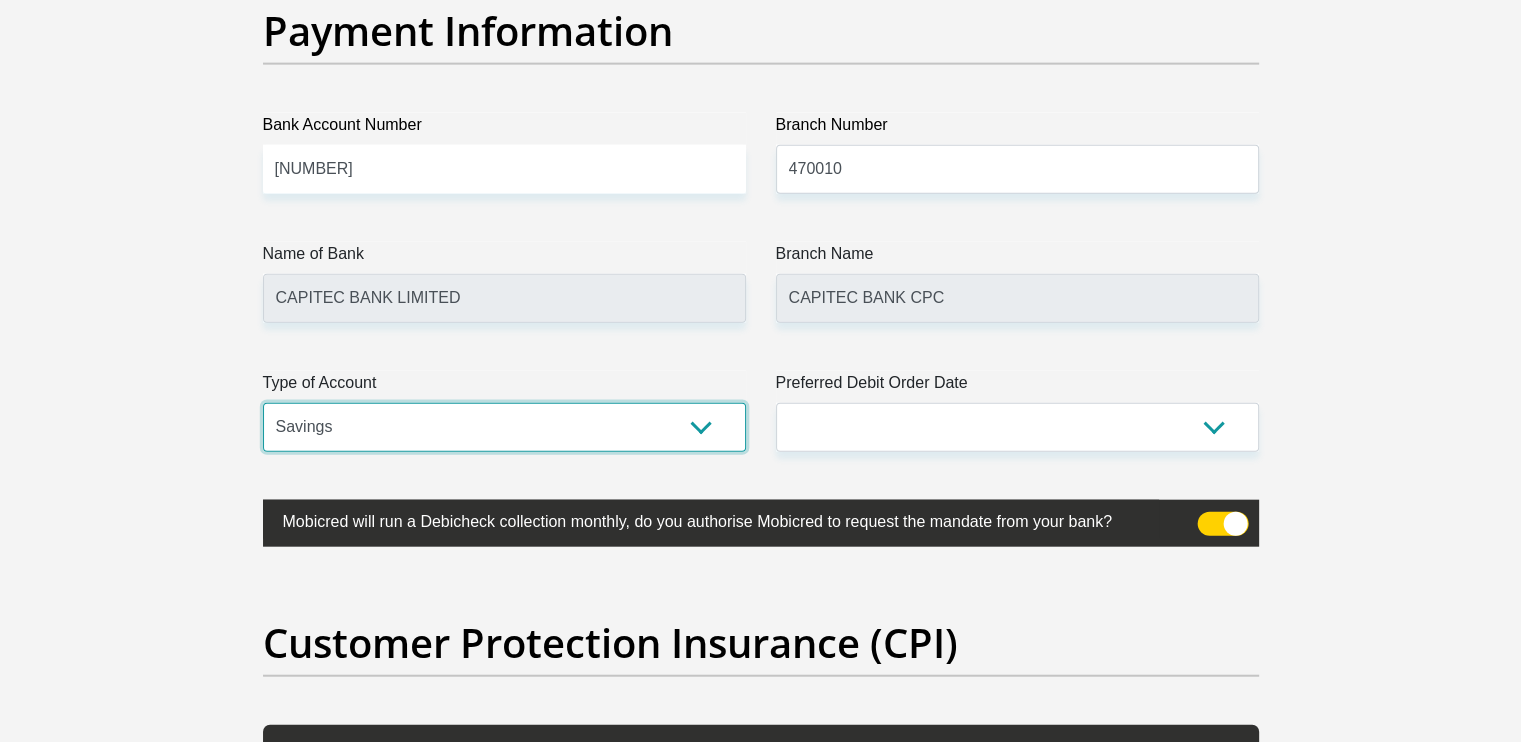 click on "Cheque
Savings" at bounding box center [504, 427] 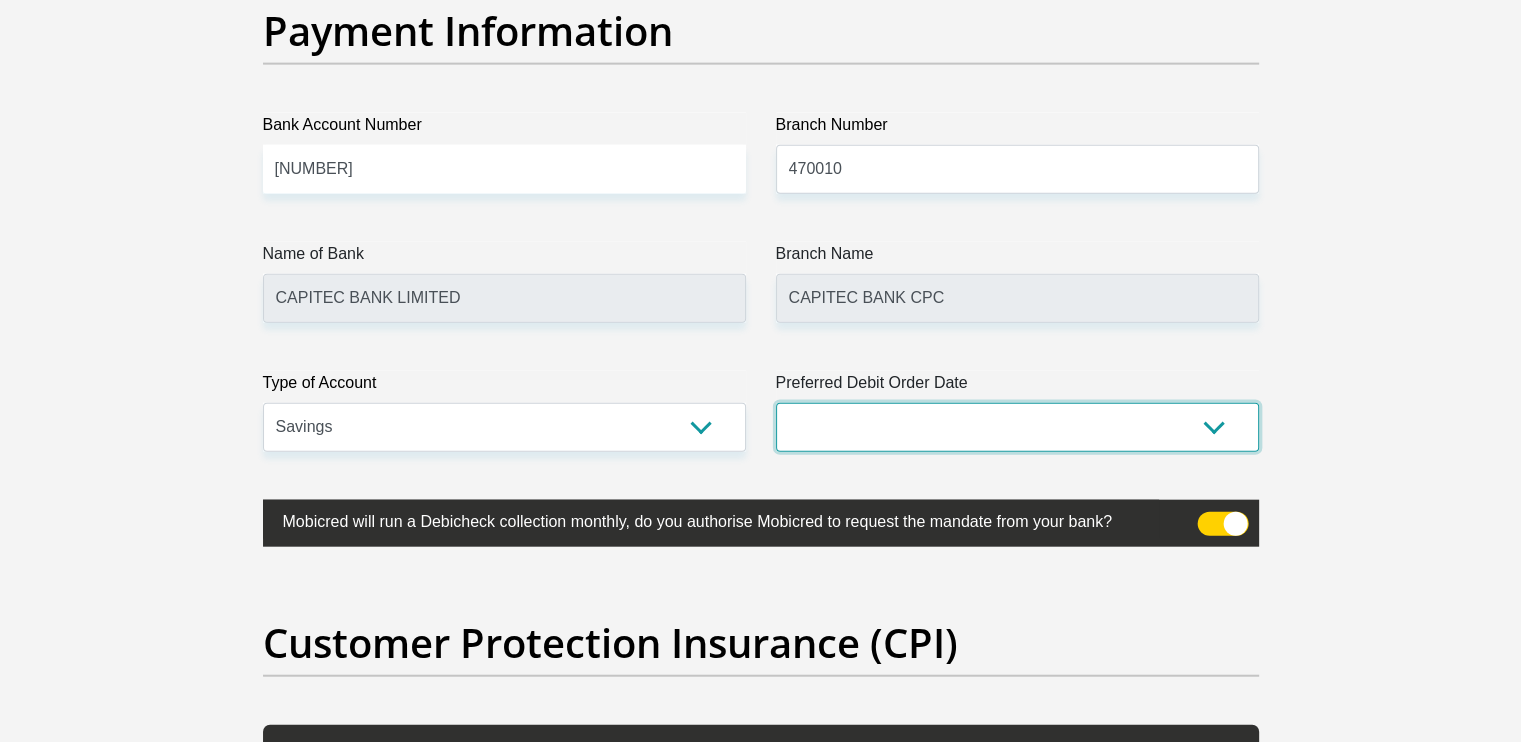 click on "1st
2nd
3rd
4th
5th
7th
18th
19th
20th
21st
22nd
23rd
24th
25th
26th
27th
28th
29th
30th" at bounding box center [1017, 427] 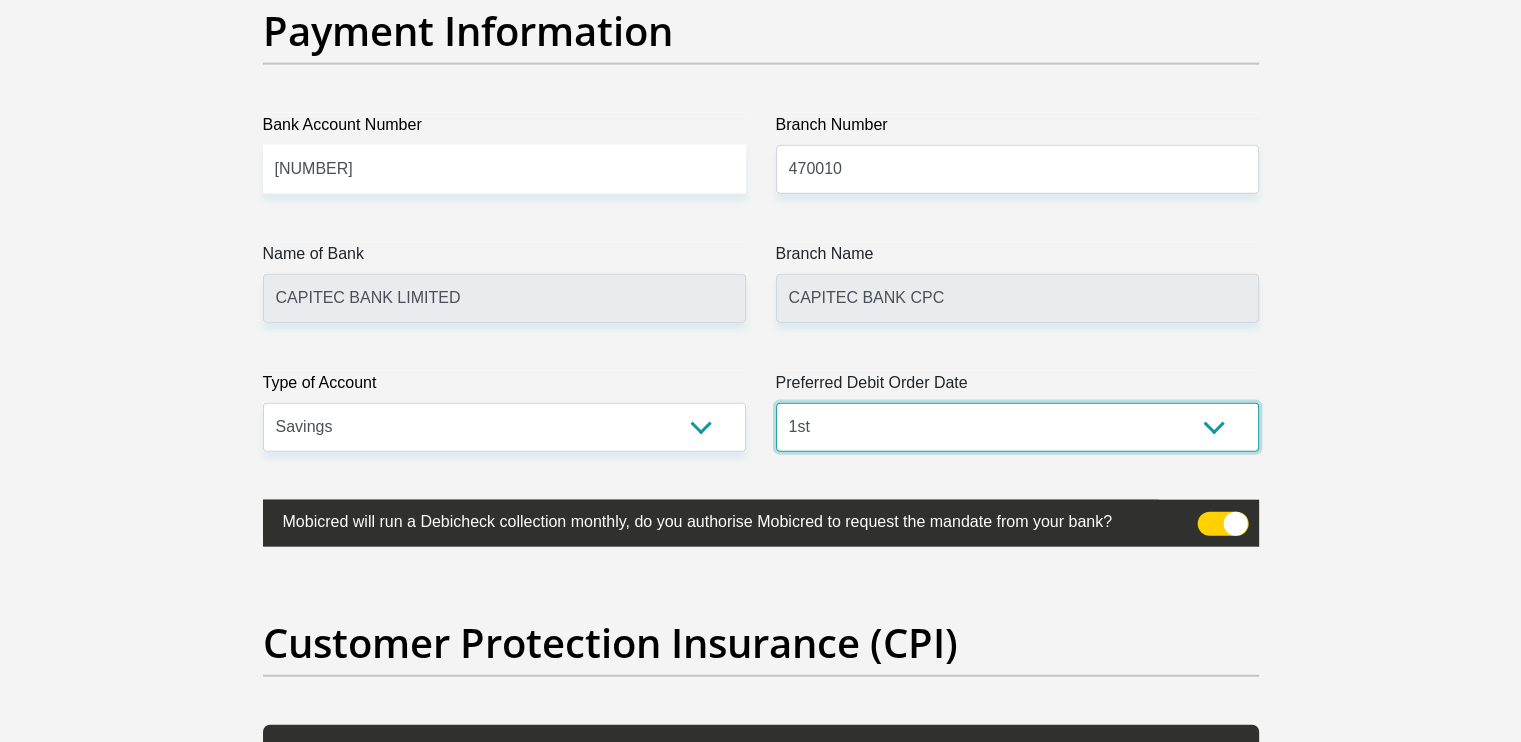 click on "1st
2nd
3rd
4th
5th
7th
18th
19th
20th
21st
22nd
23rd
24th
25th
26th
27th
28th
29th
30th" at bounding box center (1017, 427) 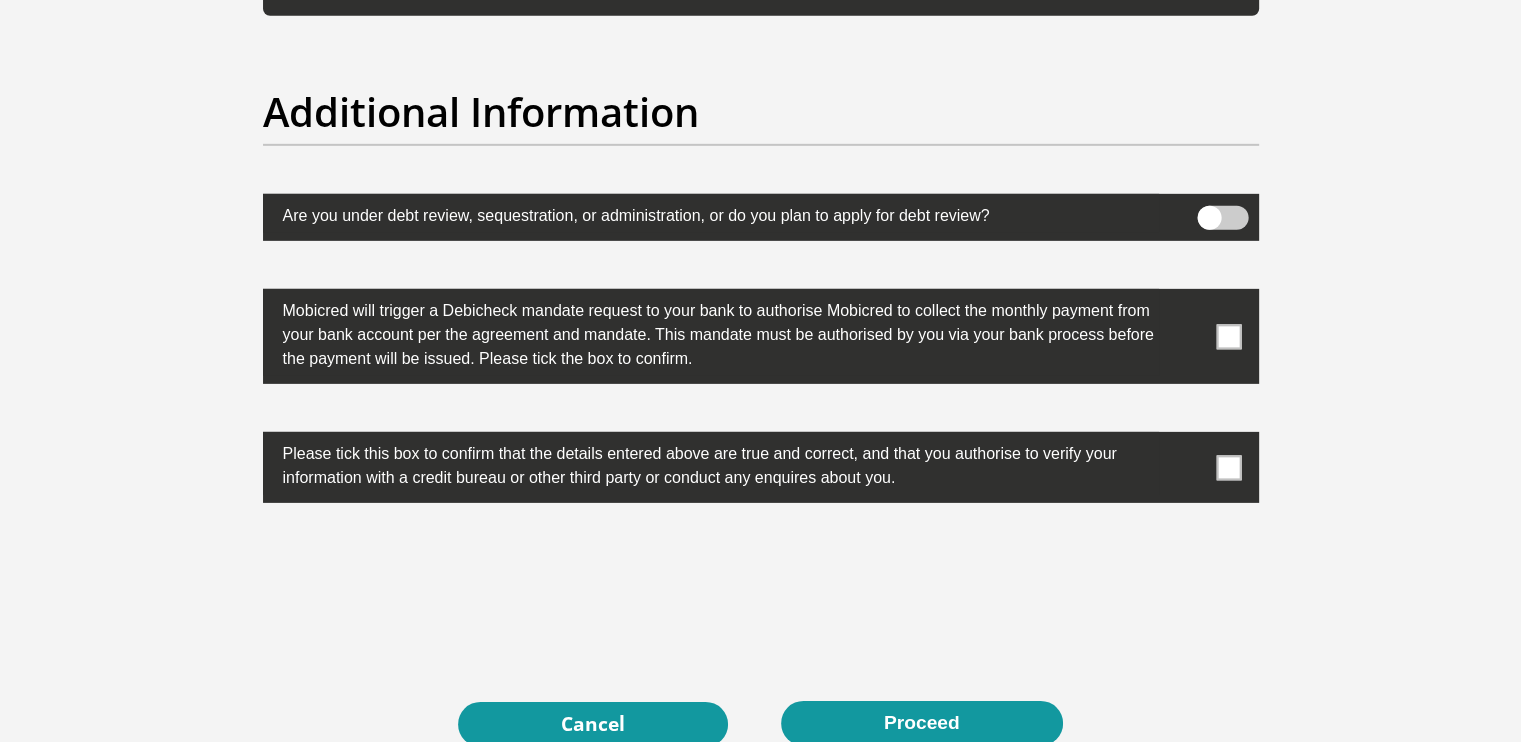 scroll, scrollTop: 6202, scrollLeft: 0, axis: vertical 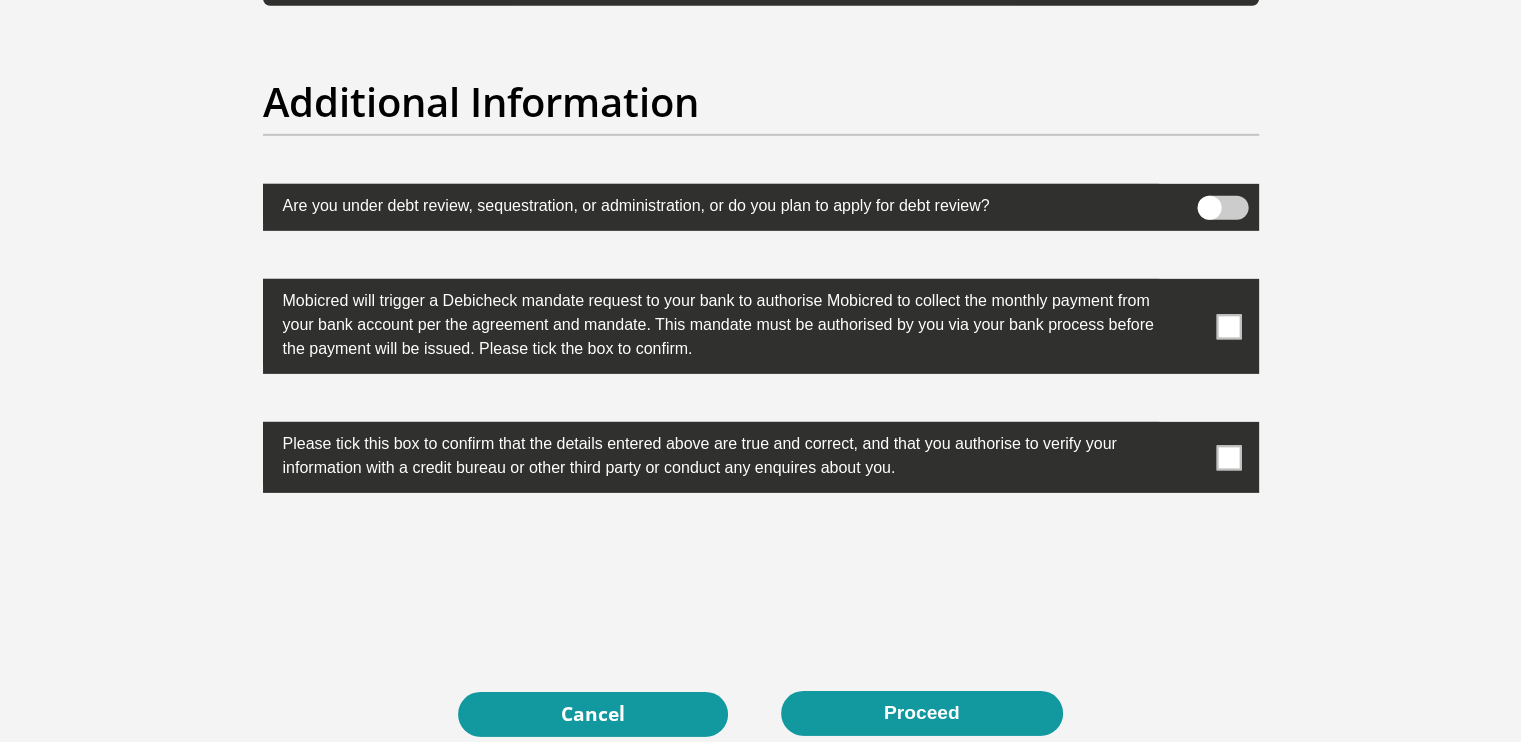 click at bounding box center (1222, 208) 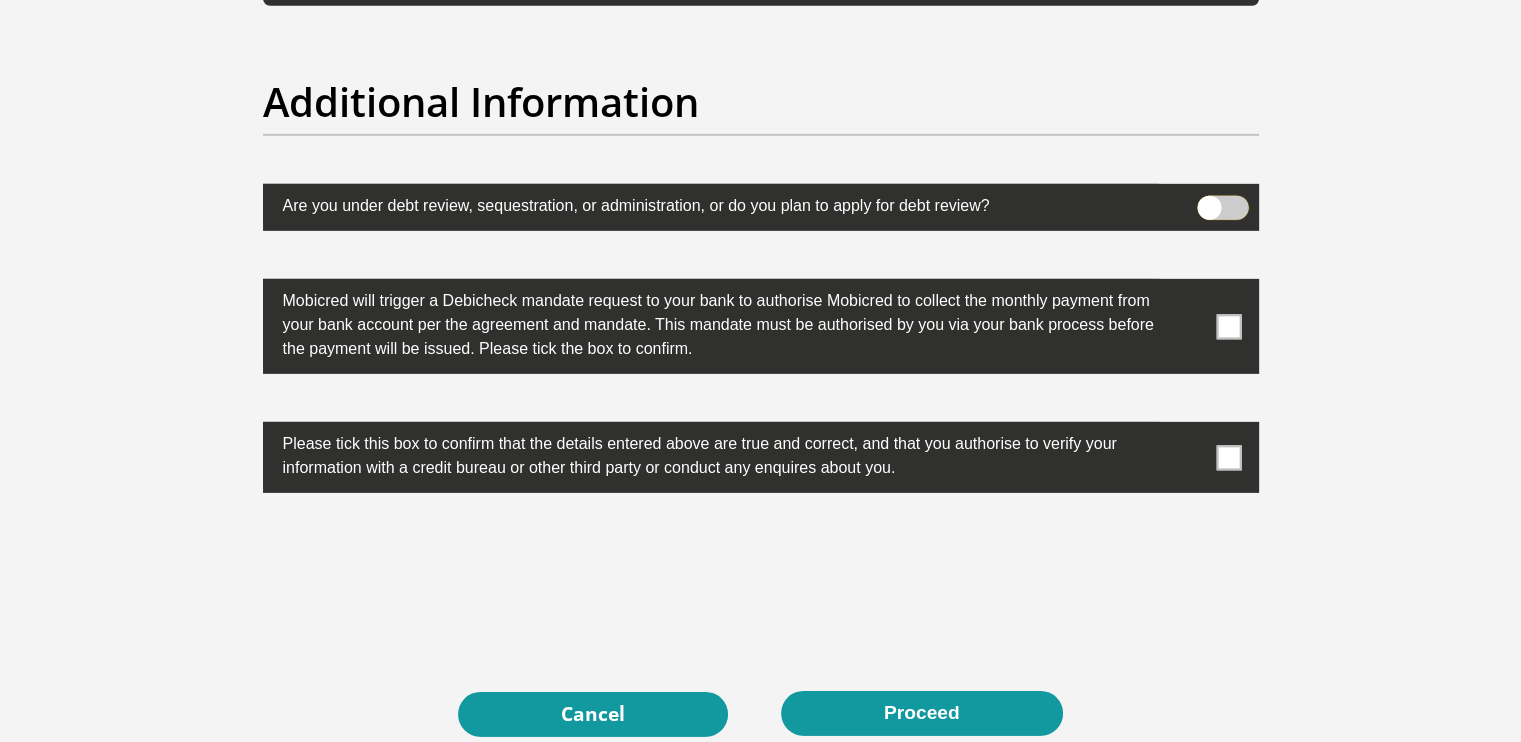 click at bounding box center (1209, 201) 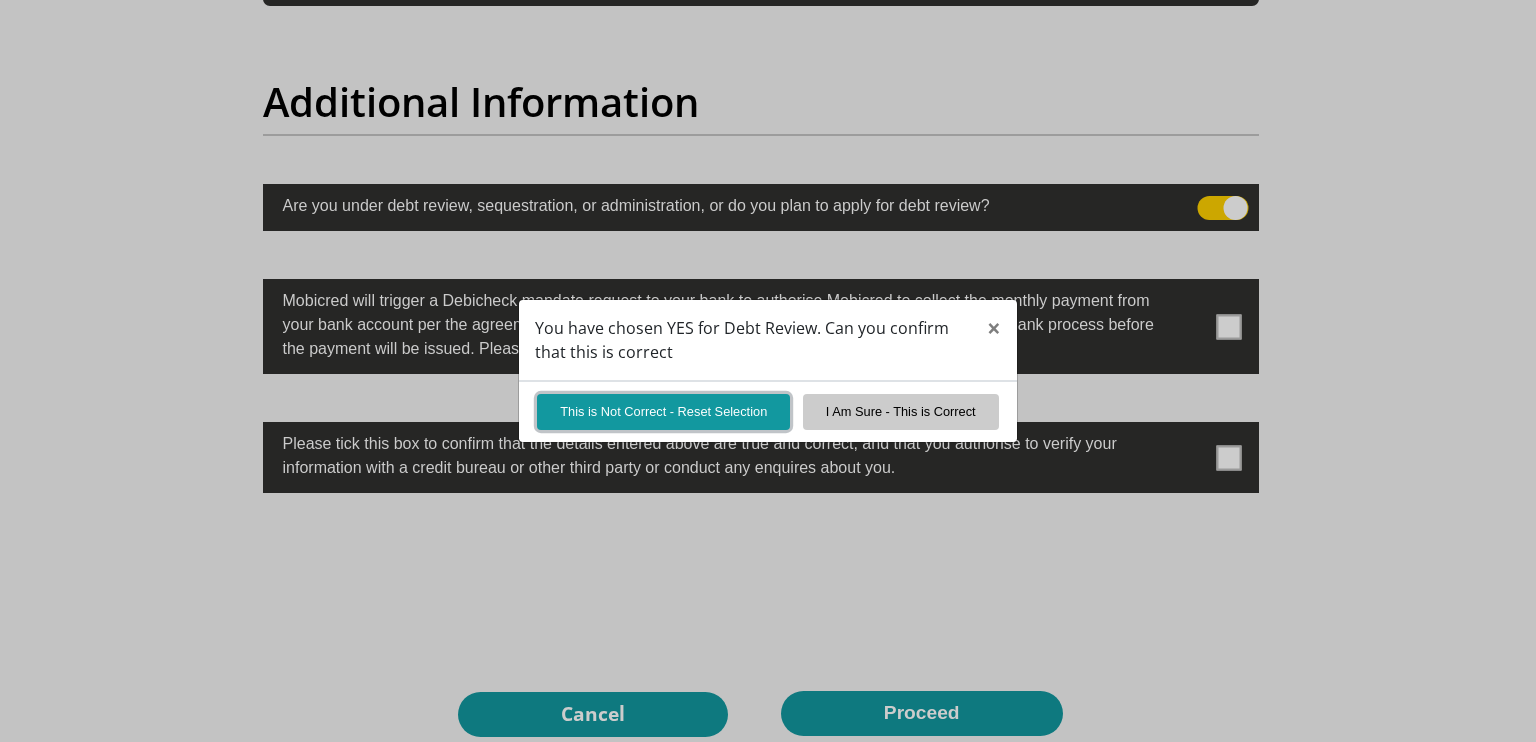click on "This is Not Correct - Reset Selection" at bounding box center (663, 411) 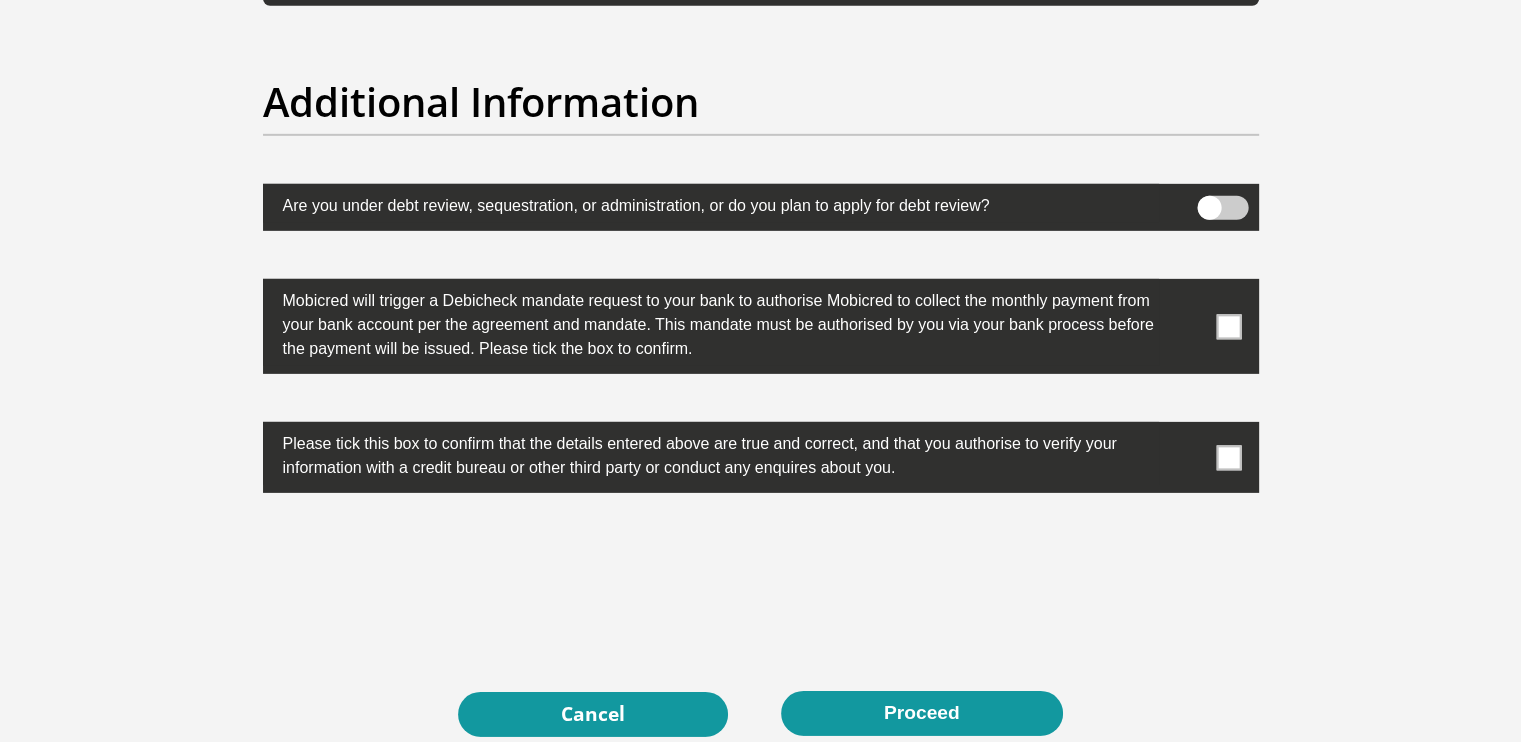 click at bounding box center (1228, 326) 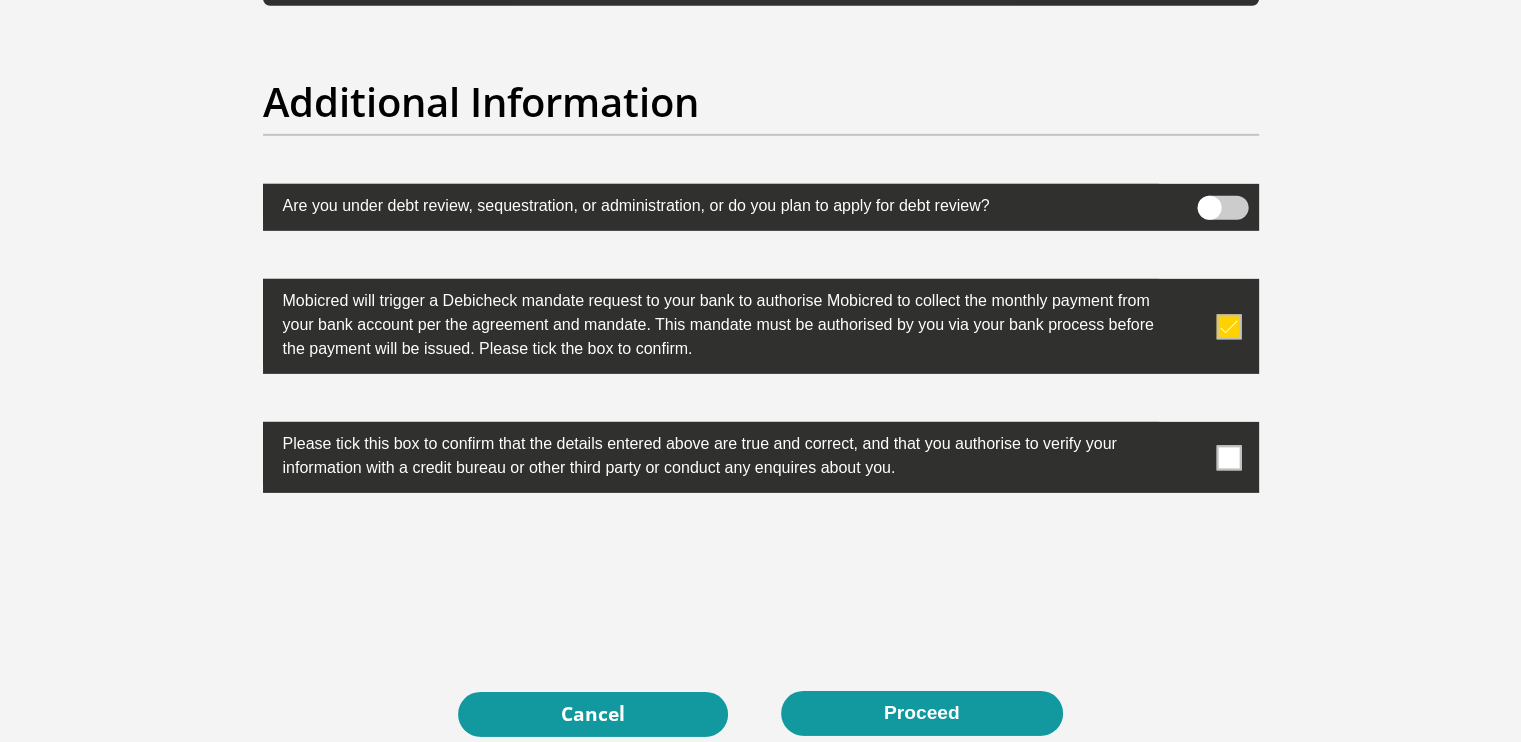 click at bounding box center [1228, 457] 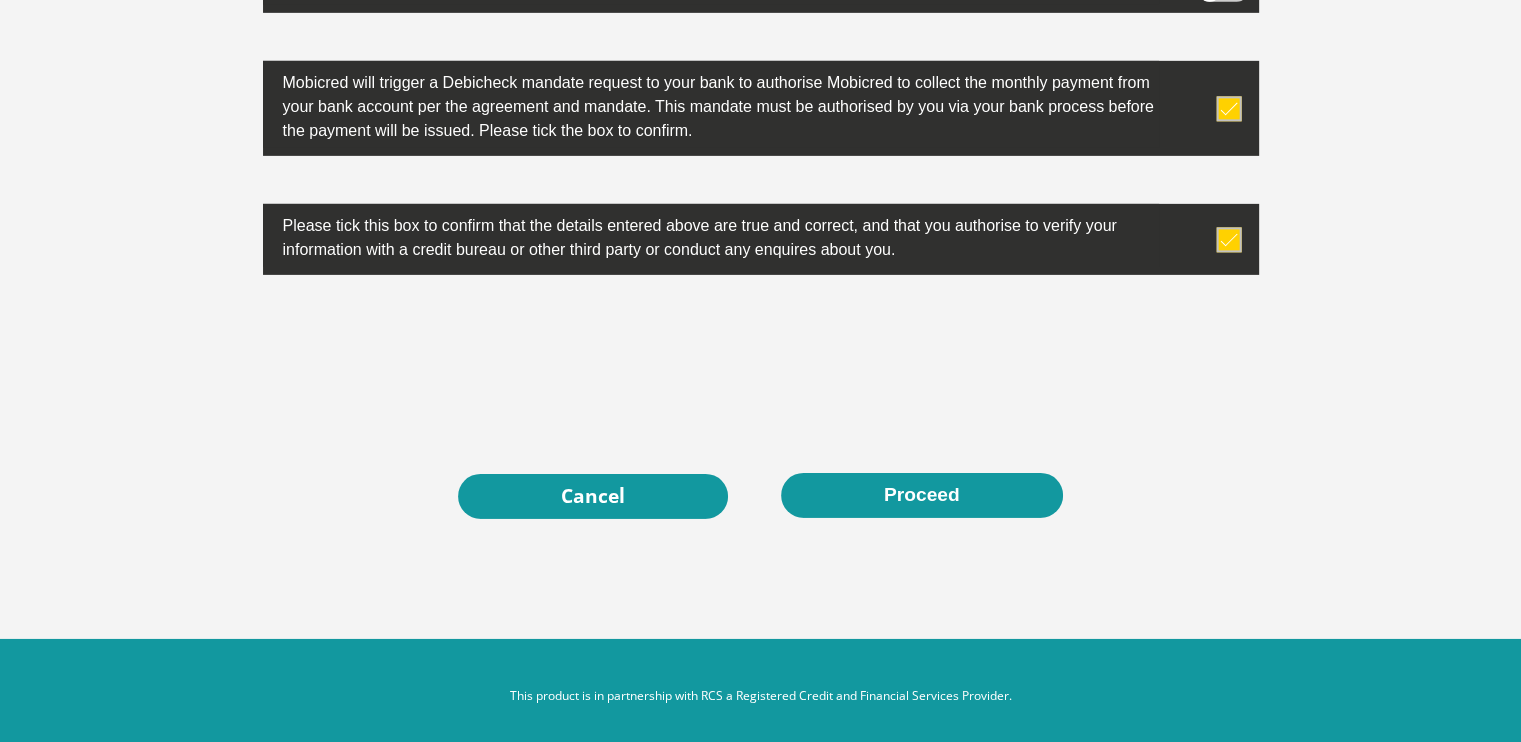 scroll, scrollTop: 6428, scrollLeft: 0, axis: vertical 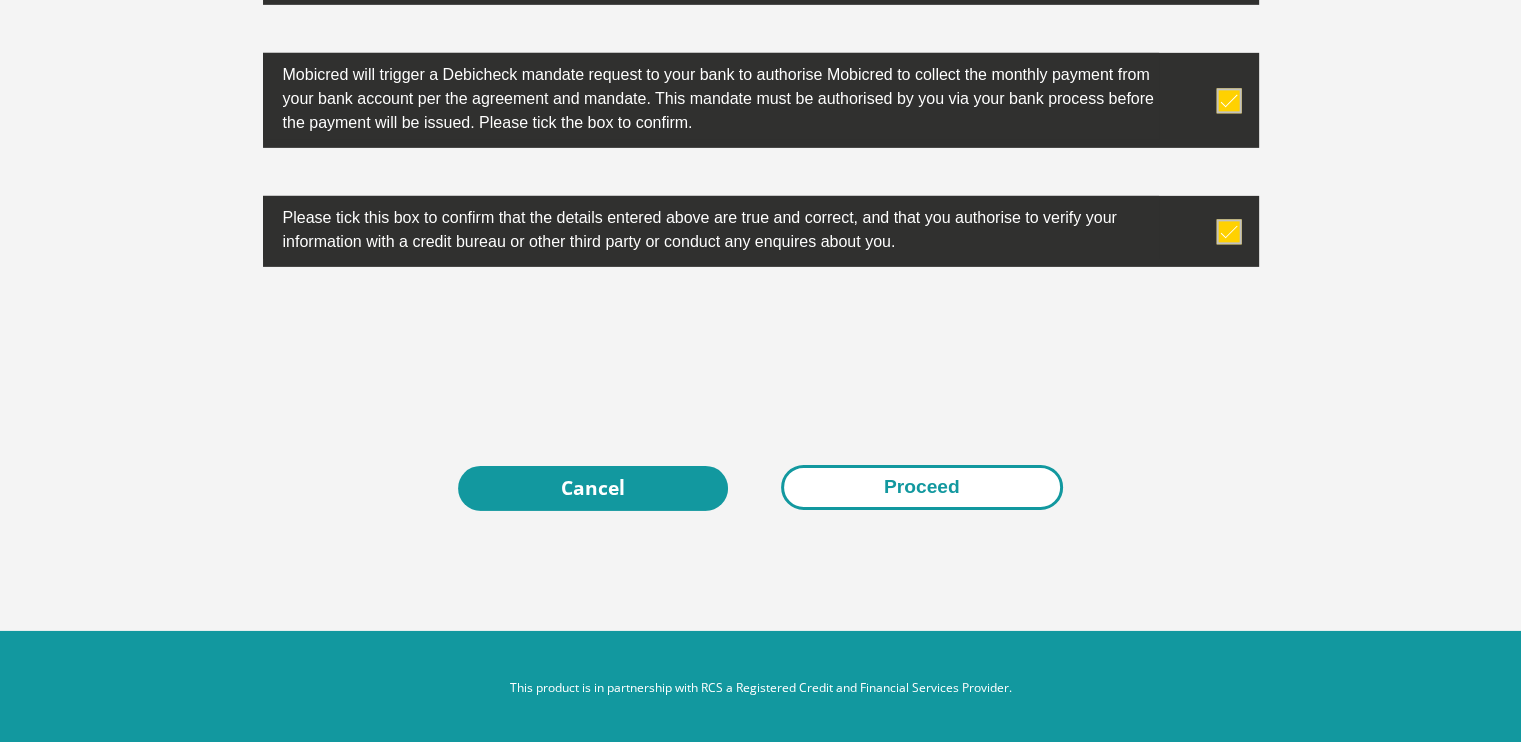 click on "Proceed" at bounding box center [922, 487] 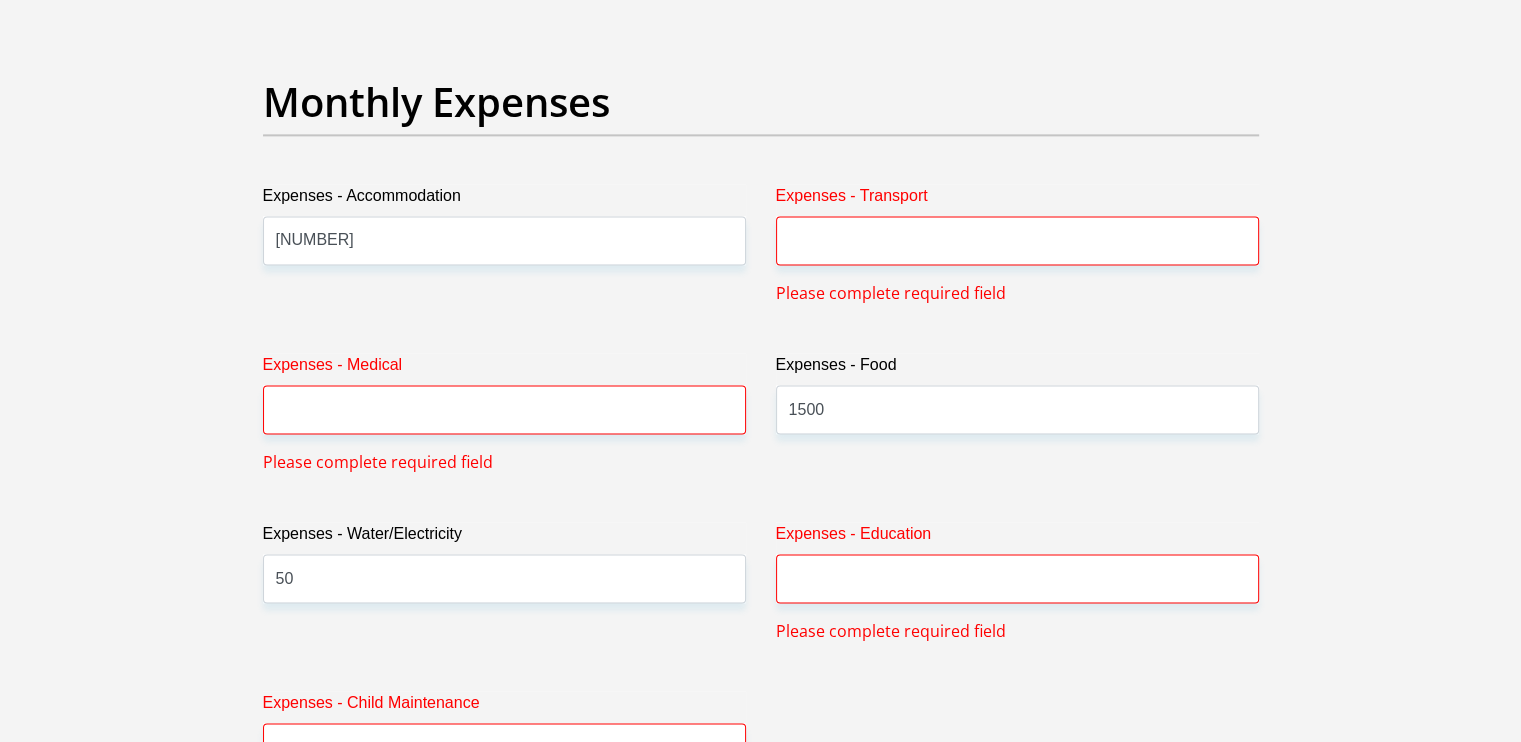 scroll, scrollTop: 2807, scrollLeft: 0, axis: vertical 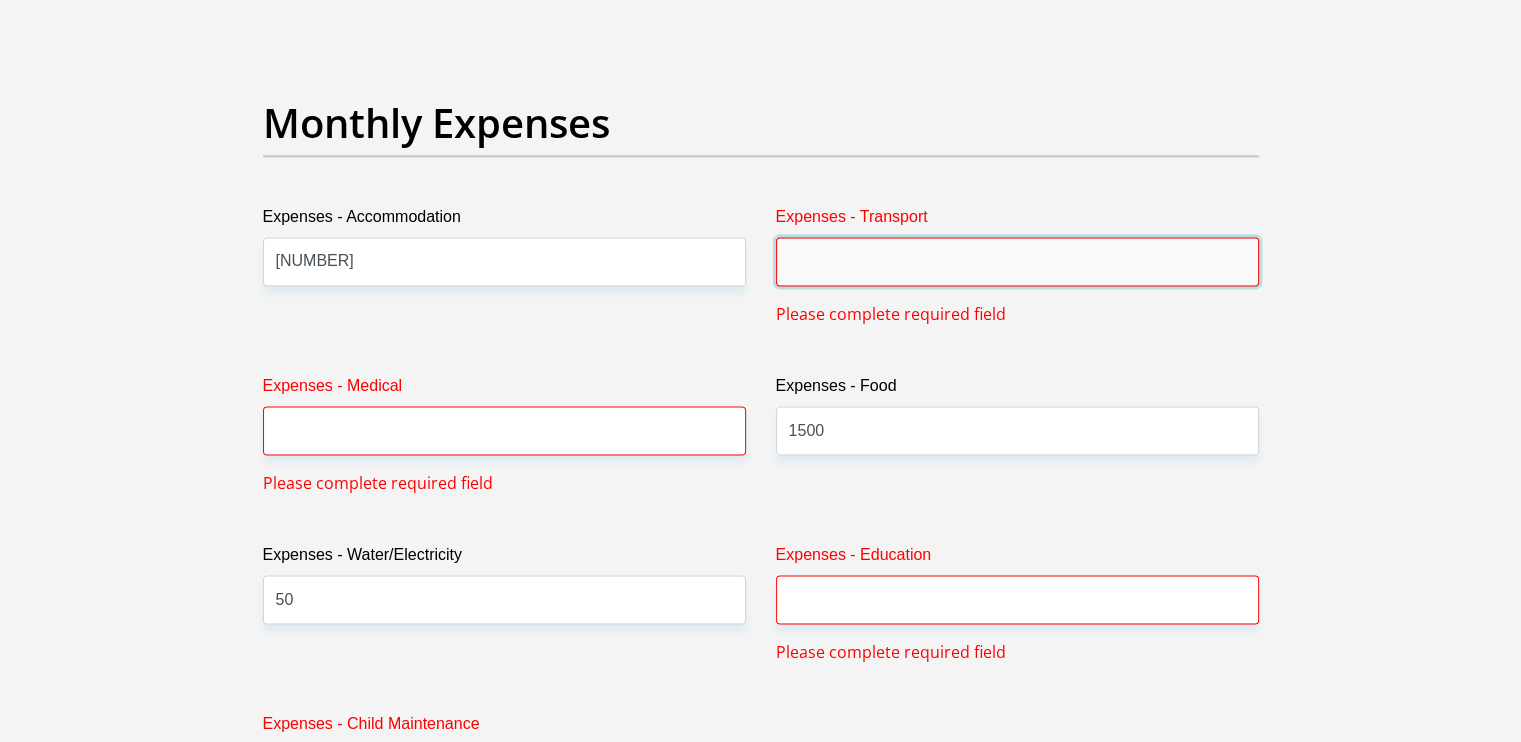 click on "Expenses - Transport" at bounding box center (1017, 261) 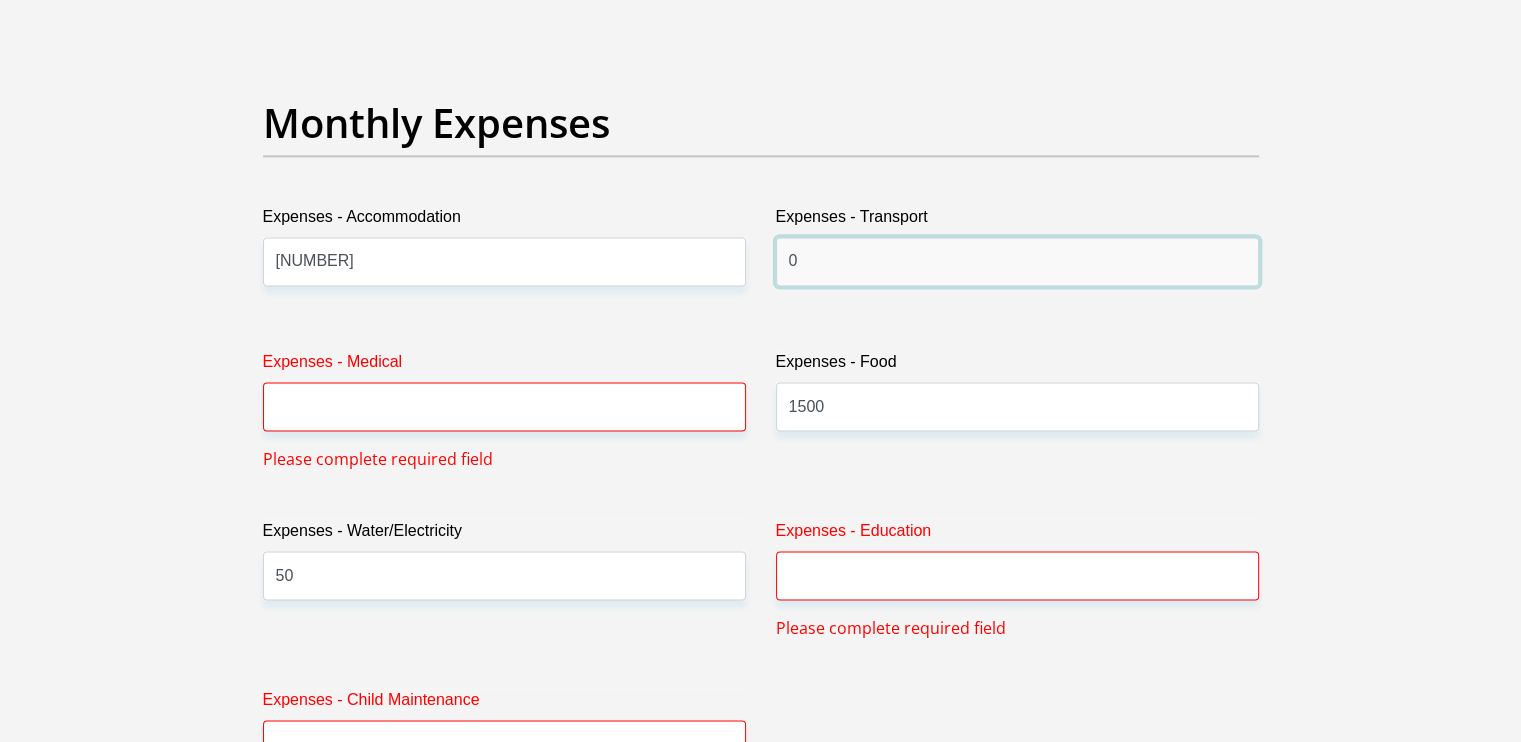 type on "0" 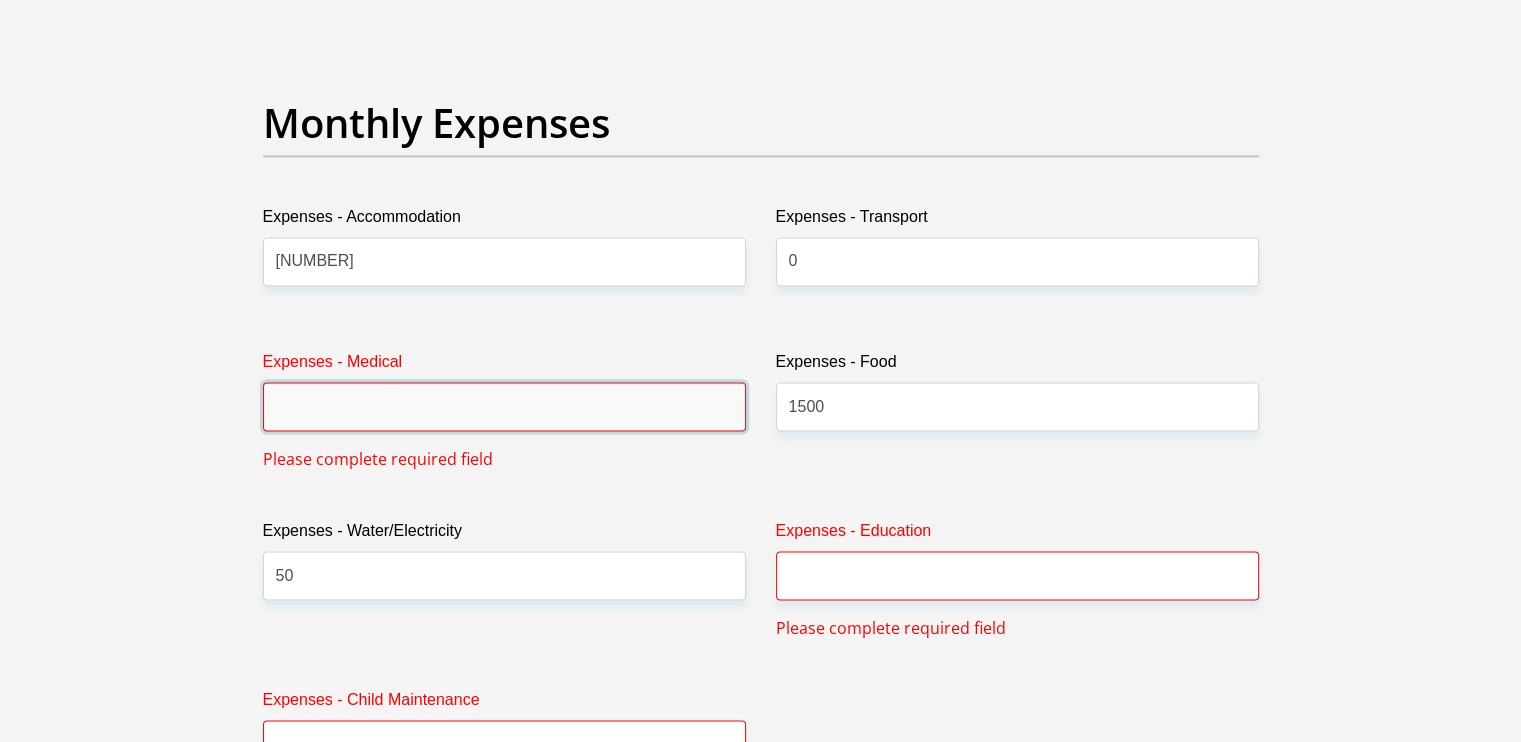 click on "Expenses - Medical" at bounding box center [504, 406] 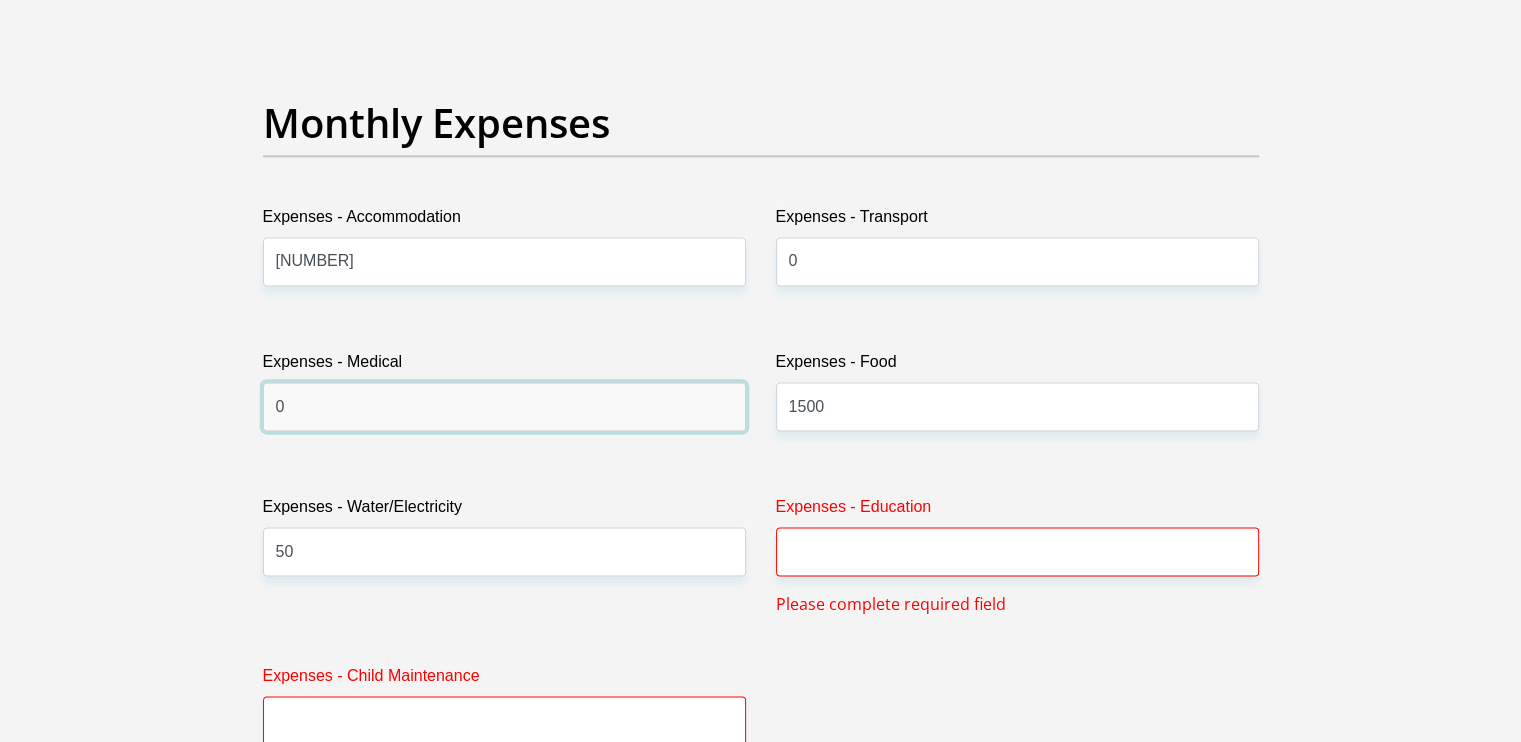 type on "0" 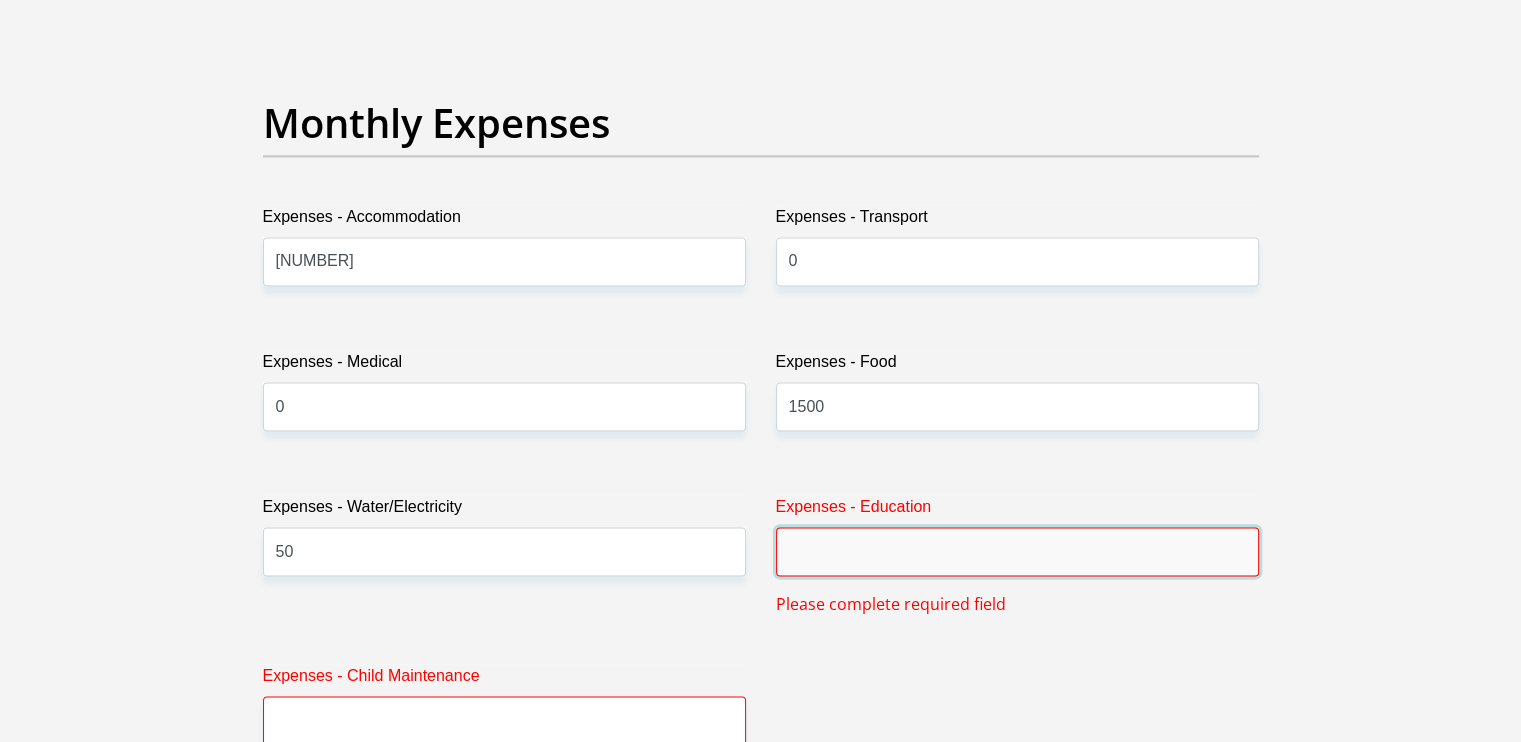 click on "Expenses - Education" at bounding box center [1017, 551] 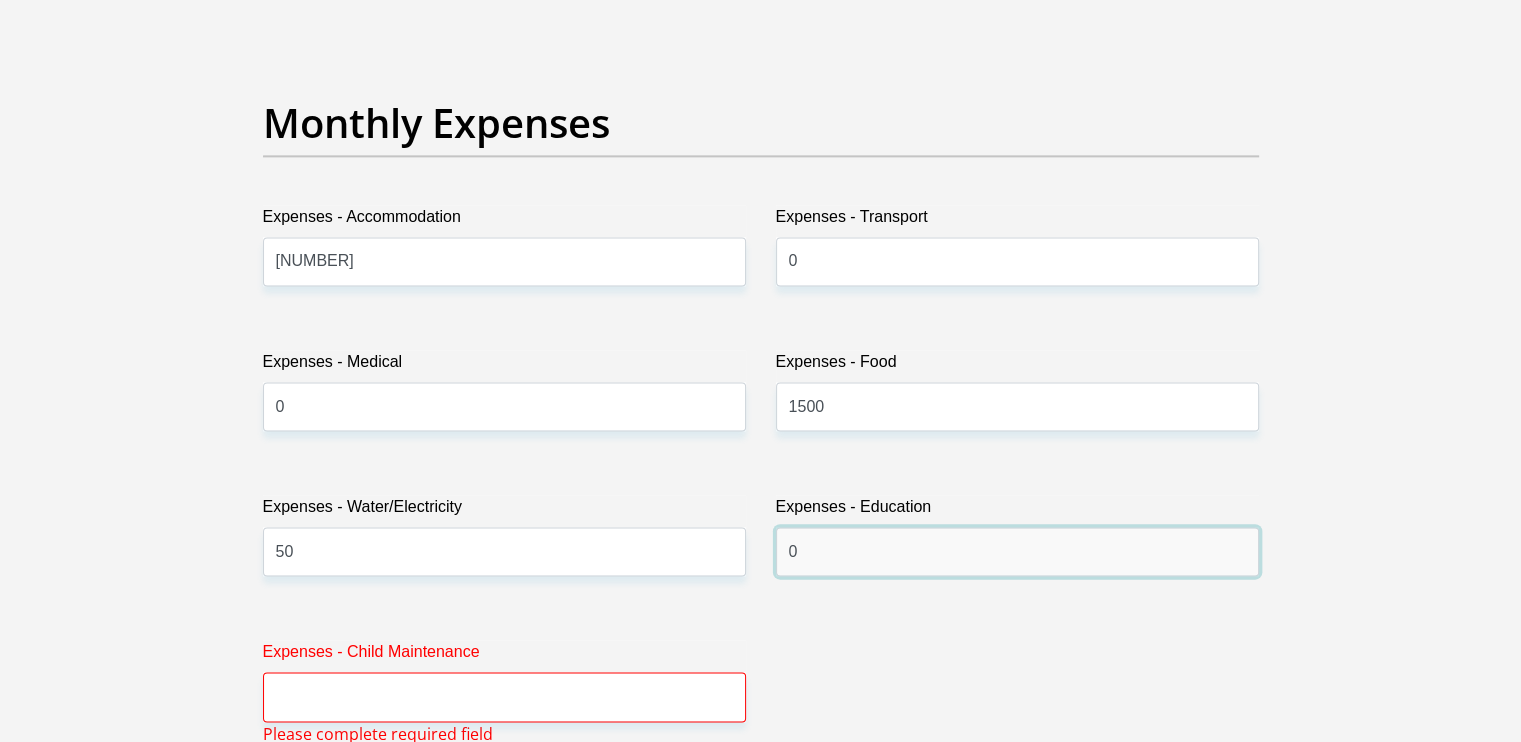 scroll, scrollTop: 2975, scrollLeft: 0, axis: vertical 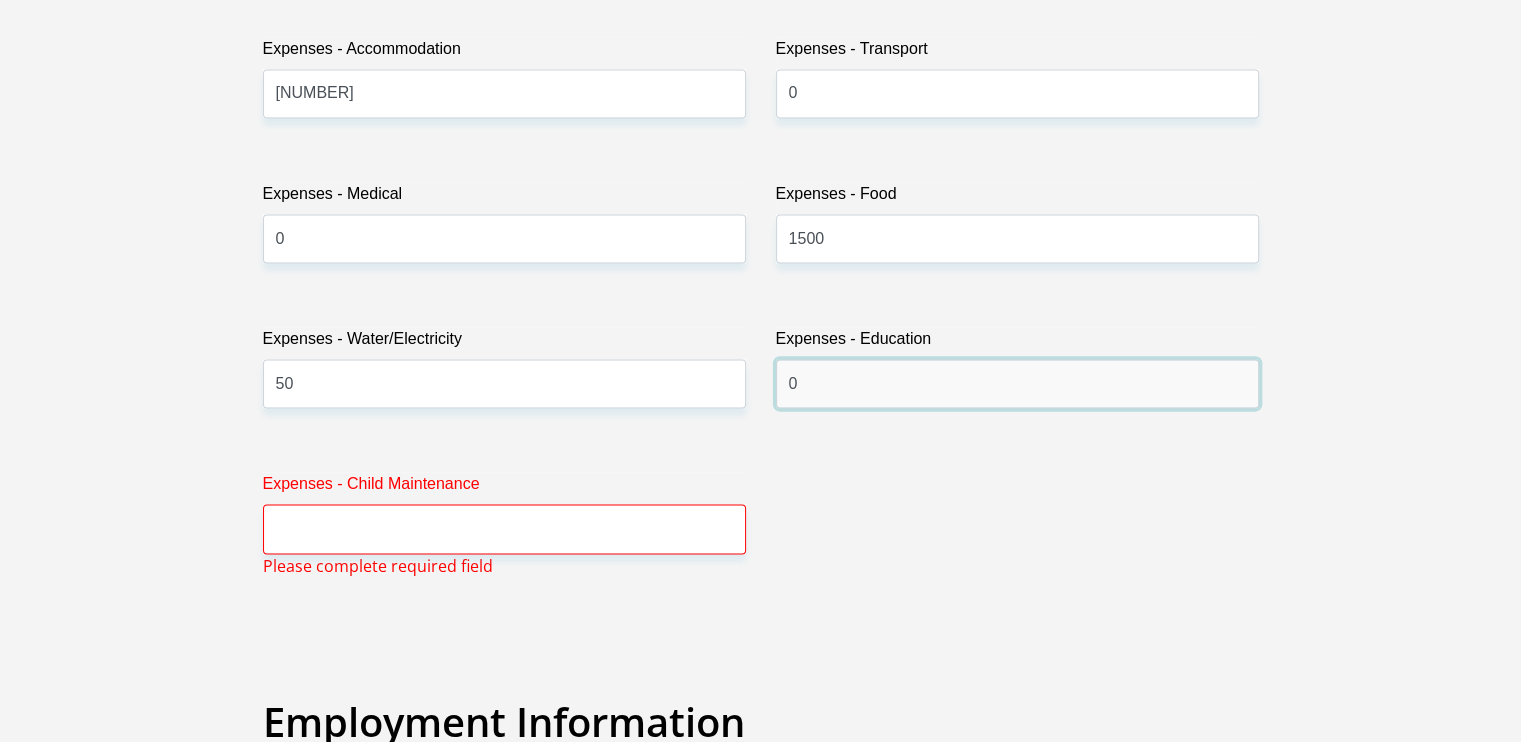 type on "0" 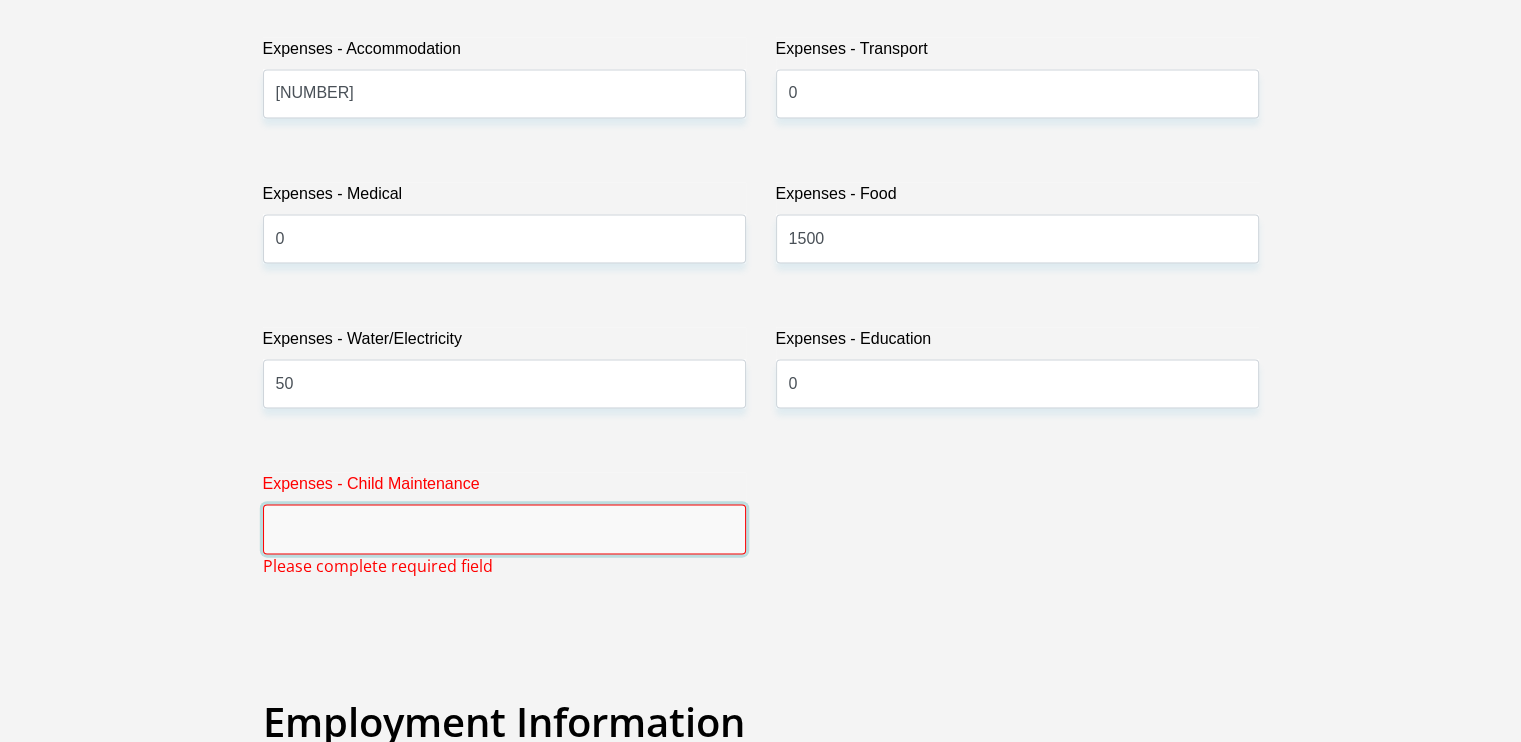 click on "Expenses - Child Maintenance" at bounding box center [504, 528] 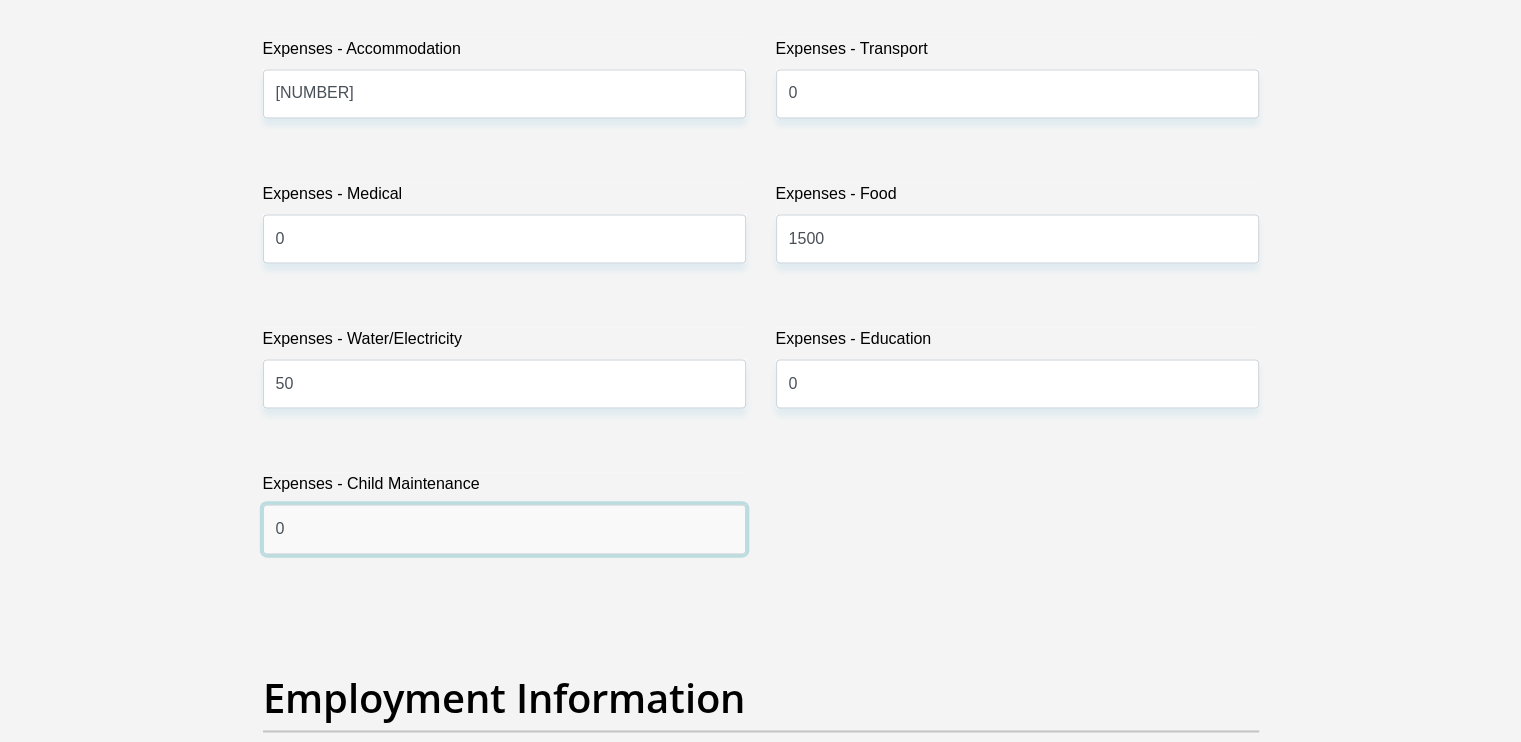 type on "0" 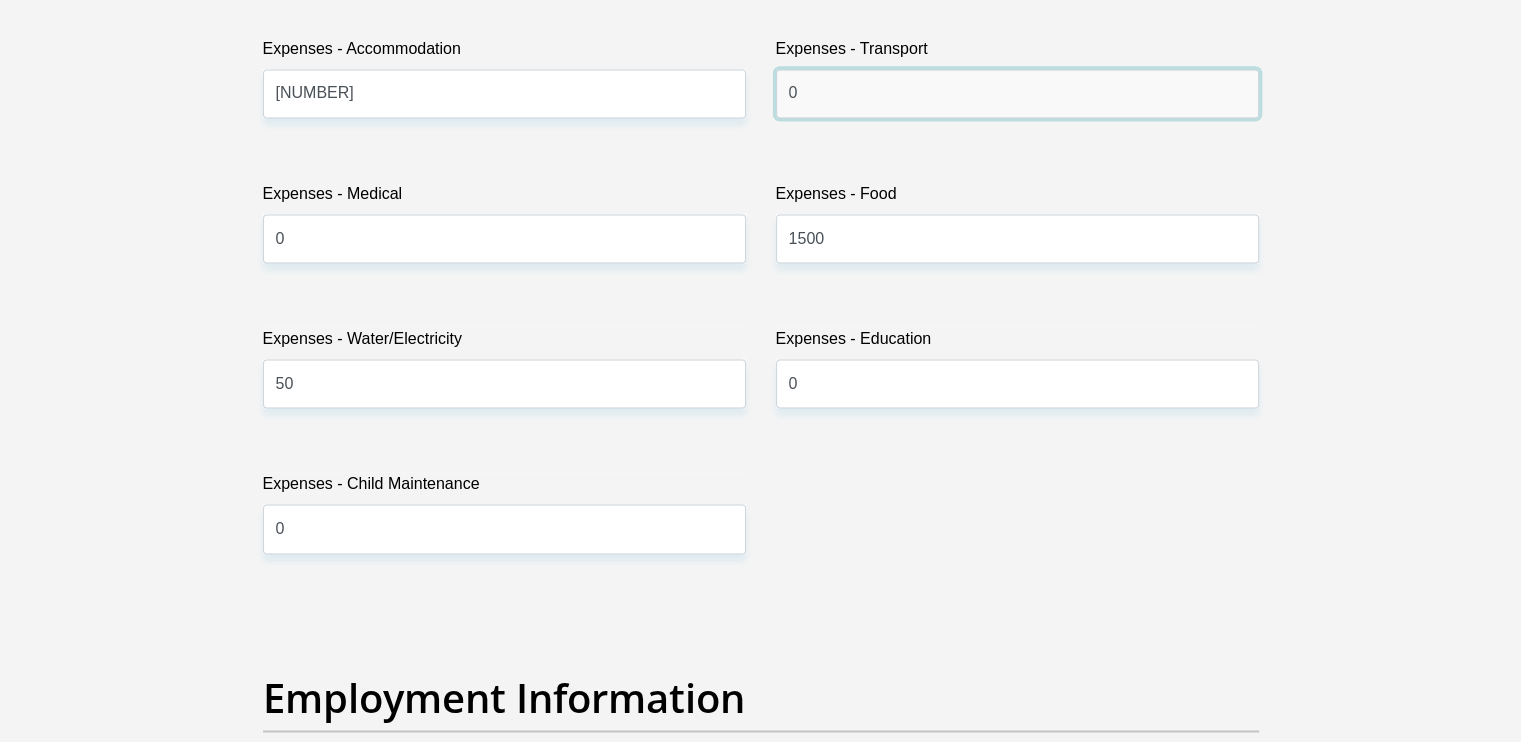click on "0" at bounding box center [1017, 93] 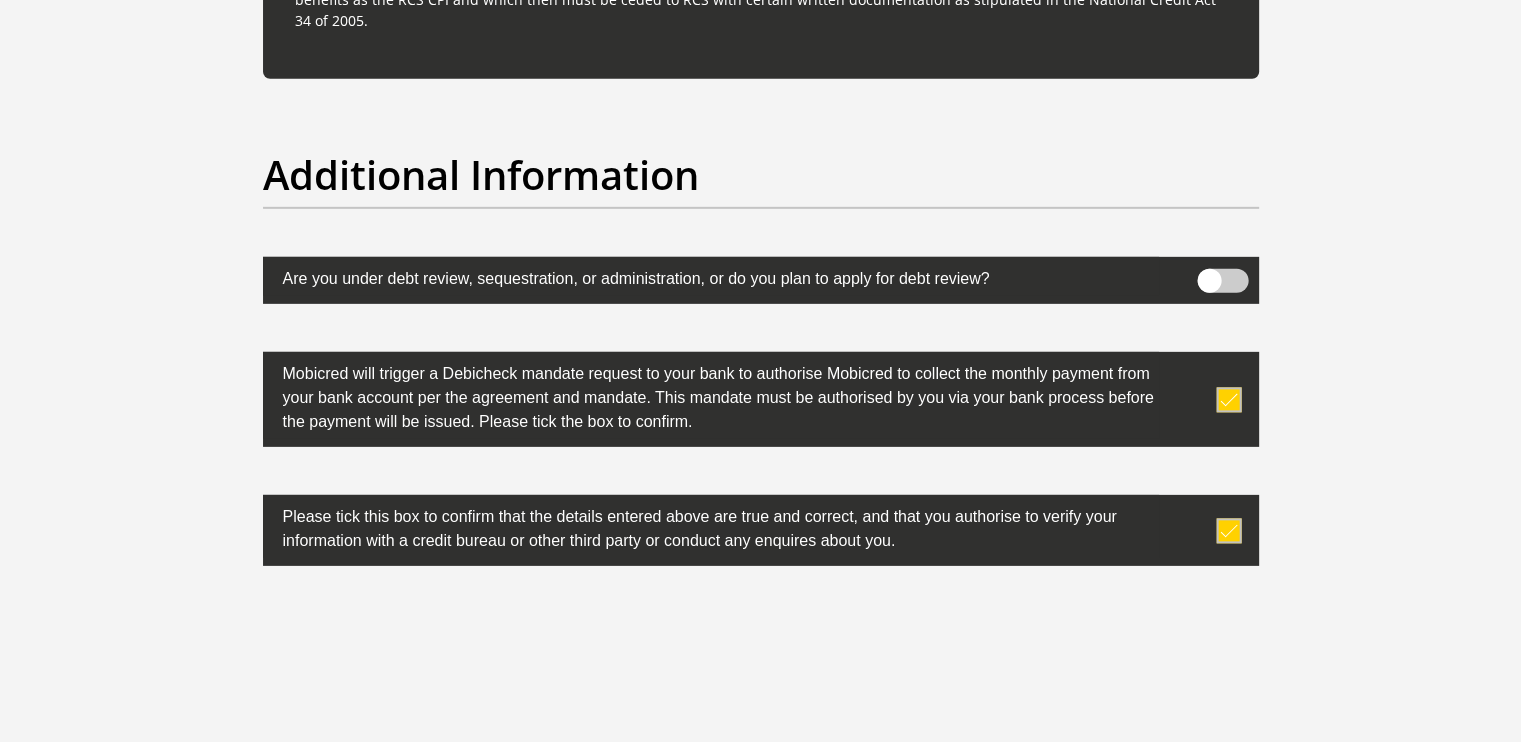 scroll, scrollTop: 6428, scrollLeft: 0, axis: vertical 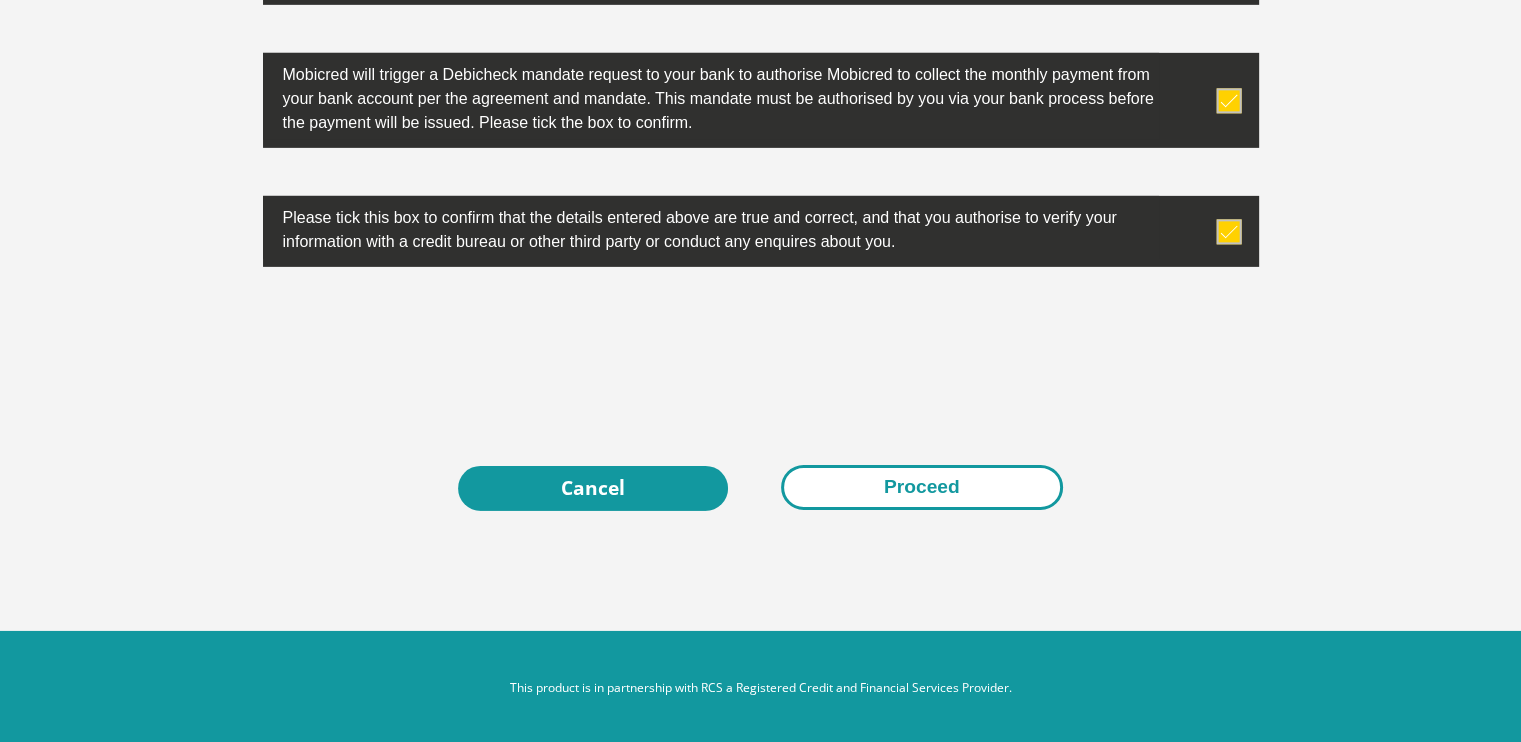 type on "500" 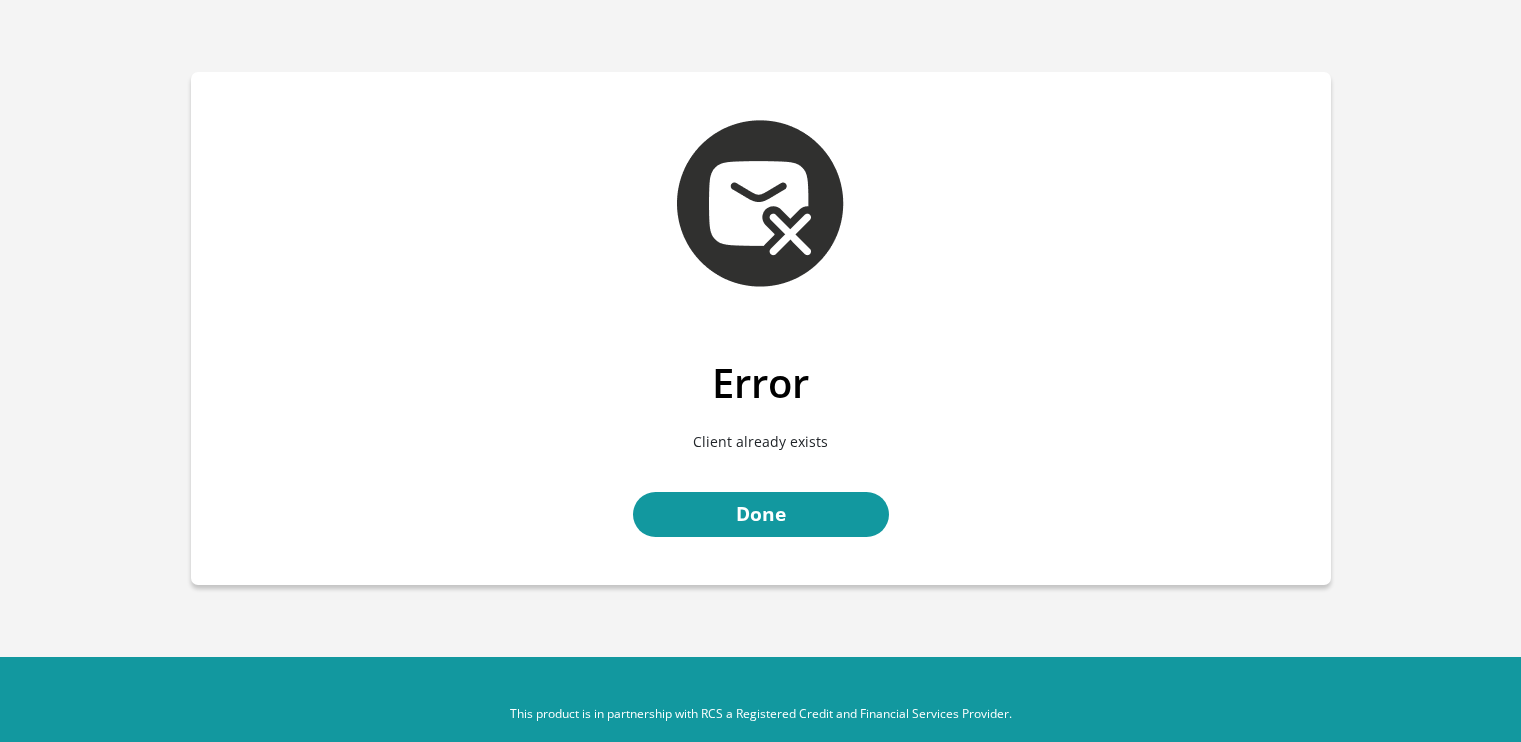 scroll, scrollTop: 0, scrollLeft: 0, axis: both 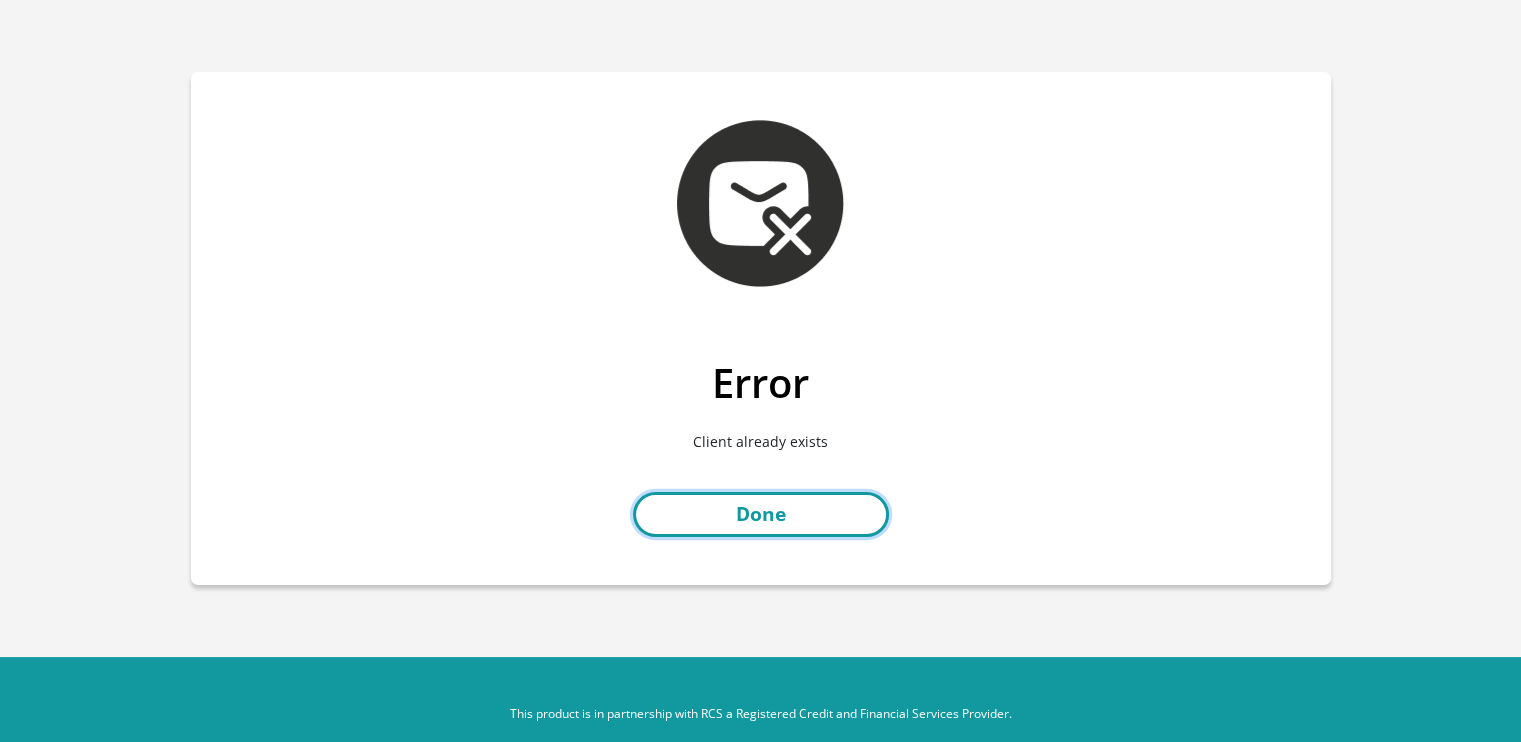 click on "Done" at bounding box center [761, 514] 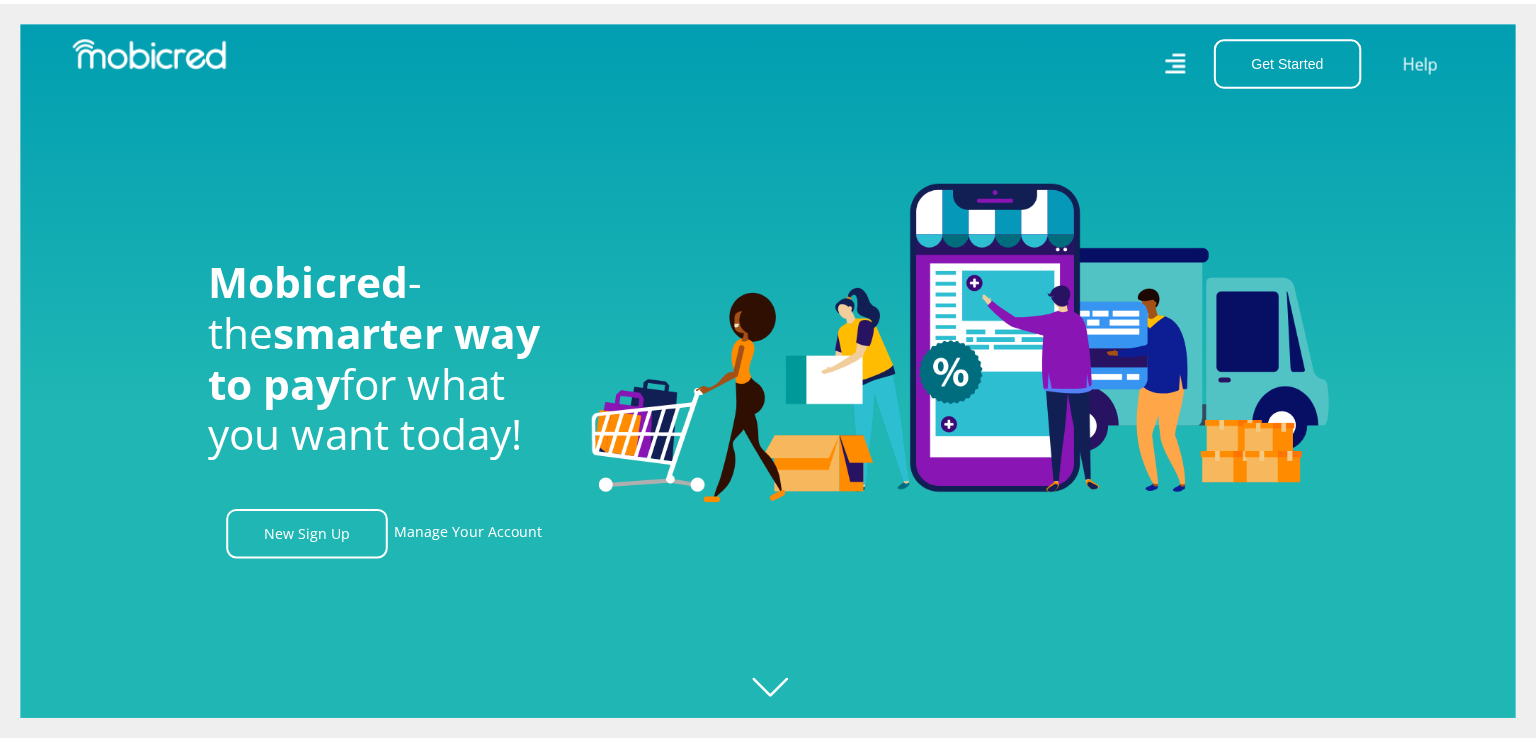 scroll, scrollTop: 0, scrollLeft: 0, axis: both 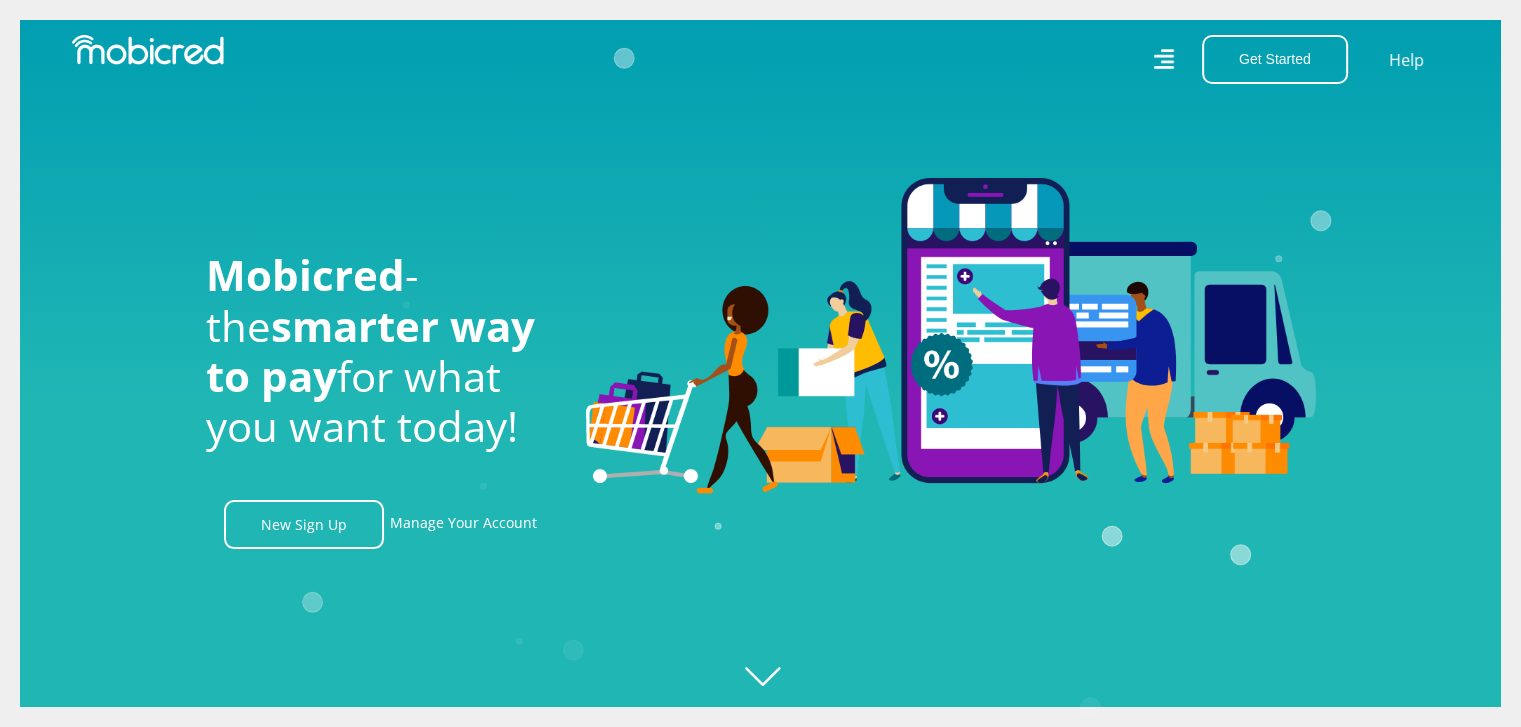 click on "Get Started
Open an Account
Account Holder Login
Help" at bounding box center (1113, 59) 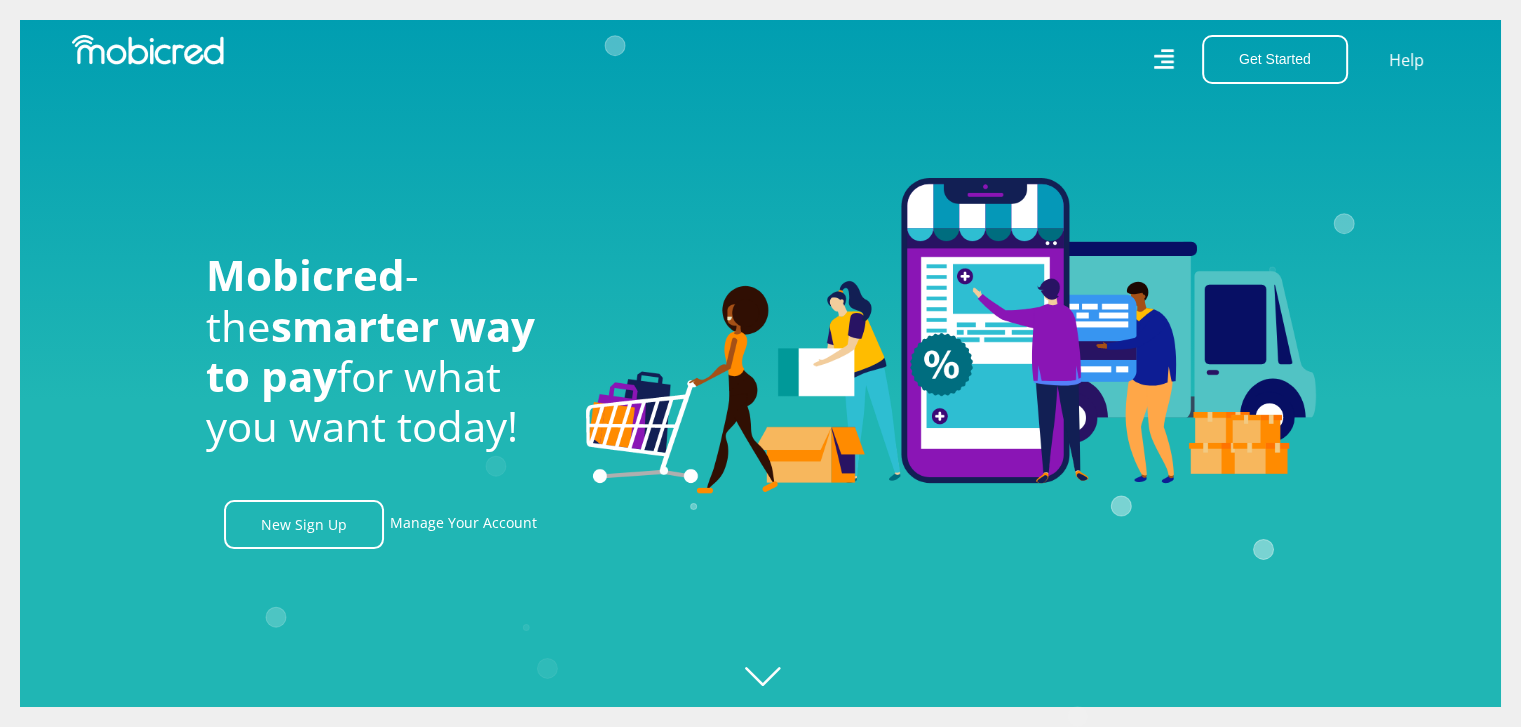 click 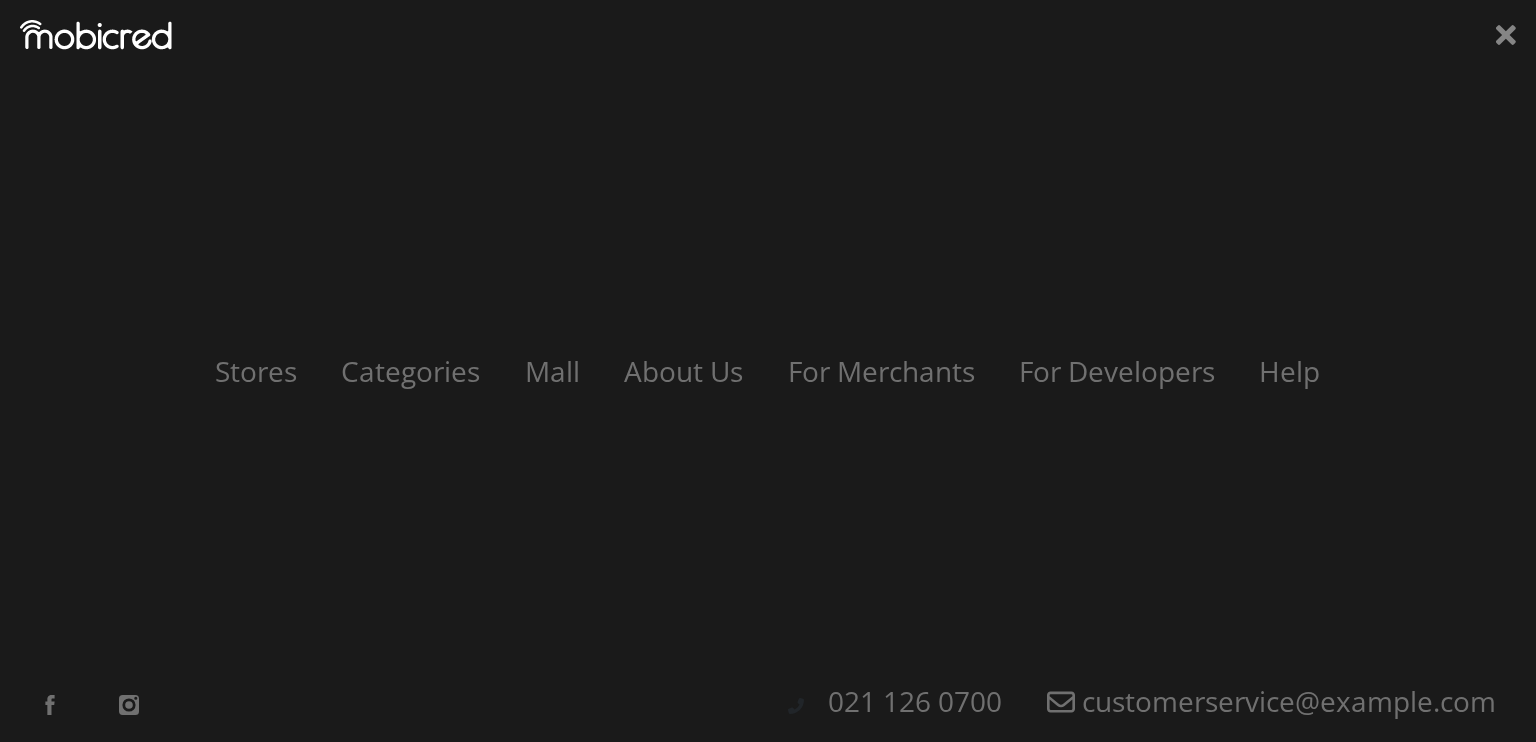 scroll, scrollTop: 0, scrollLeft: 2564, axis: horizontal 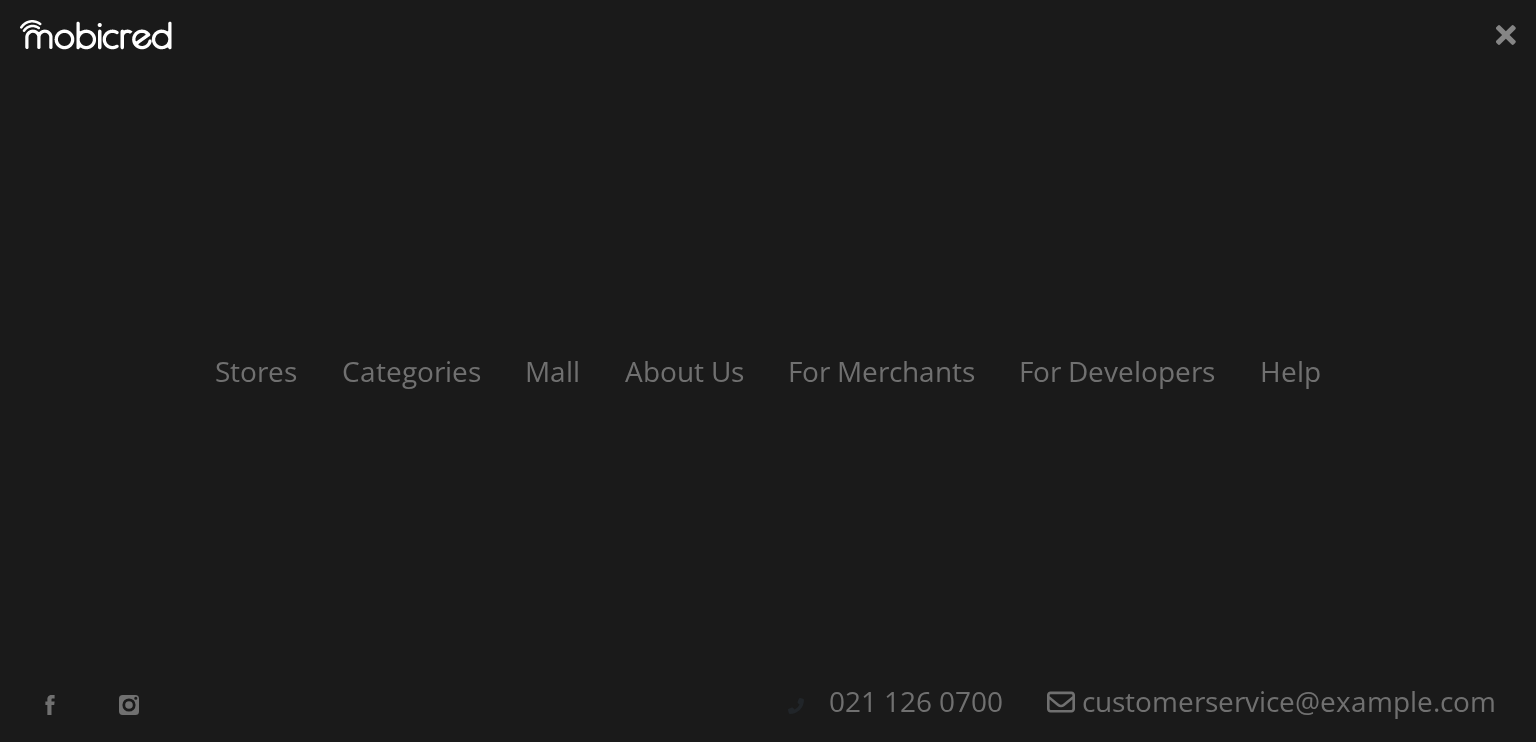 click on "Stores
Categories
Mall
About Us
For Merchants
For Developers
Help
Sign Up
Sign In
[PHONE]
customerservice@example.com" at bounding box center (768, 371) 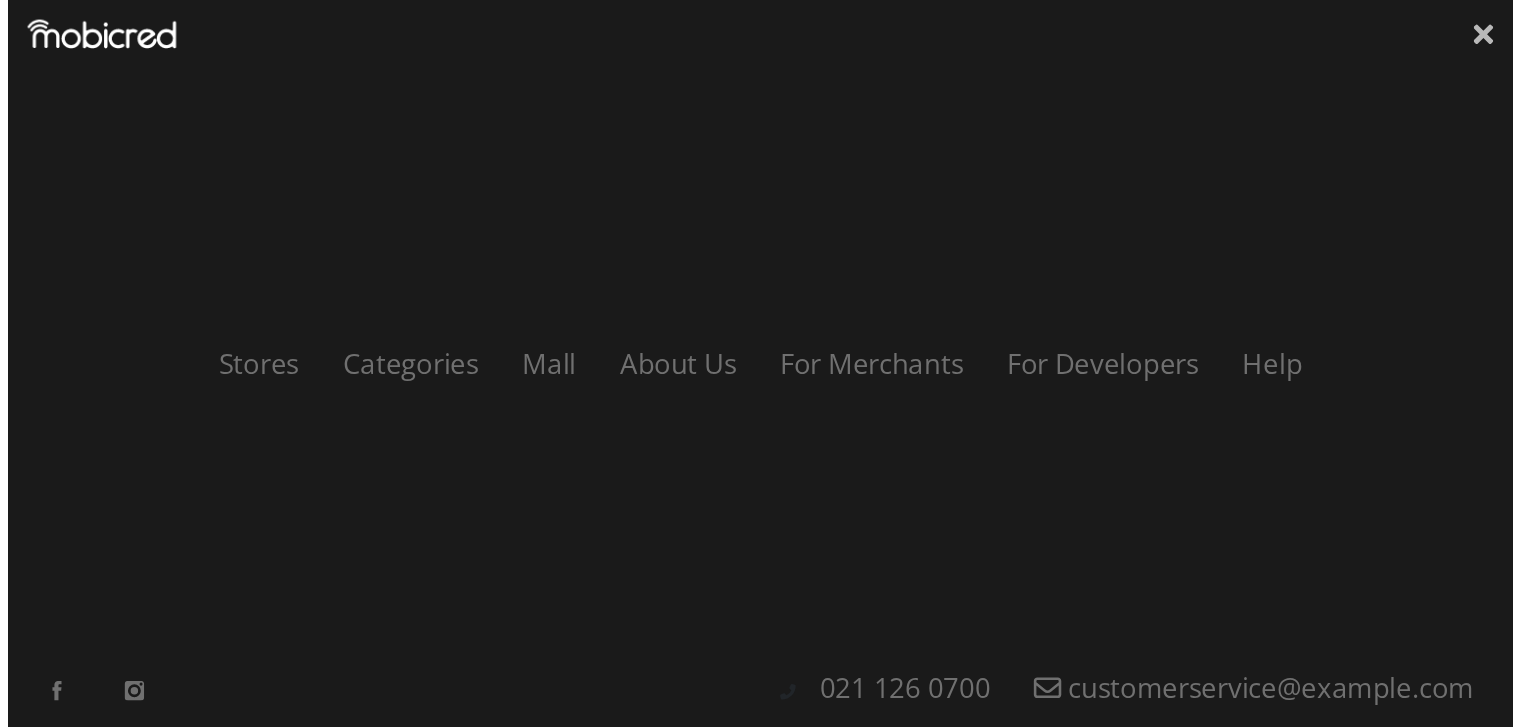 scroll, scrollTop: 0, scrollLeft: 3704, axis: horizontal 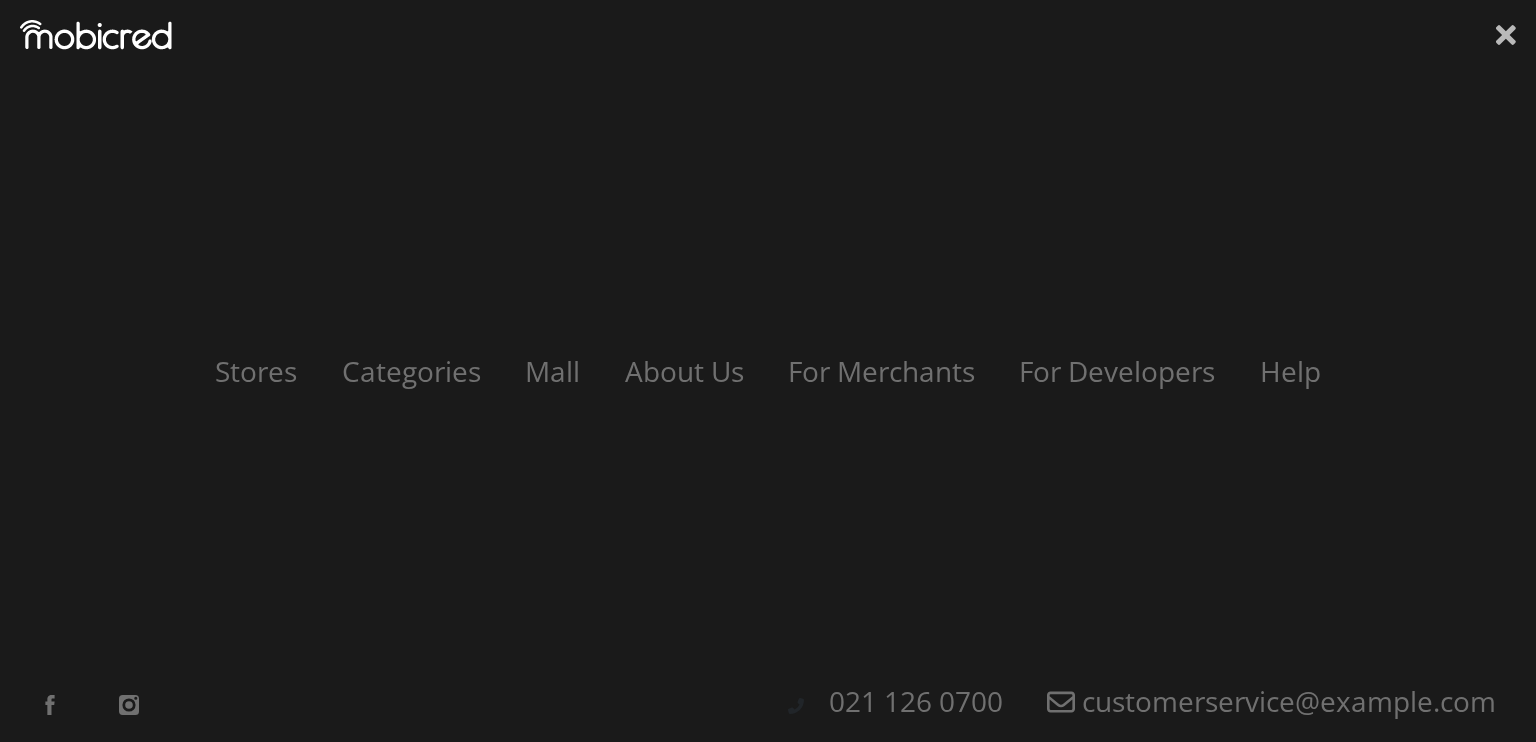 click 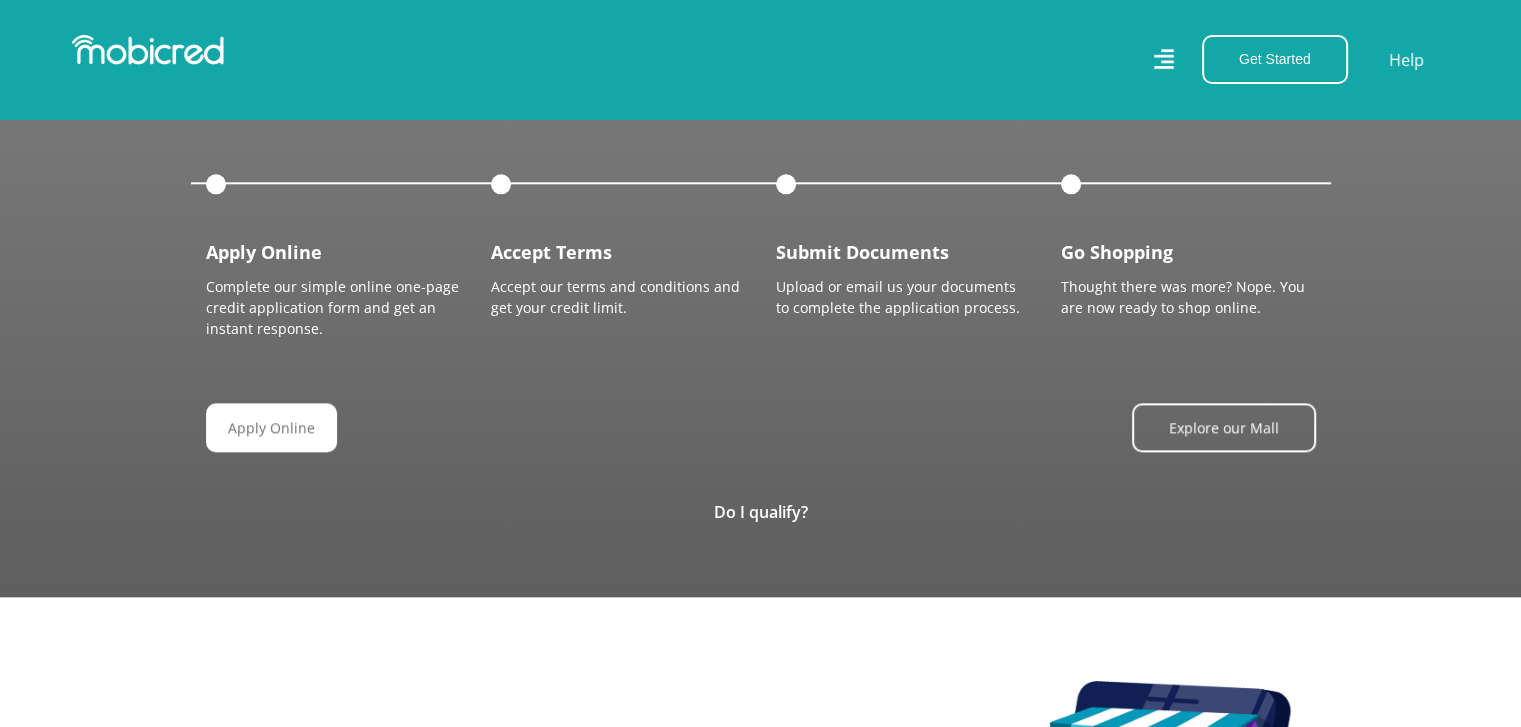scroll, scrollTop: 2239, scrollLeft: 15, axis: both 